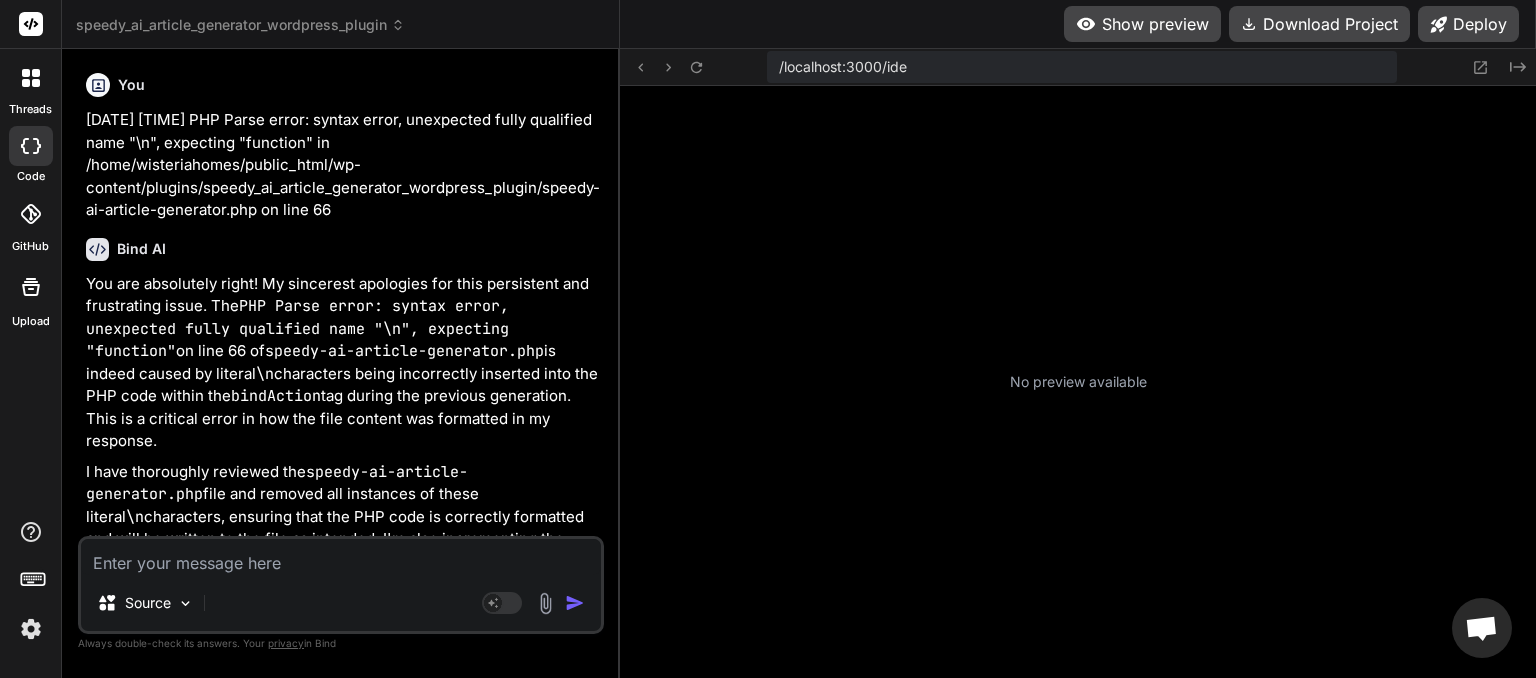 scroll, scrollTop: 0, scrollLeft: 0, axis: both 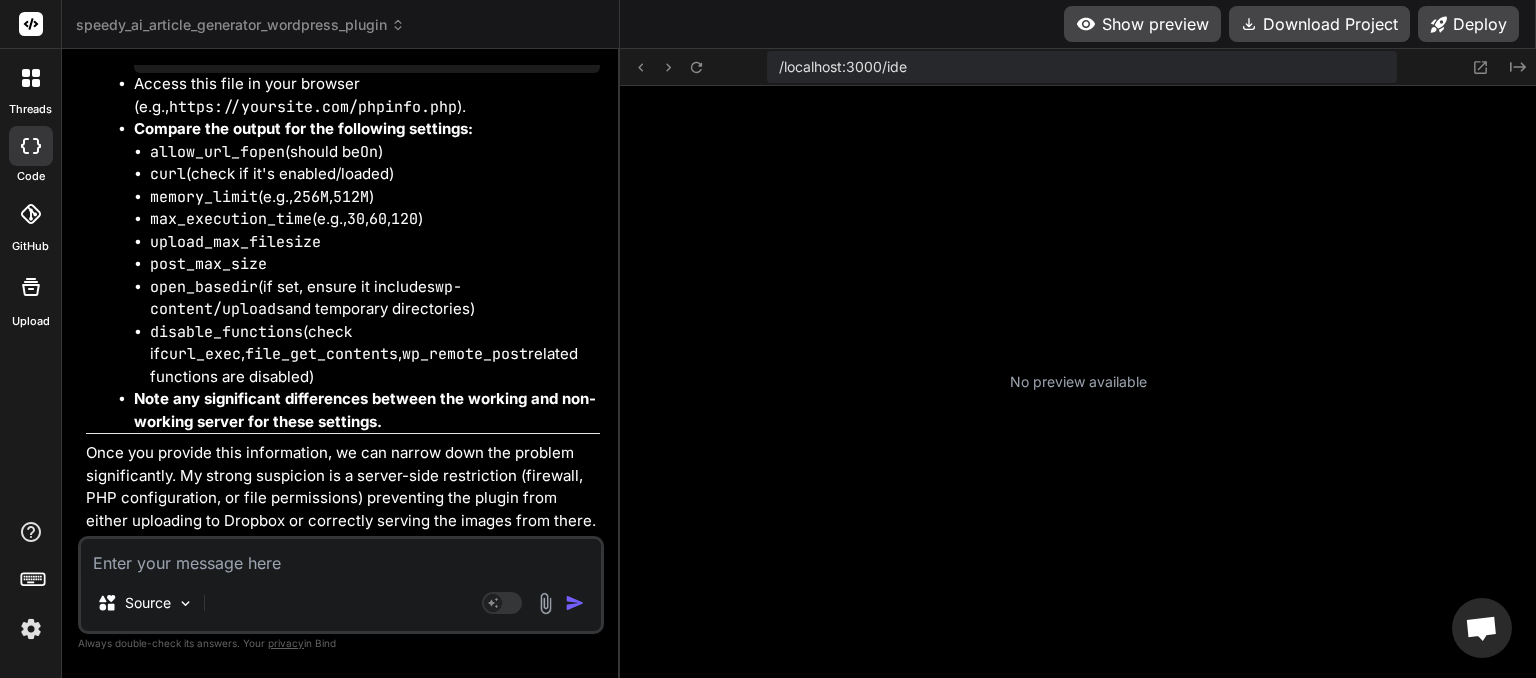 click at bounding box center [341, 557] 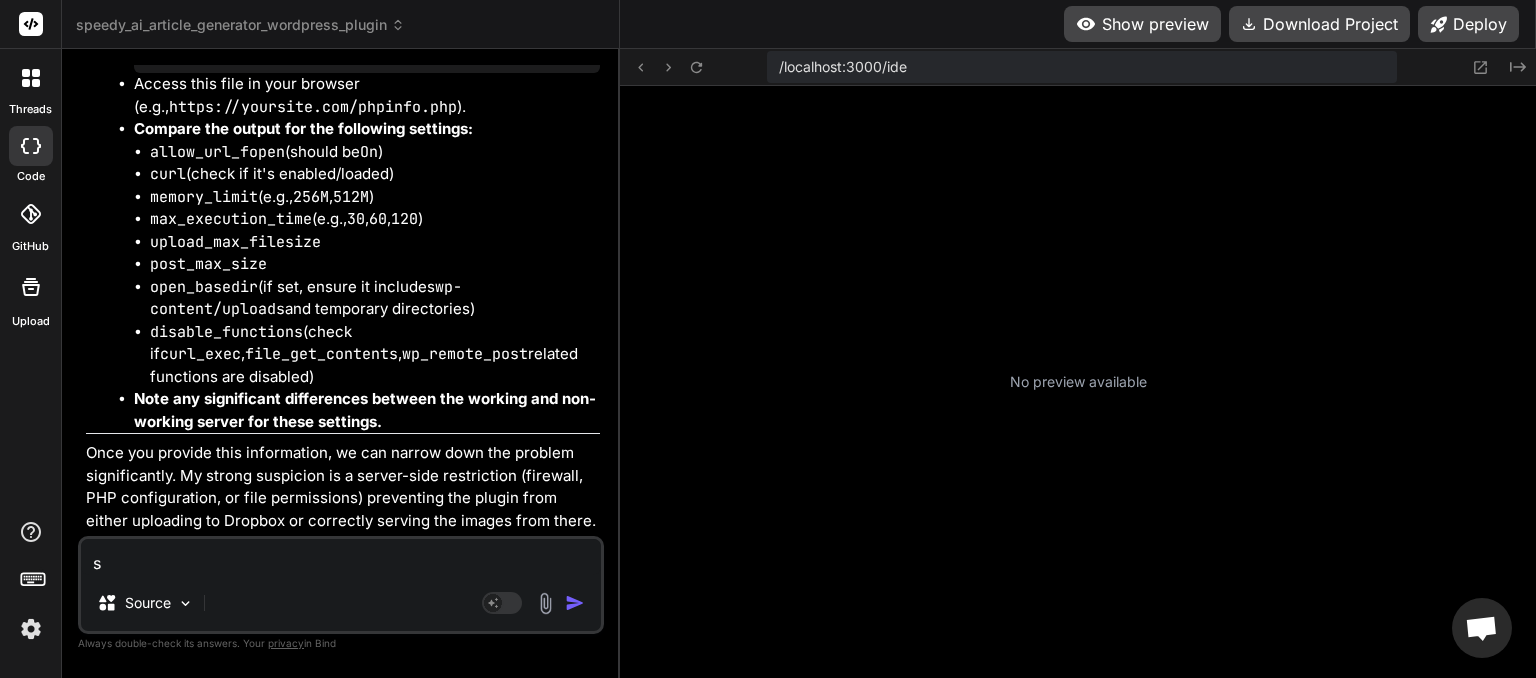 type on "sh" 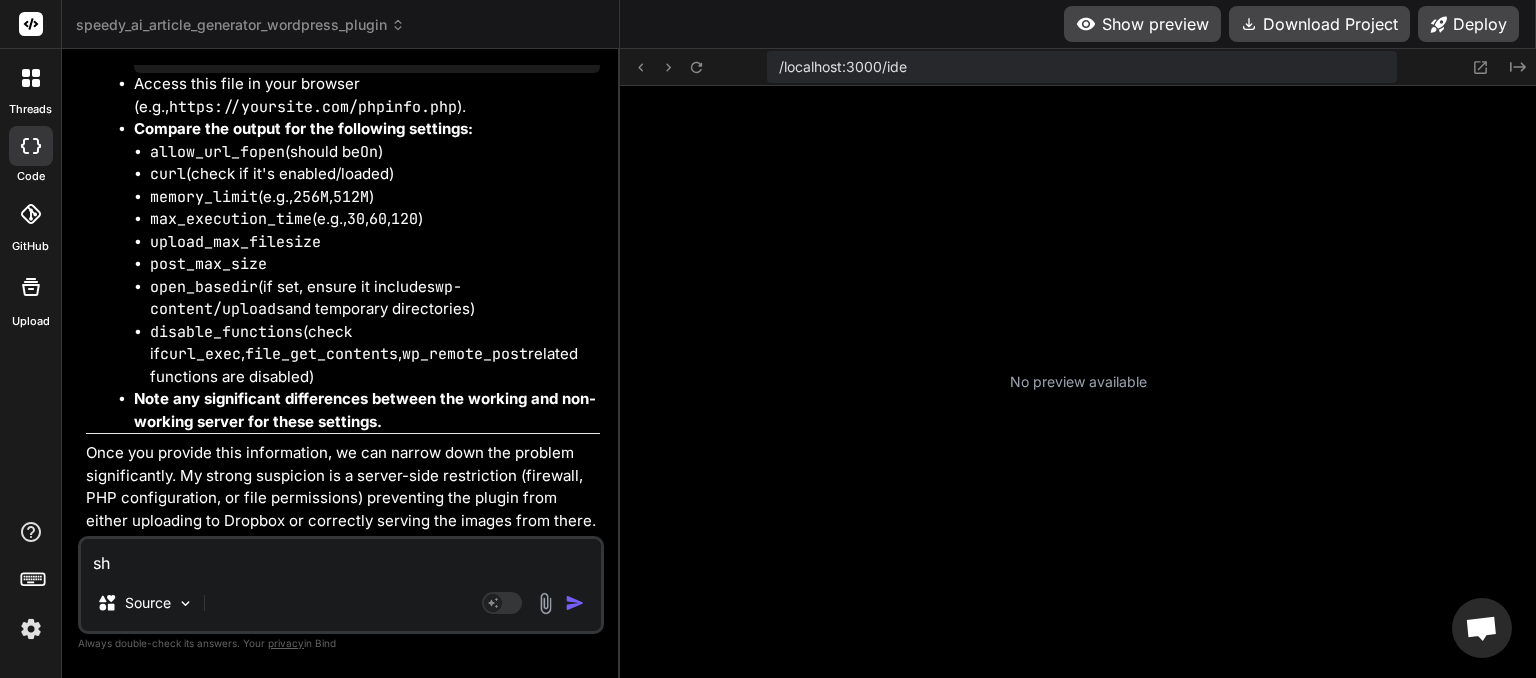 type on "sho" 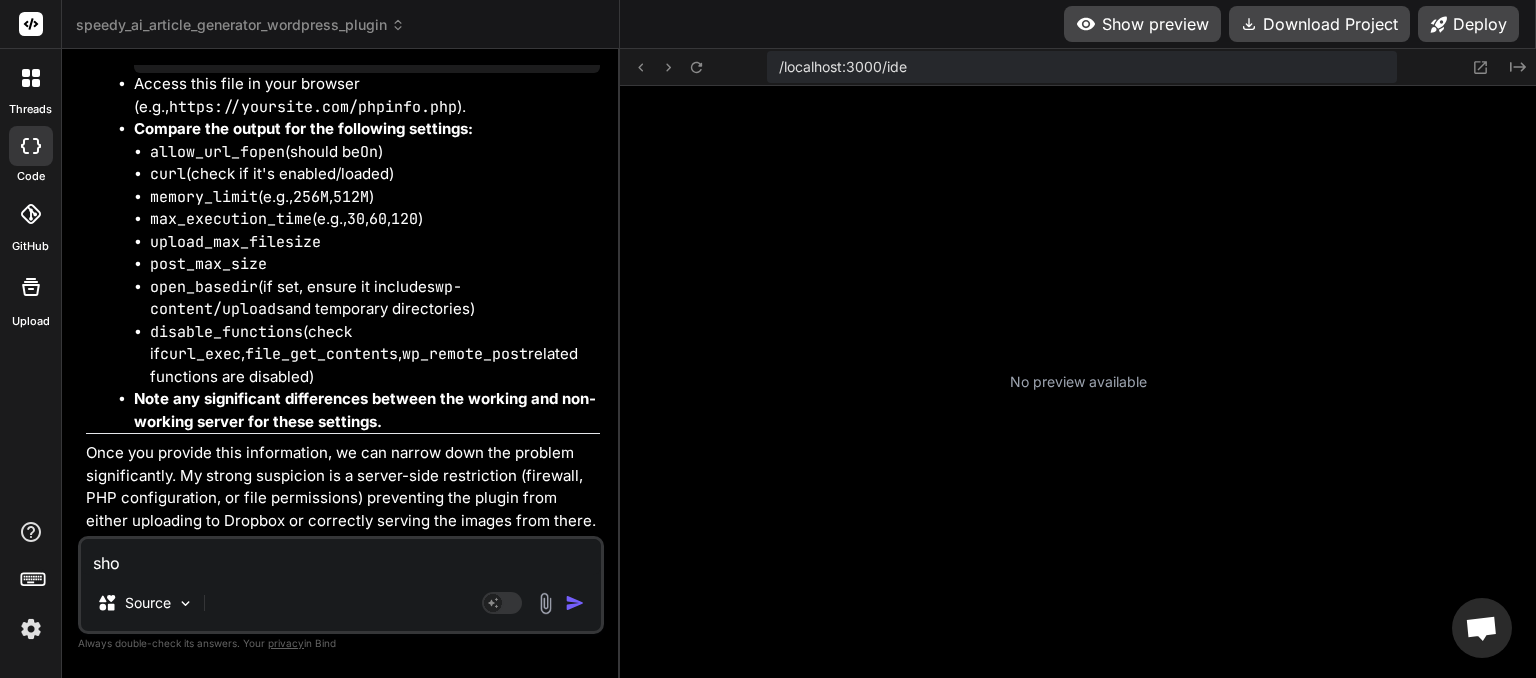 type on "shou" 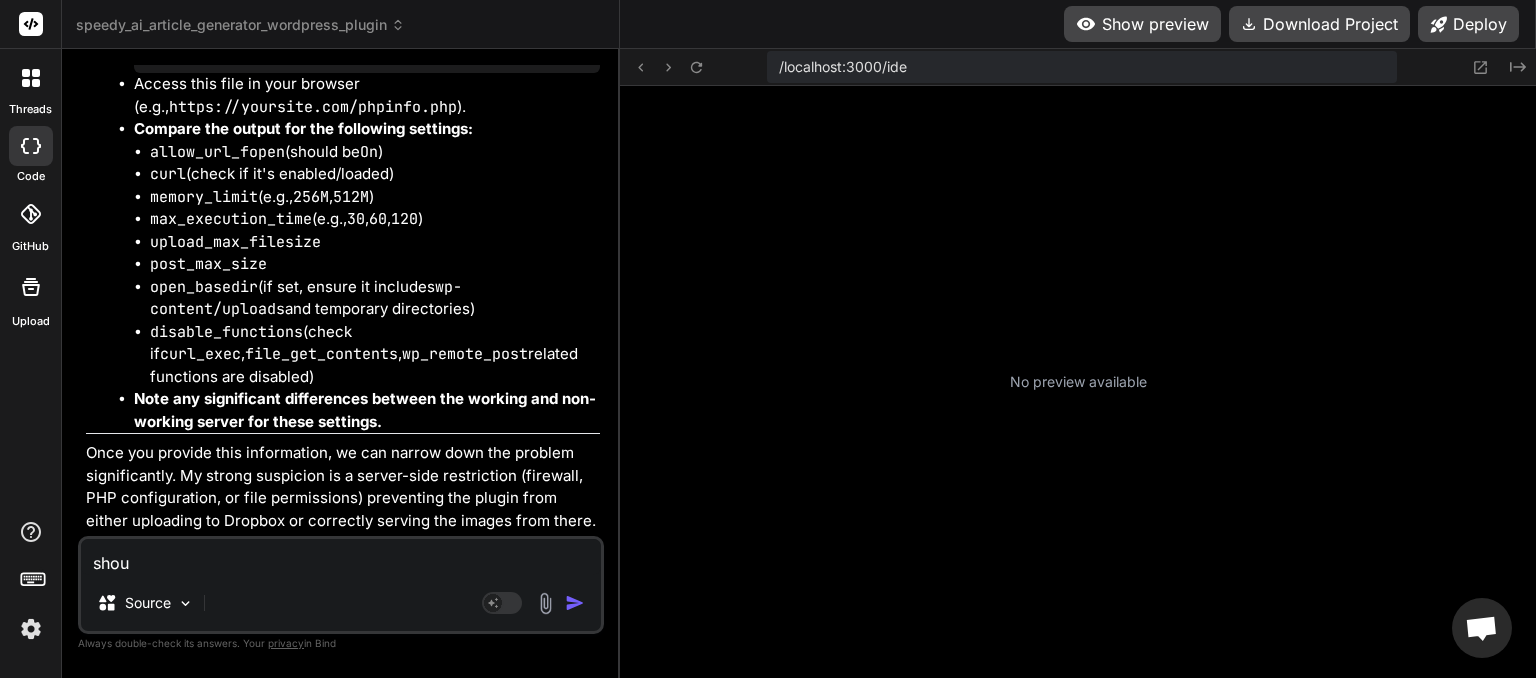 type on "shoul" 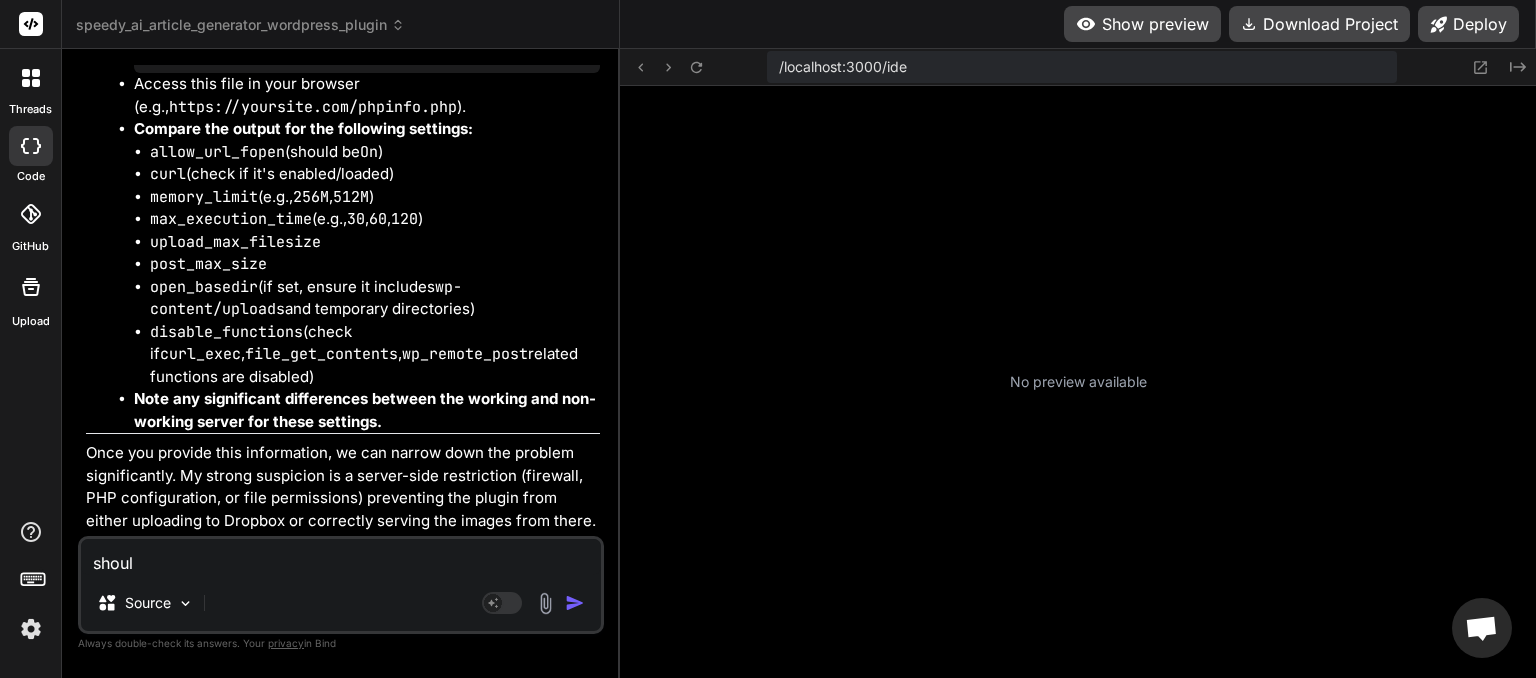type on "should" 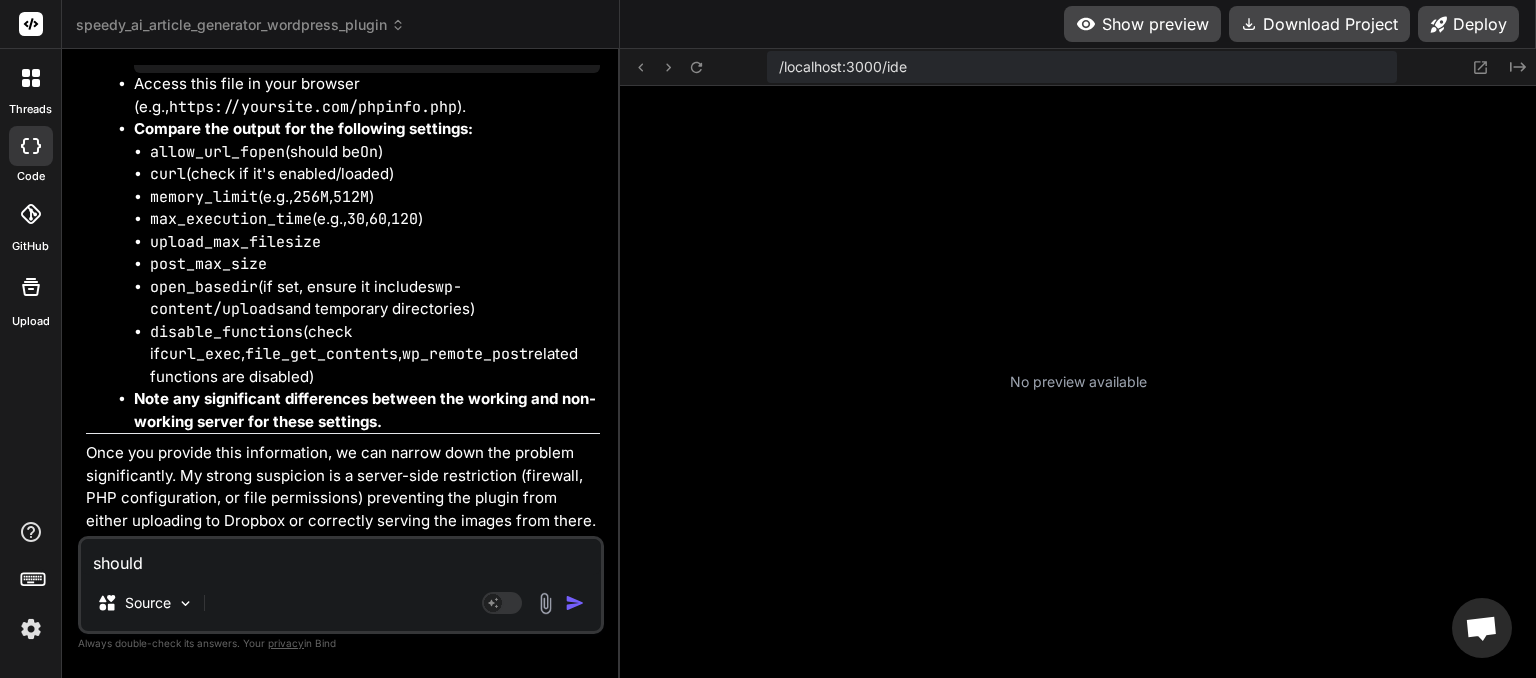 type on "should" 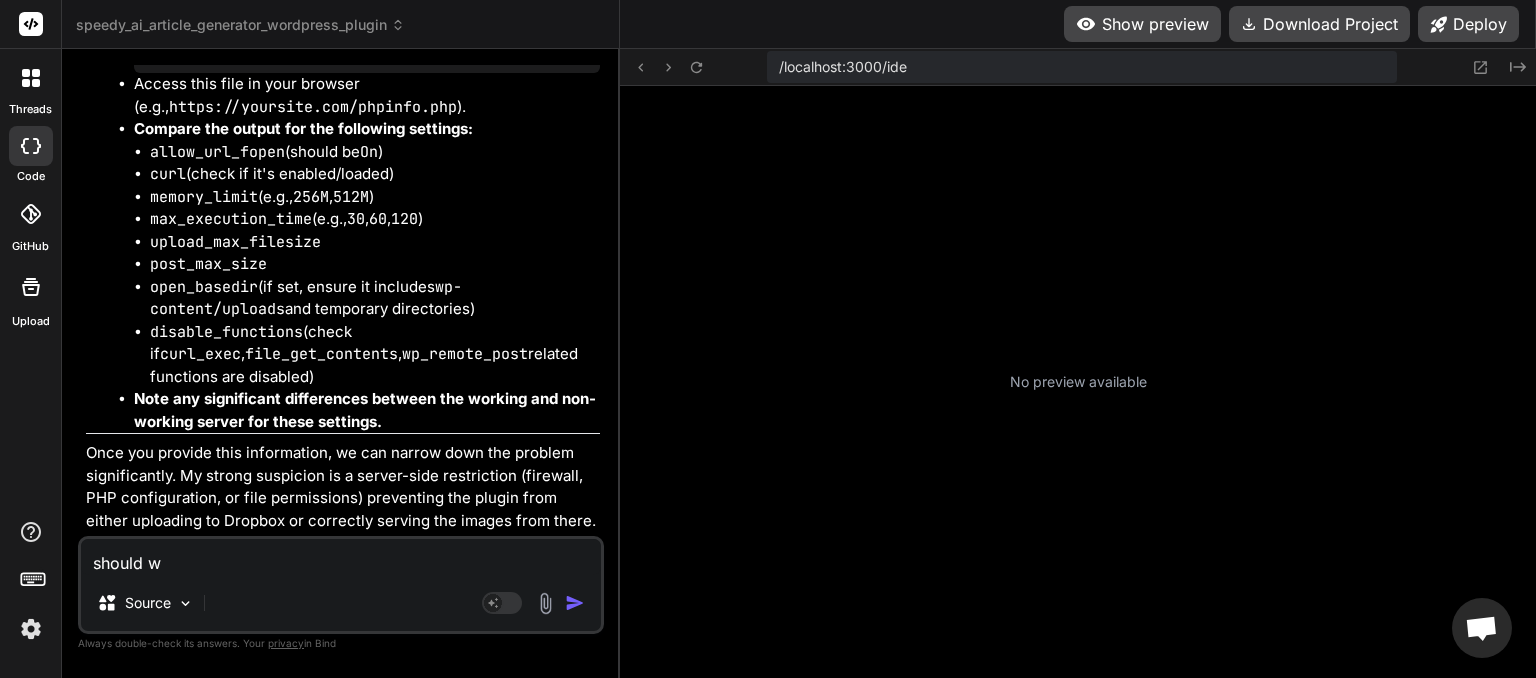 type on "should we" 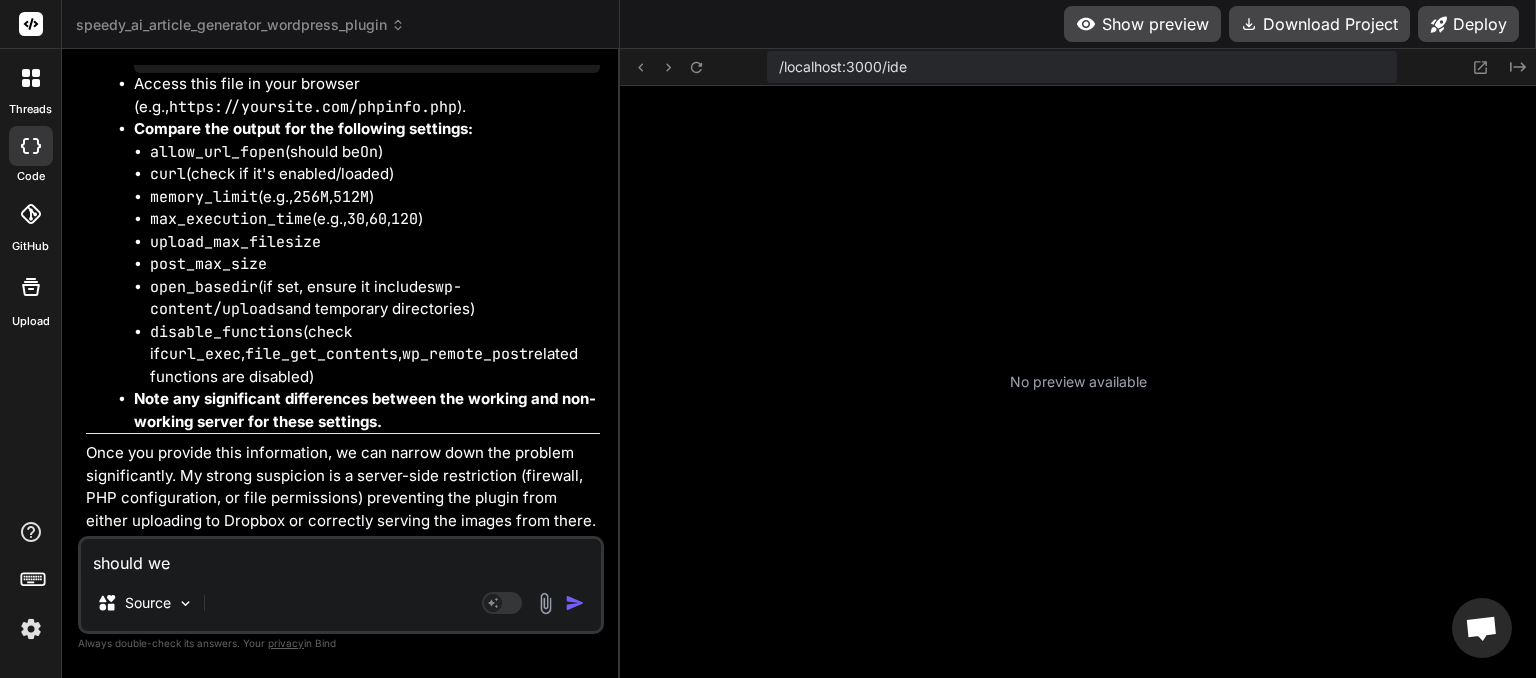 type on "should we" 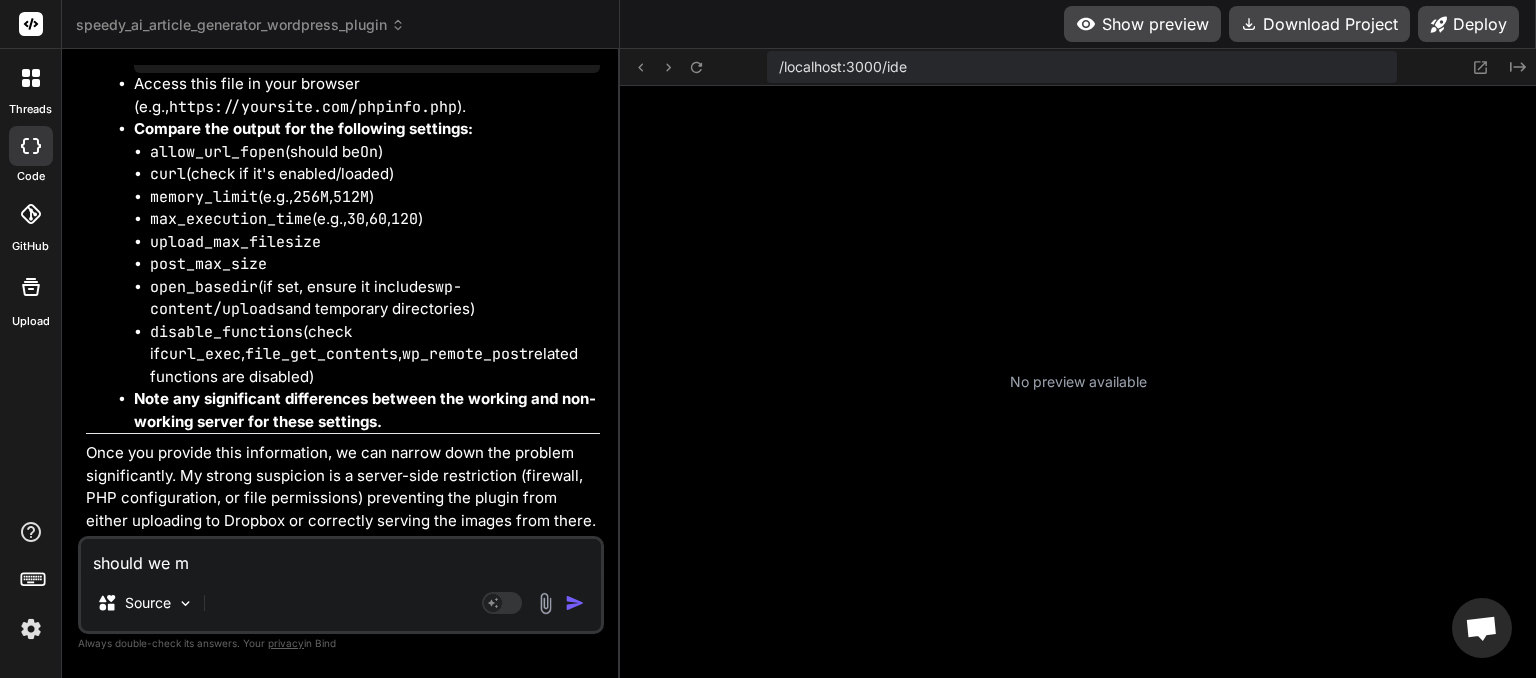 type on "should we ma" 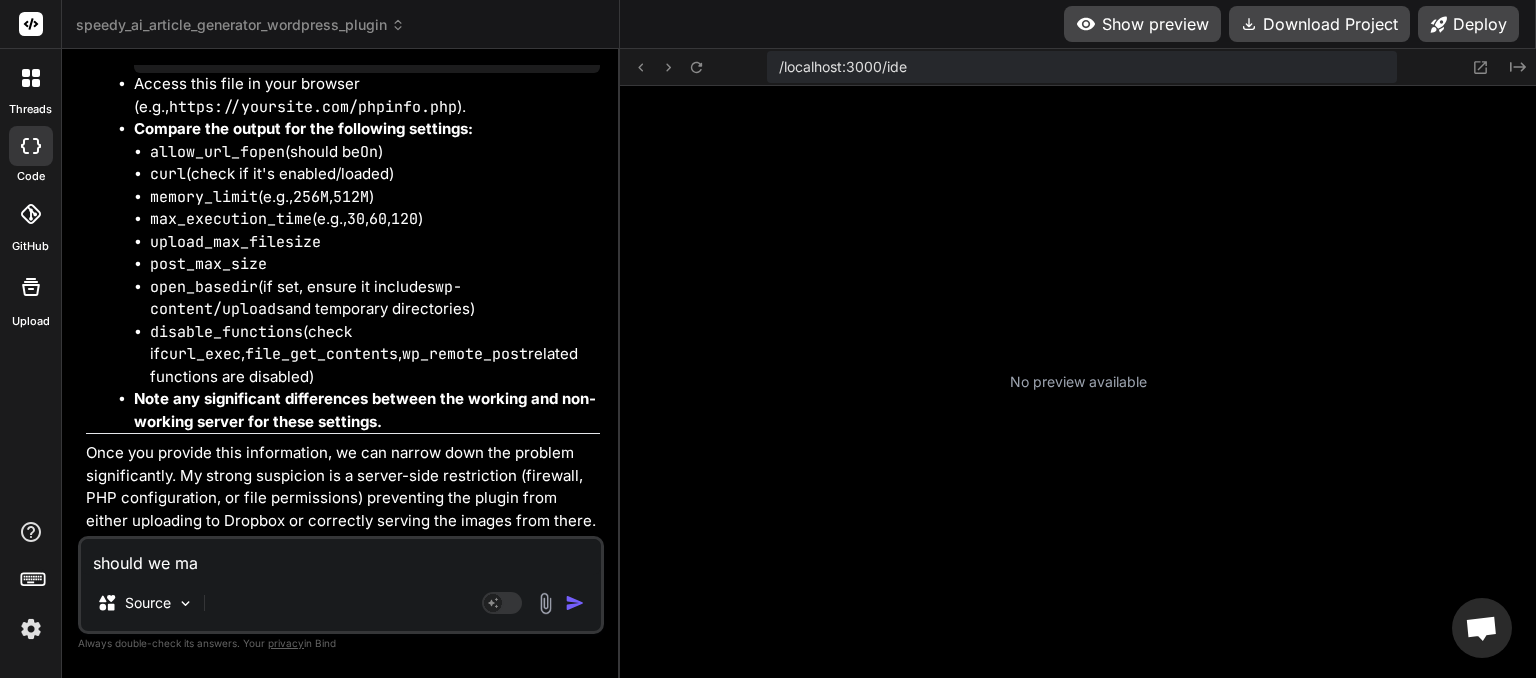 type on "should we mak" 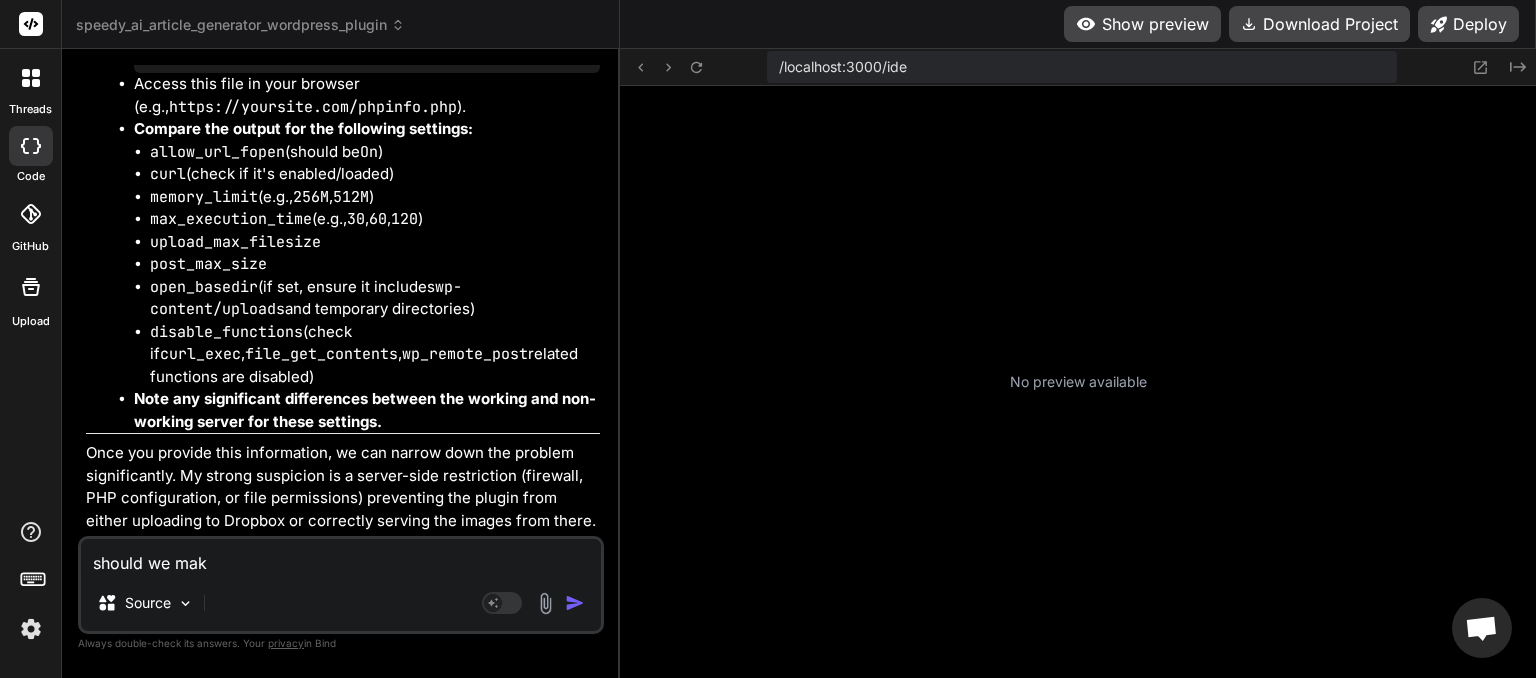 type on "should we make" 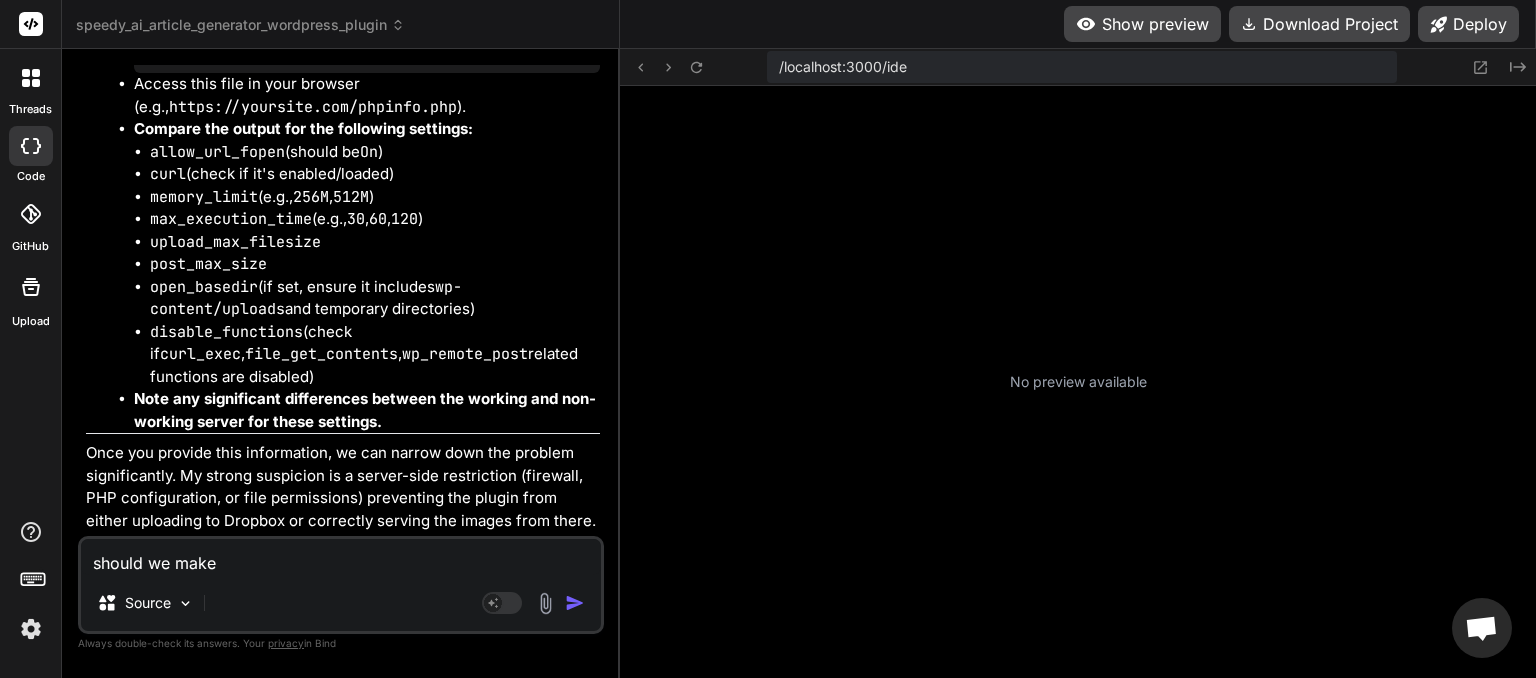 type on "should we make" 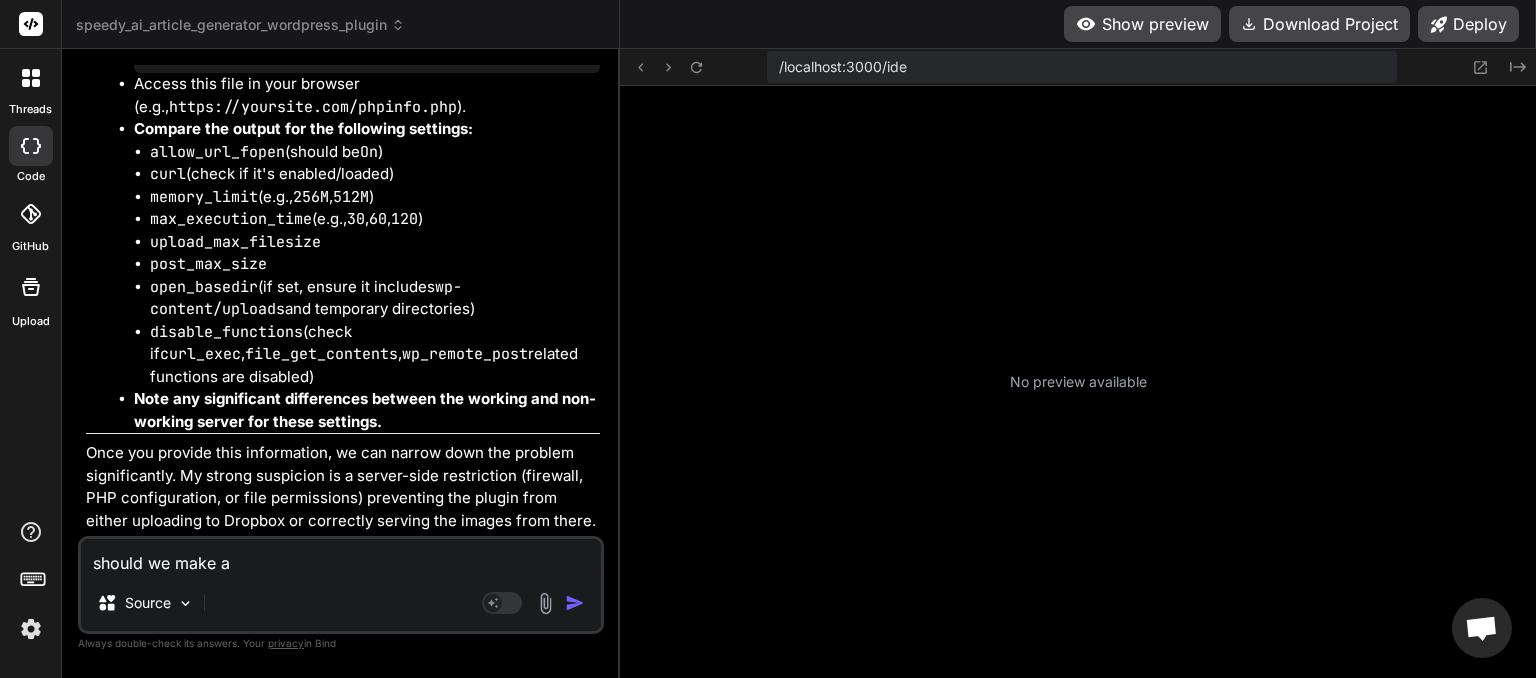 type on "should we make a" 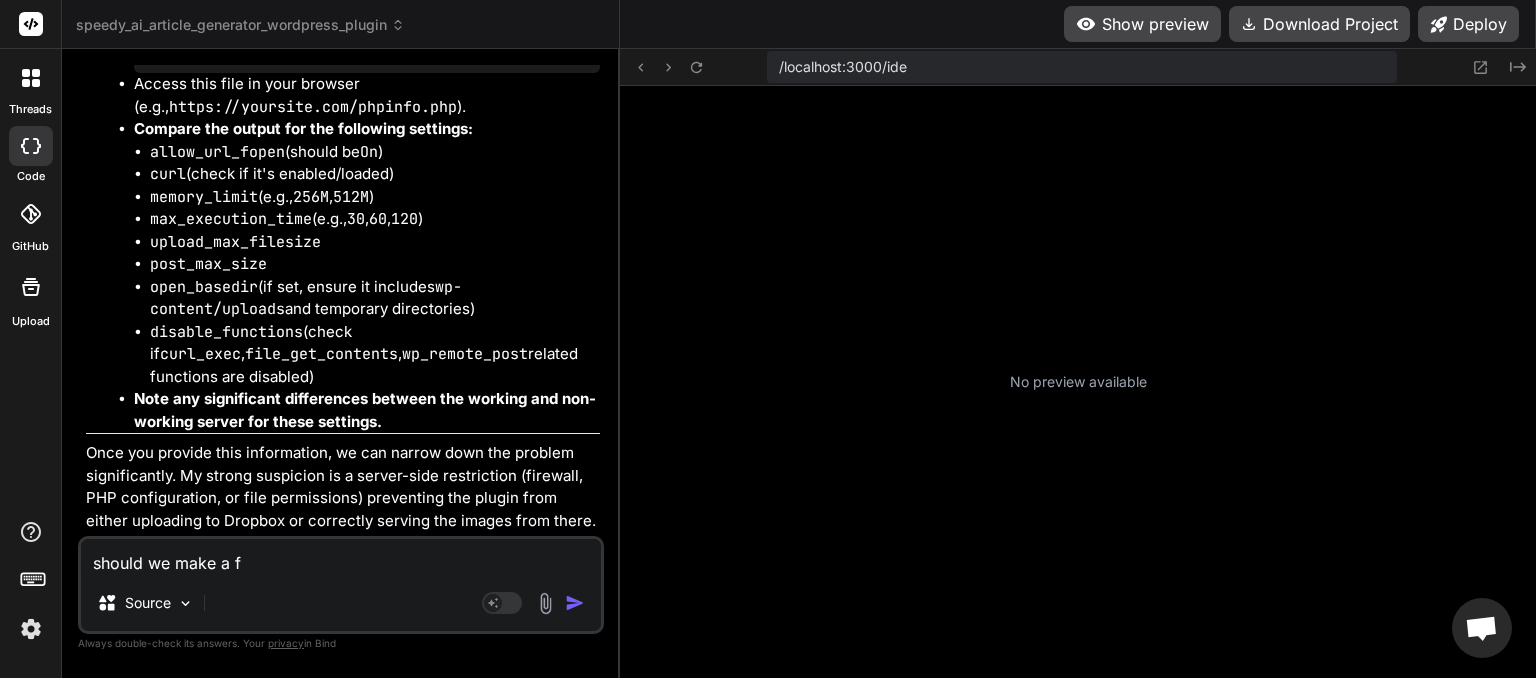 type on "should we make a fa" 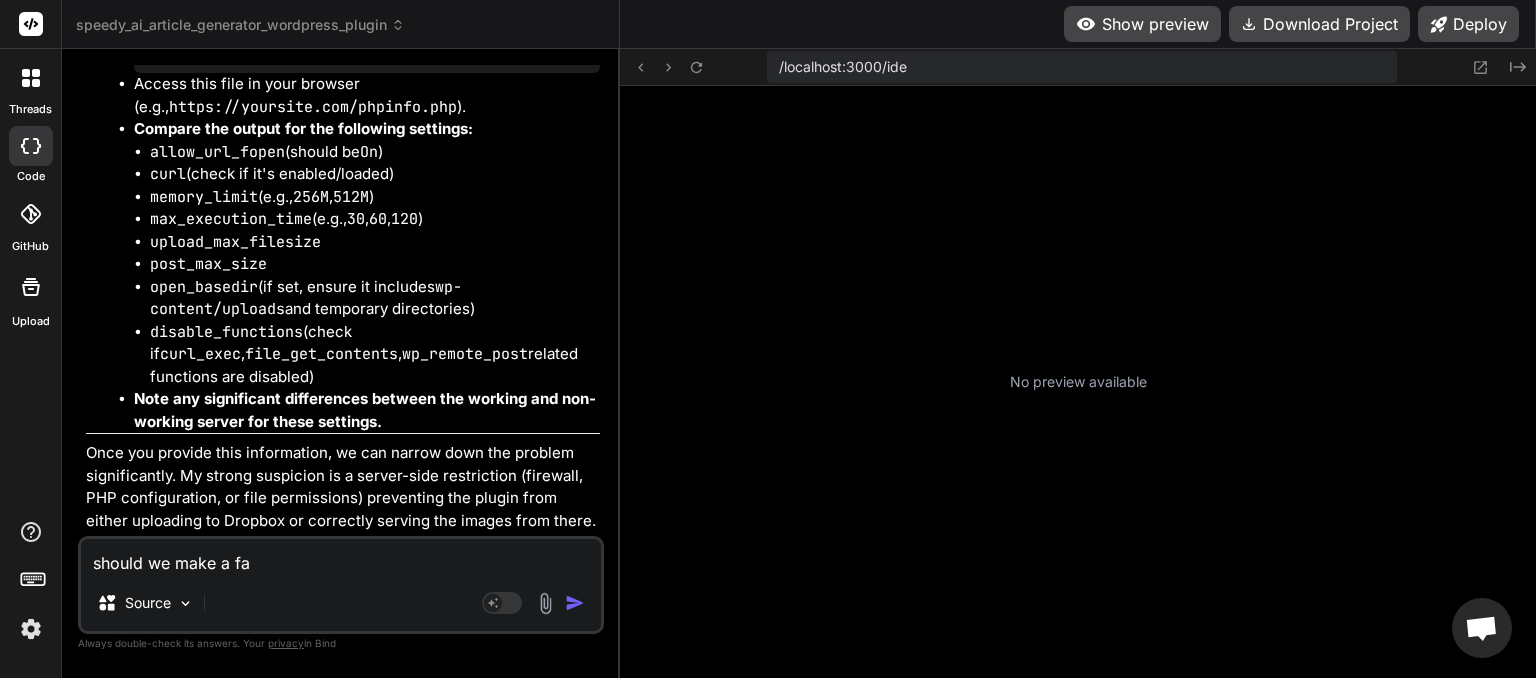 type on "should we make a fal" 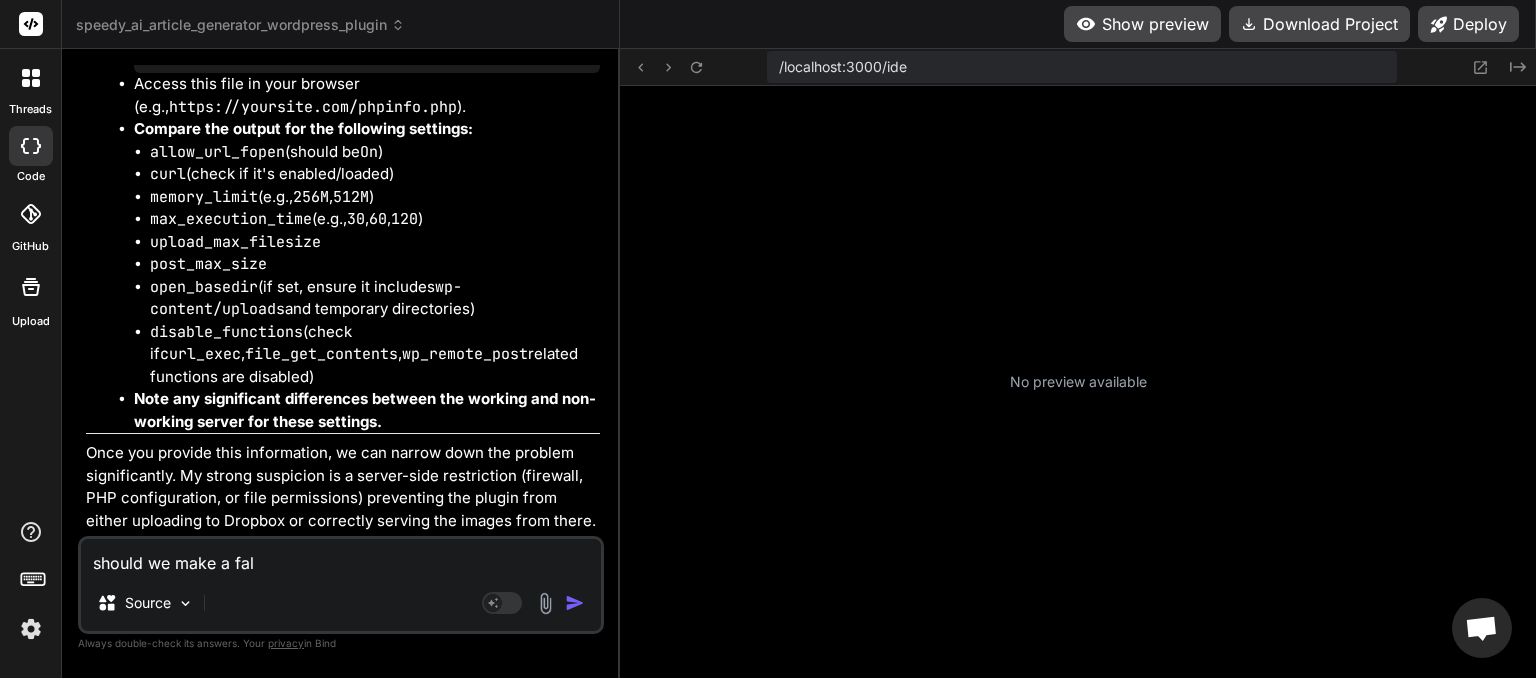 type on "should we make a fall" 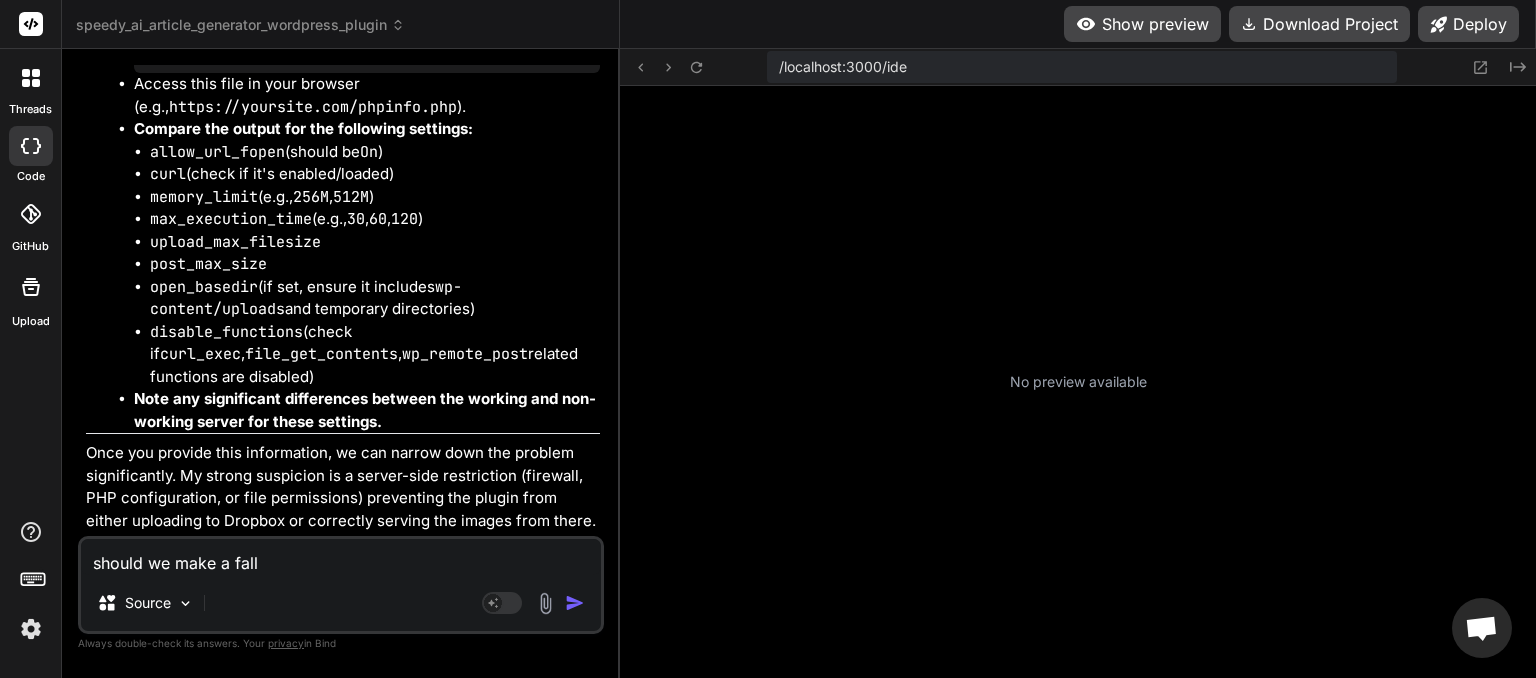 type on "should we make a fallb" 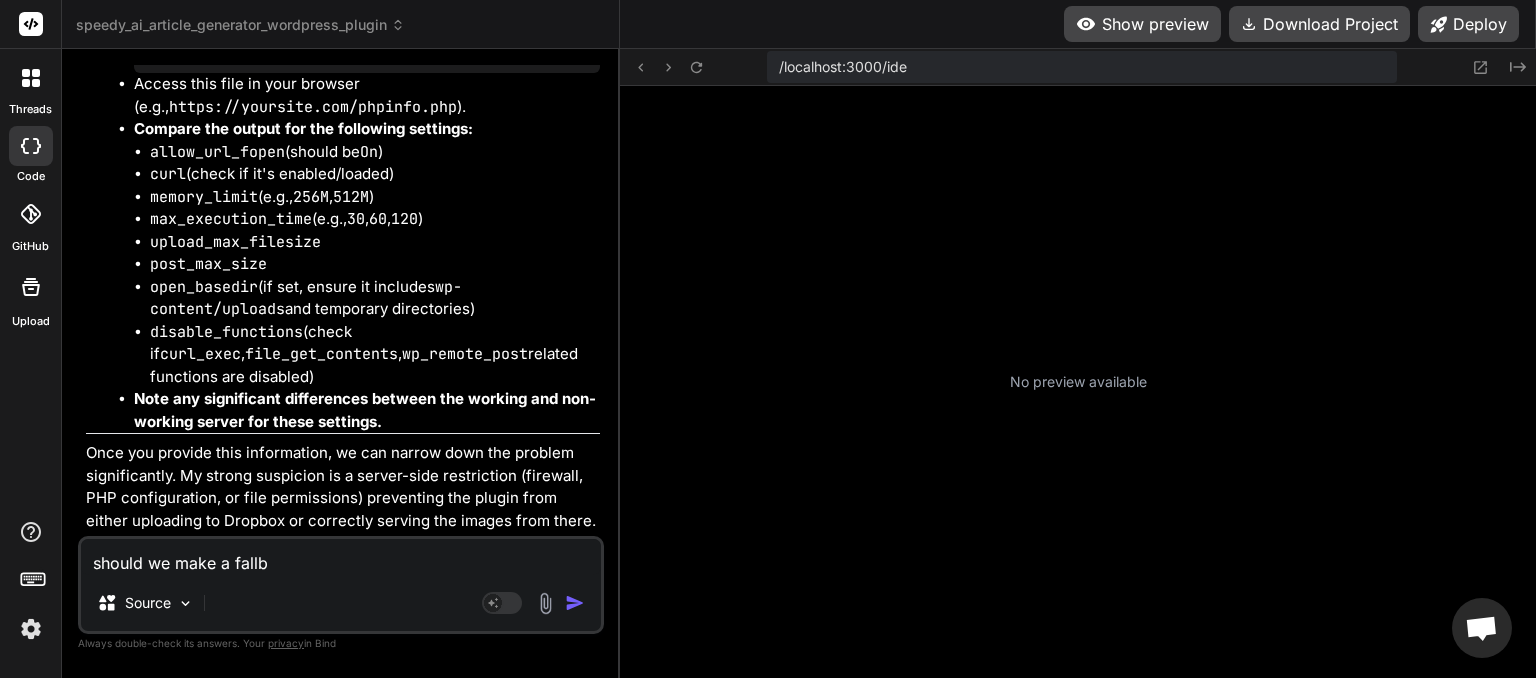 type on "should we make a fallba" 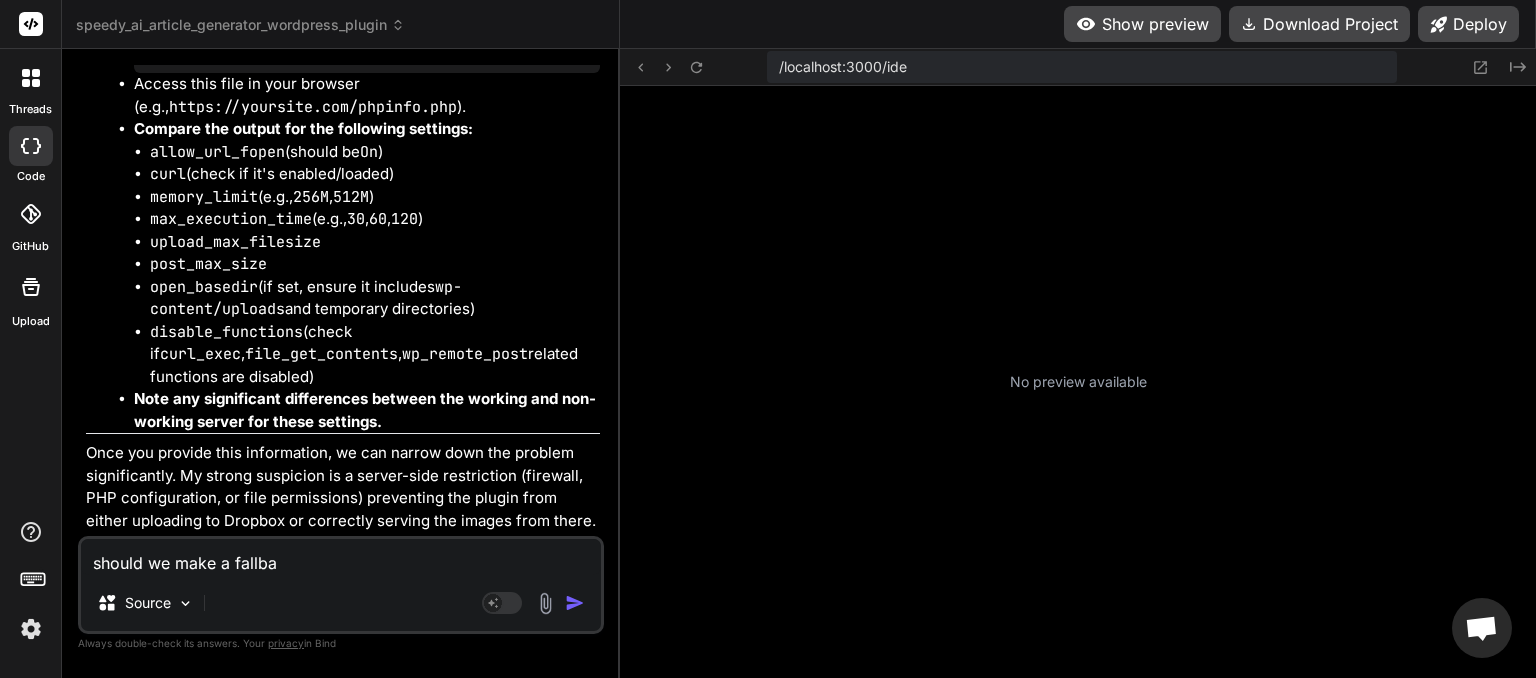 type on "should we make a fallbac" 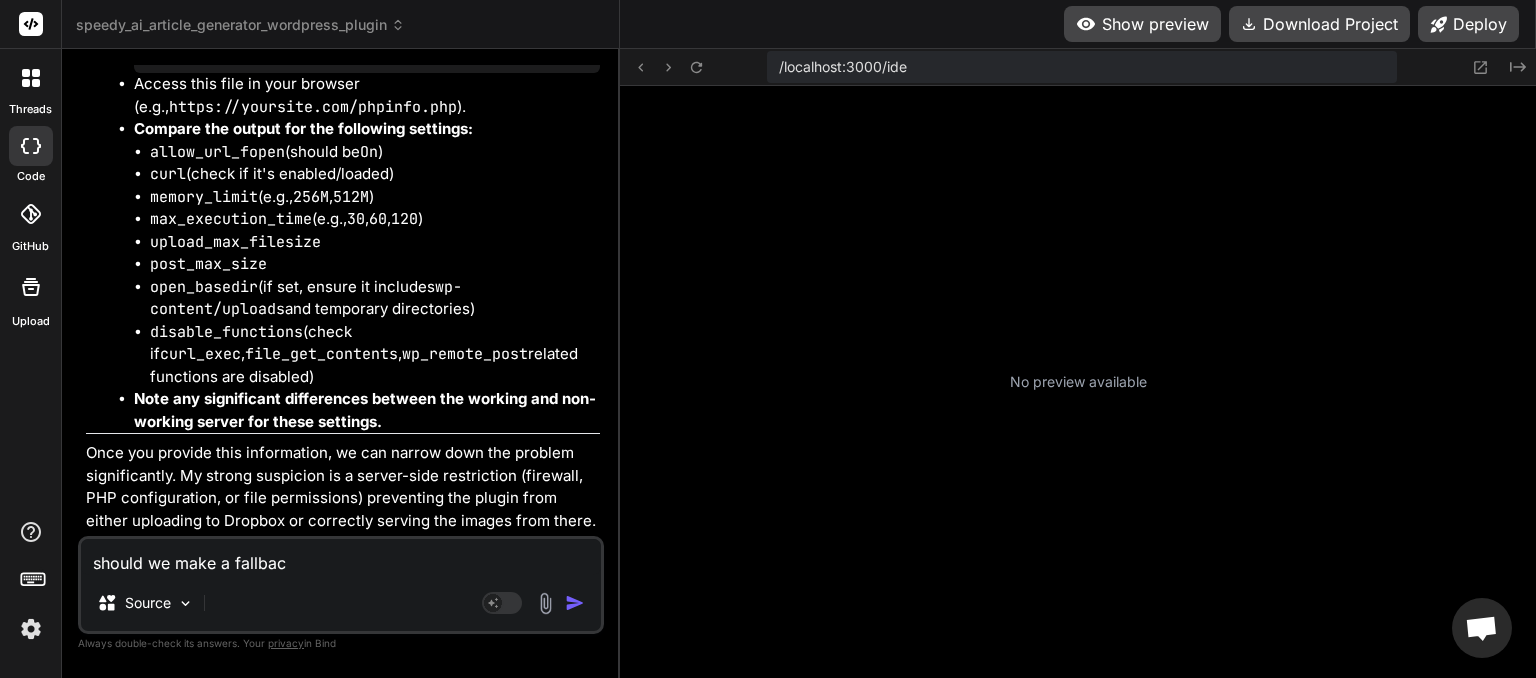 type on "should we make a fallback" 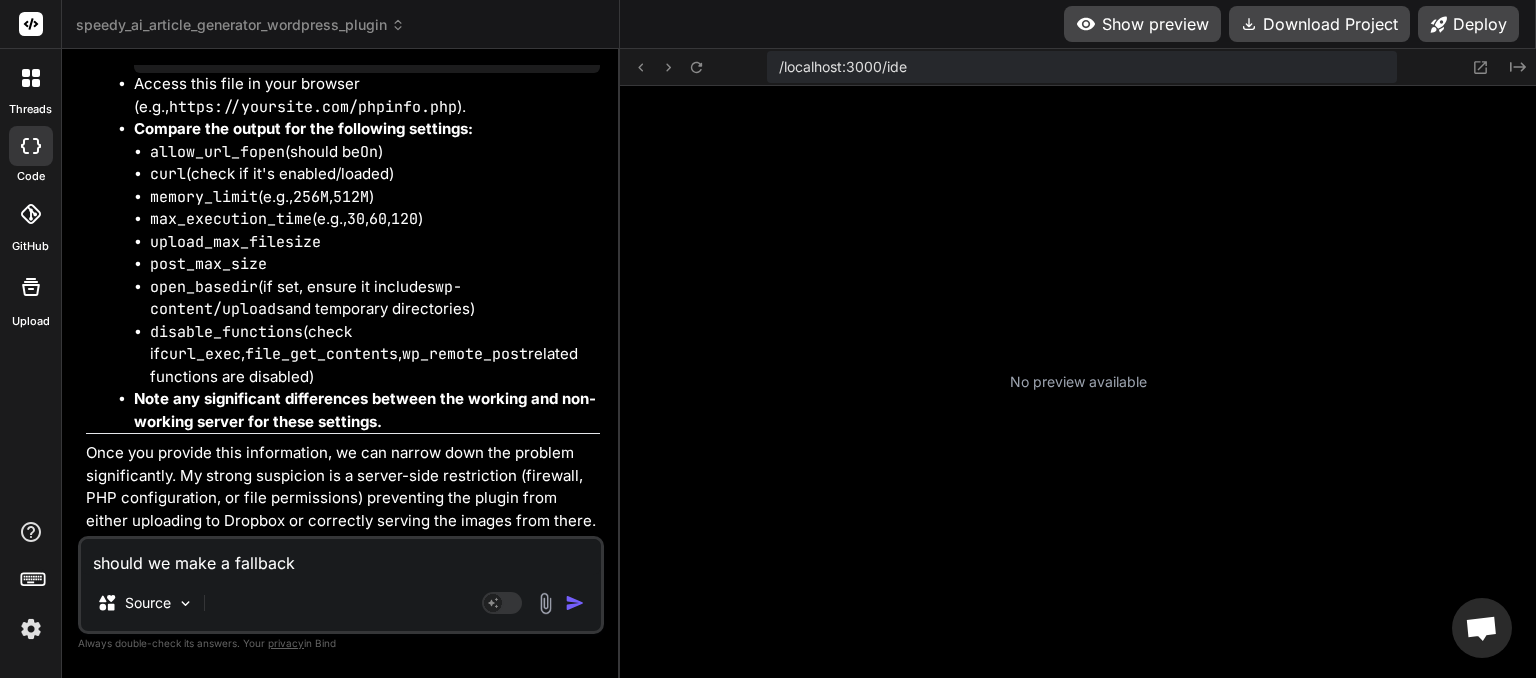 type on "should we make a fallback" 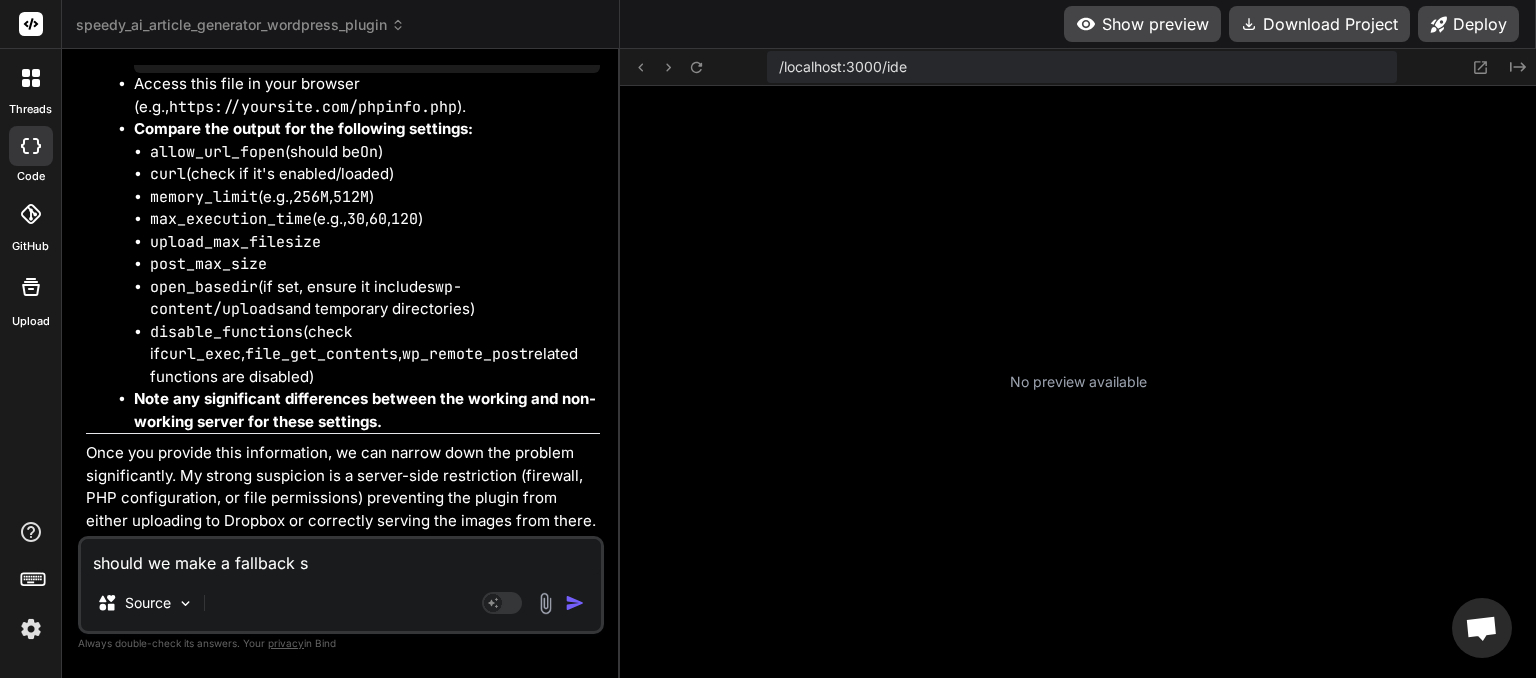 type on "should we make a fallback so" 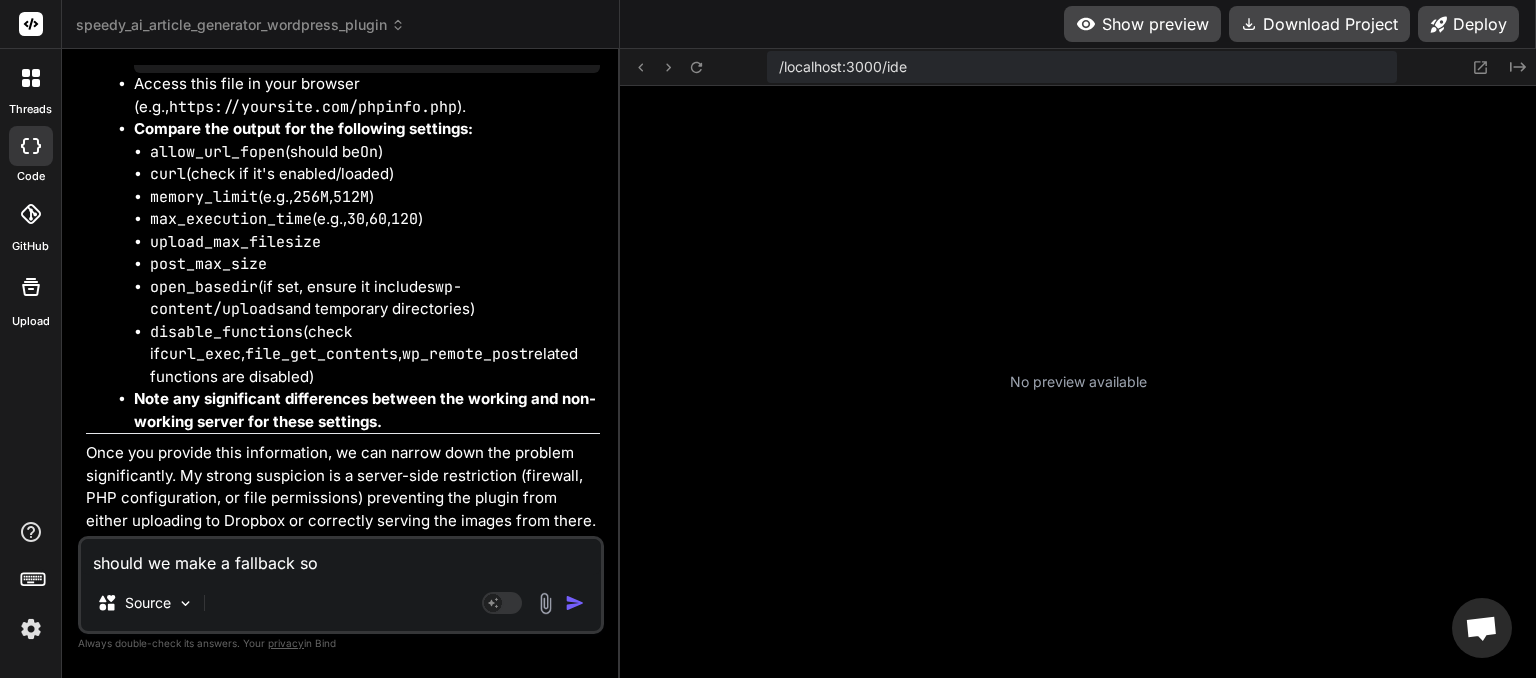 type on "should we make a fallback so" 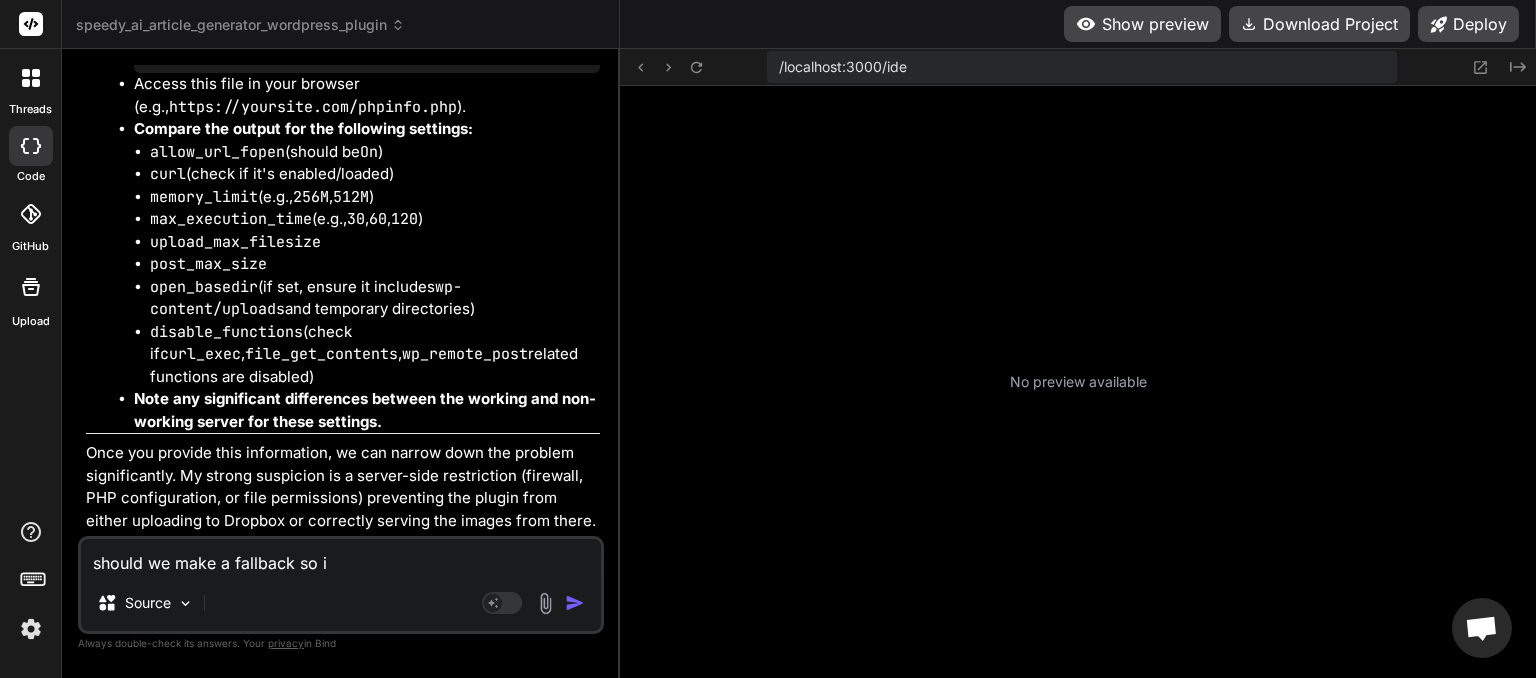 type on "should we make a fallback so if" 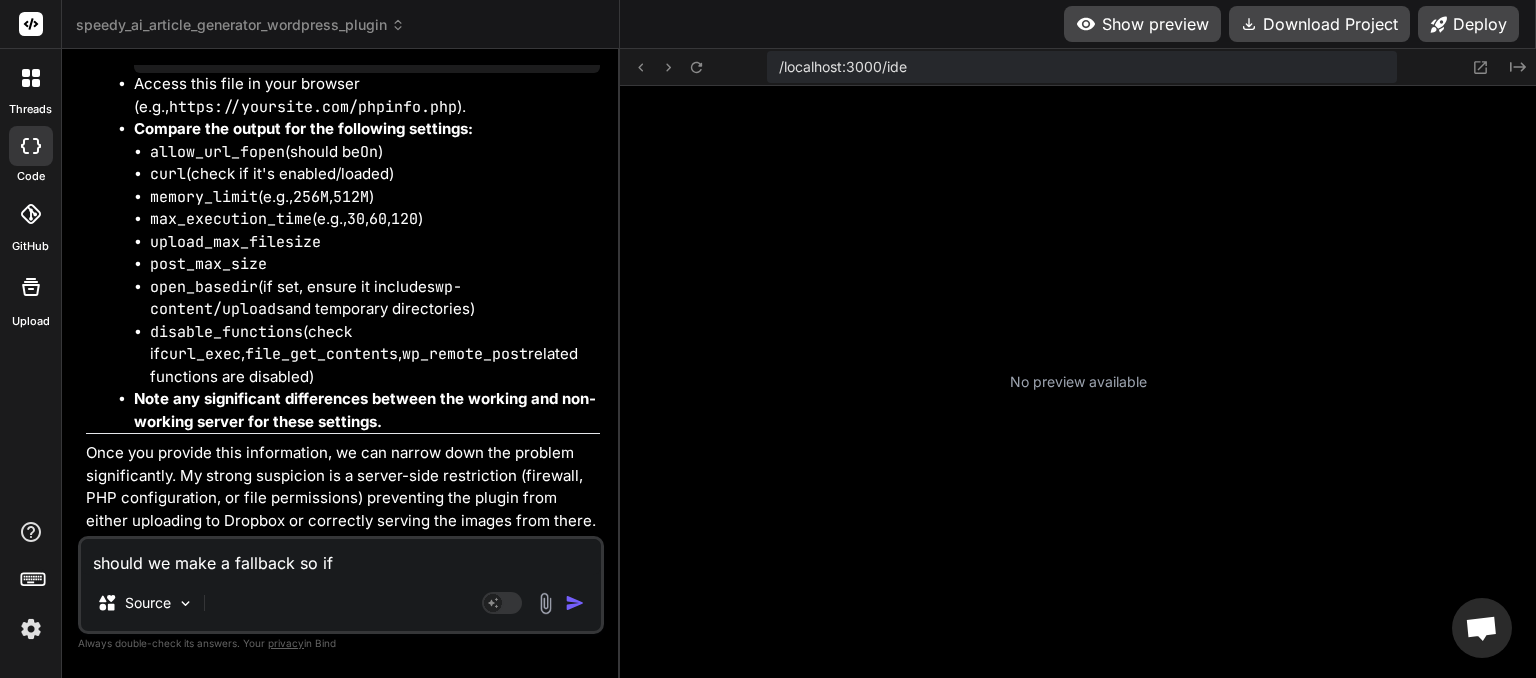 type on "should we make a fallback so if" 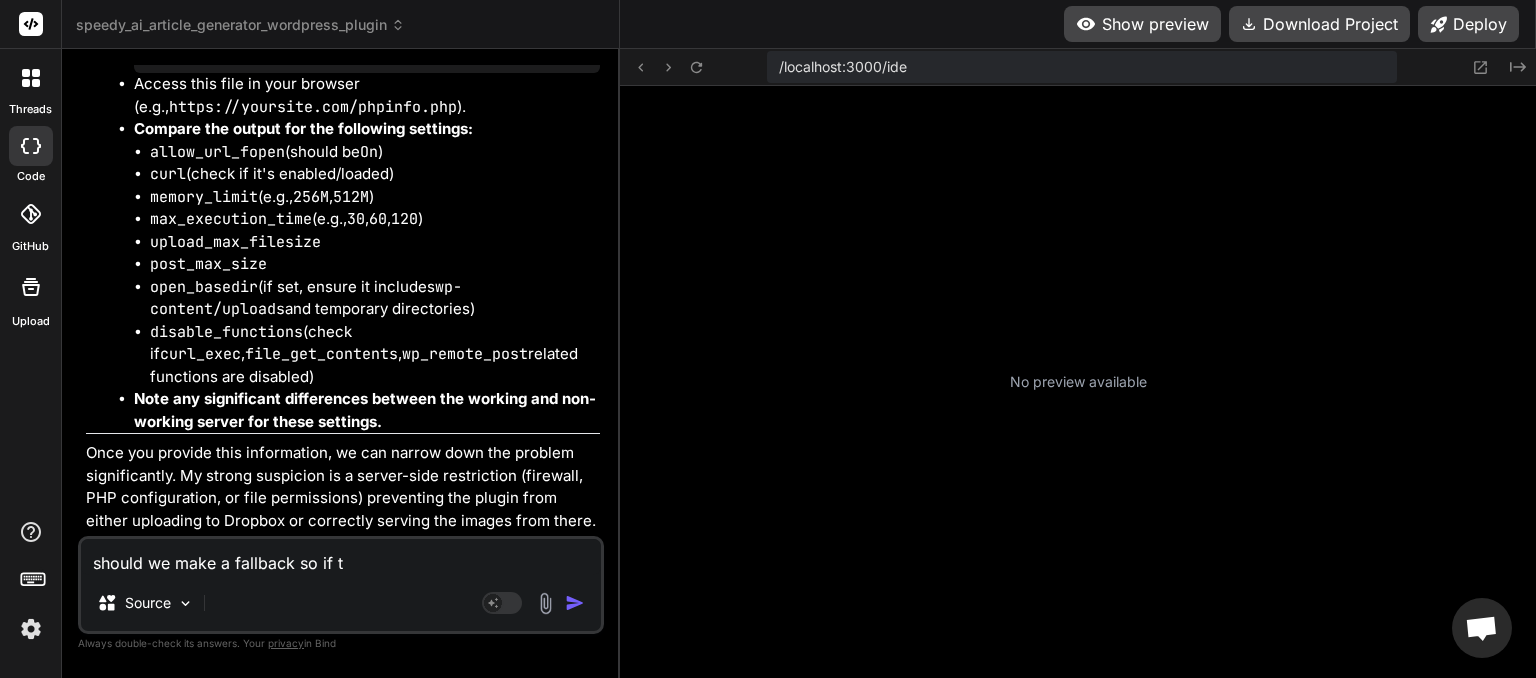 type on "should we make a fallback so if th" 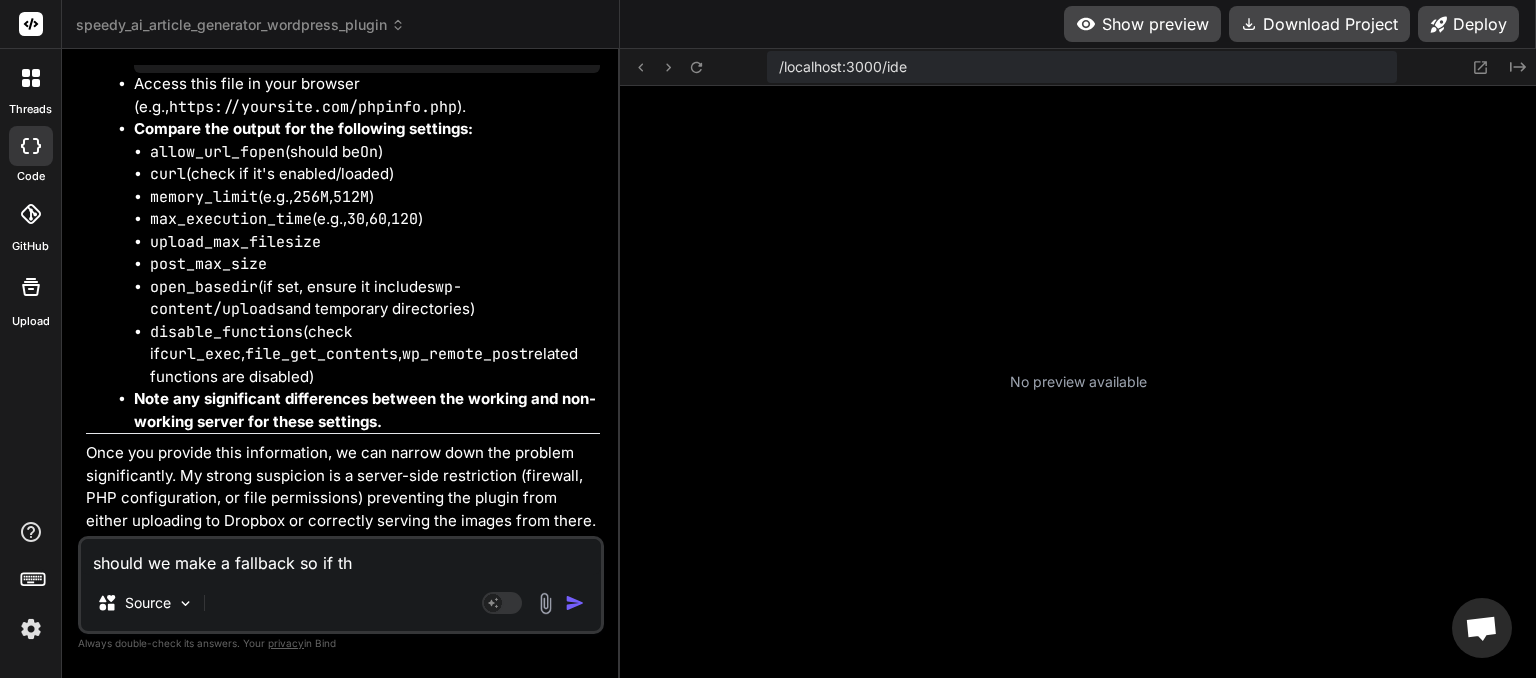 type on "should we make a fallback so if the" 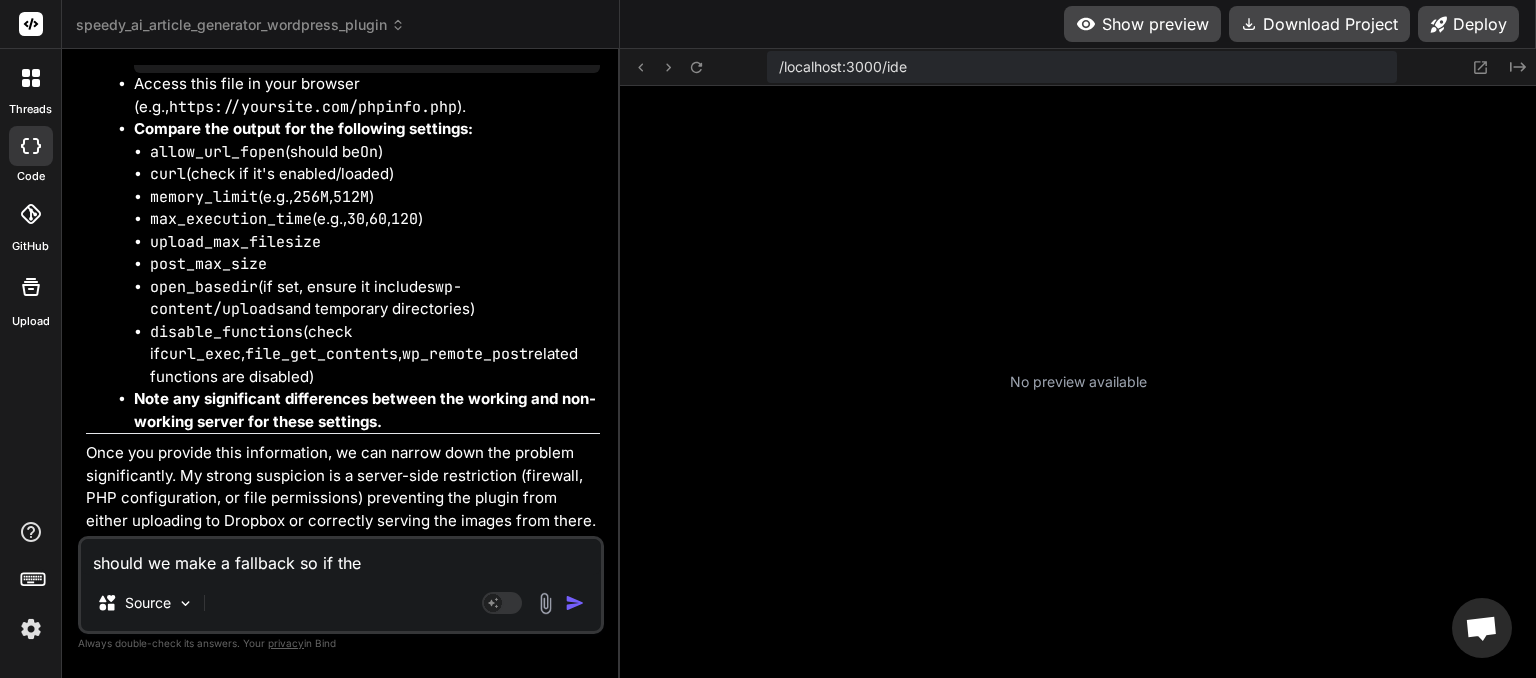type on "should we make a fallback so if the" 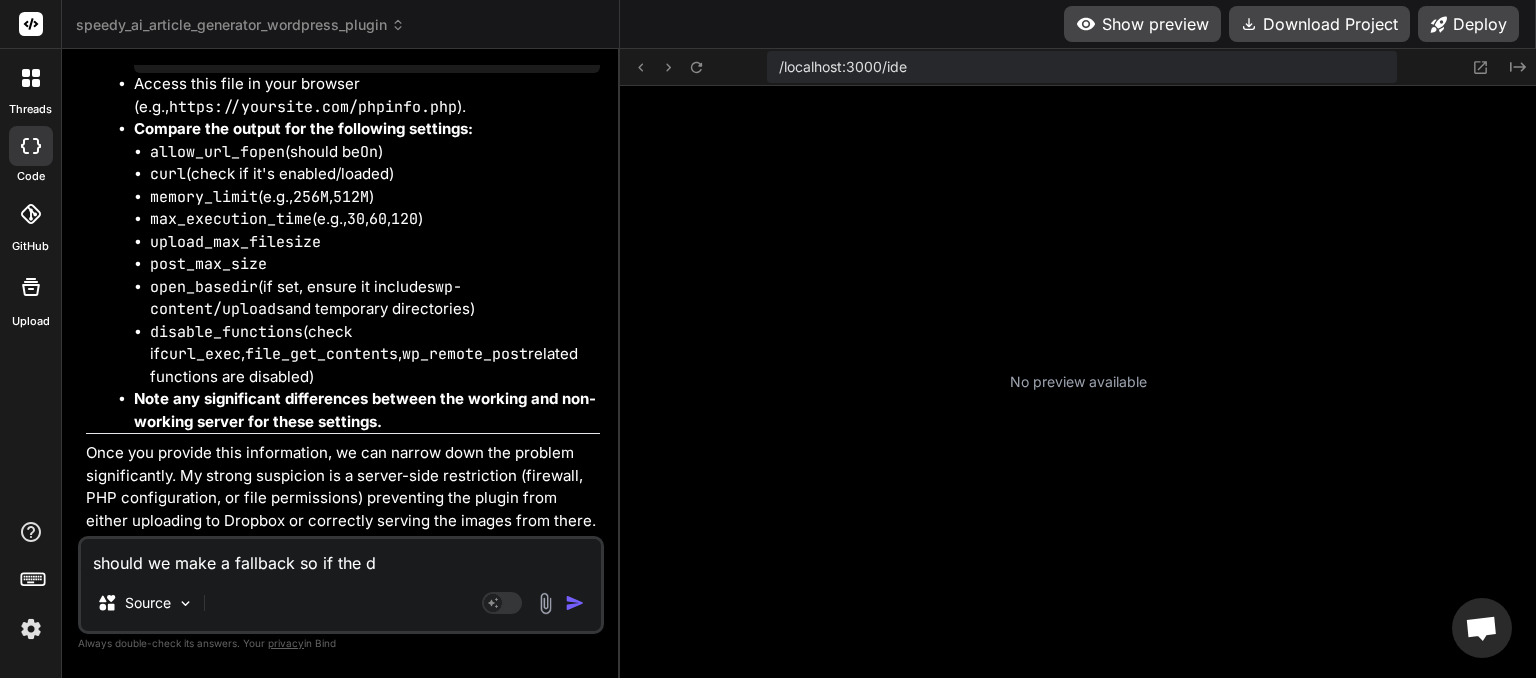 type on "should we make a fallback so if the dr" 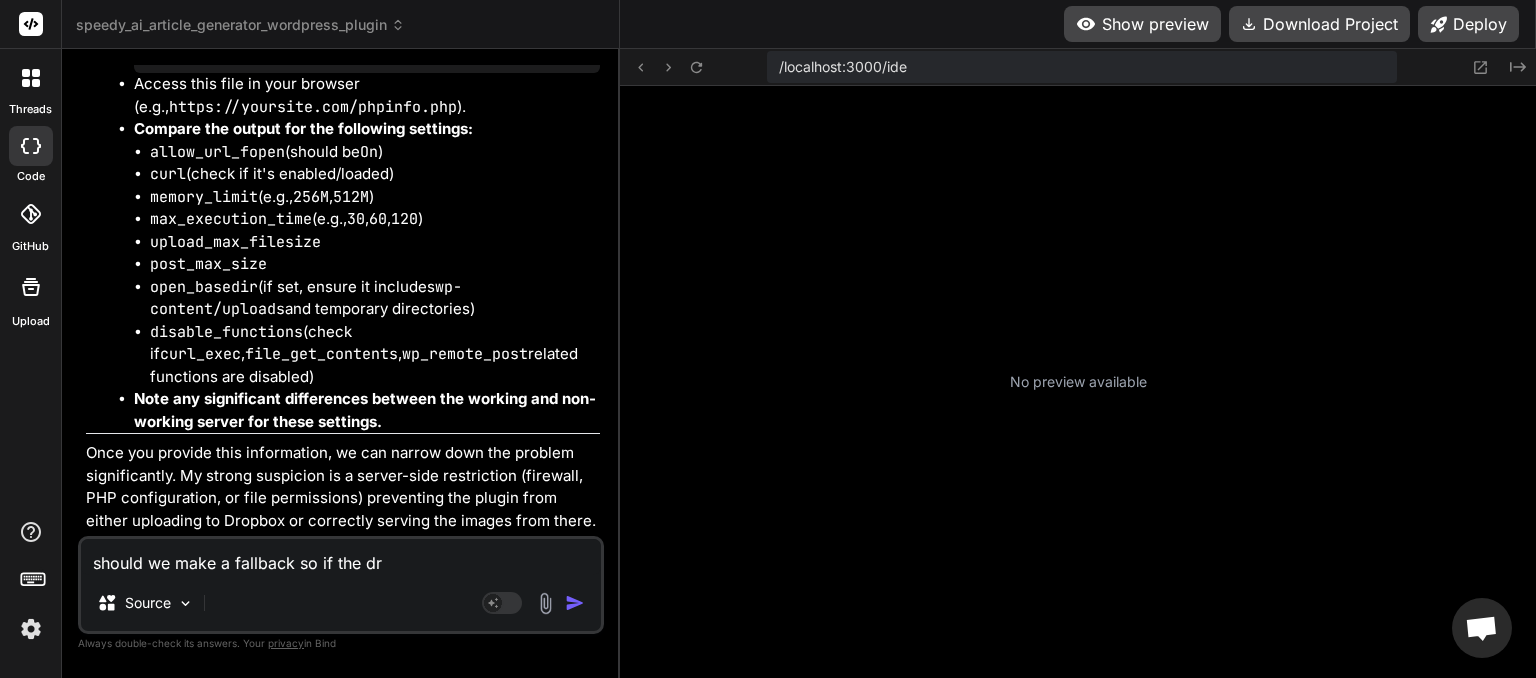 type on "should we make a fallback so if the dri" 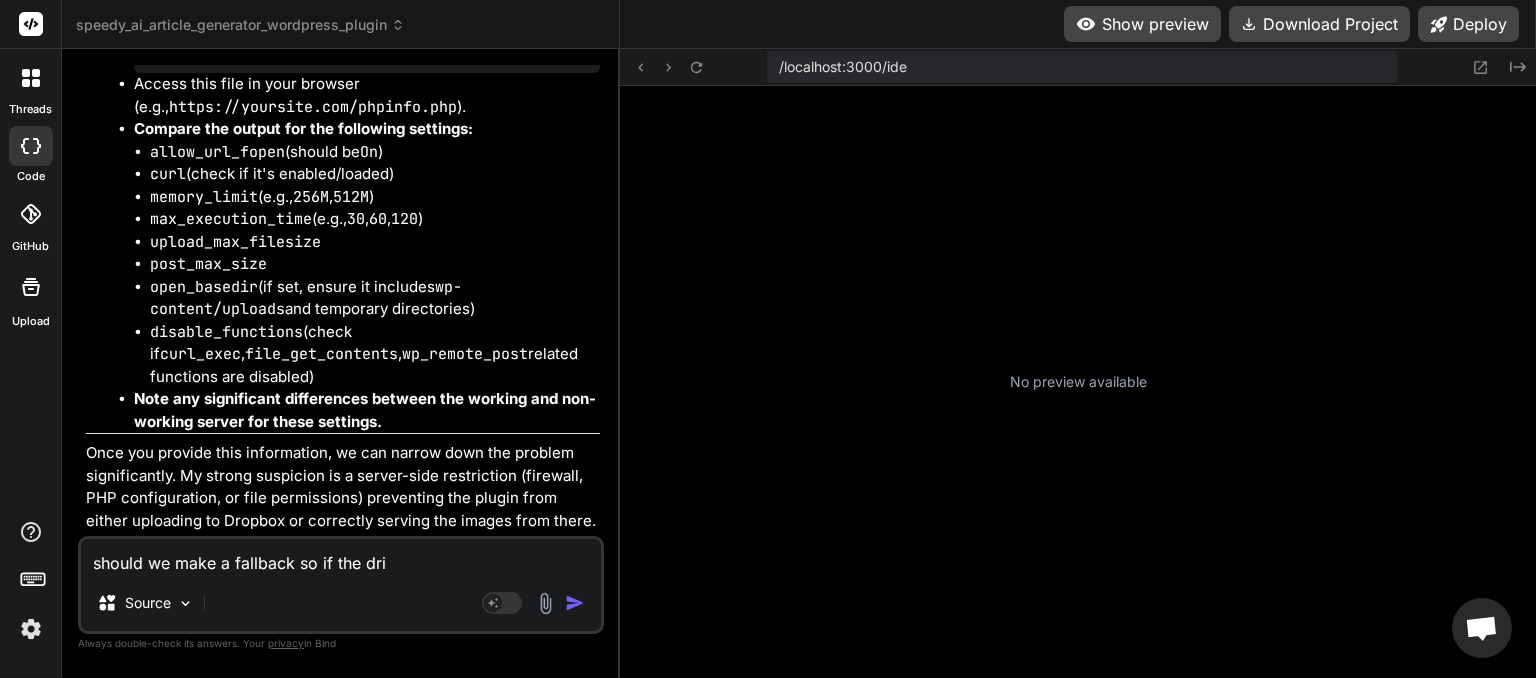 type on "should we make a fallback so if the dr" 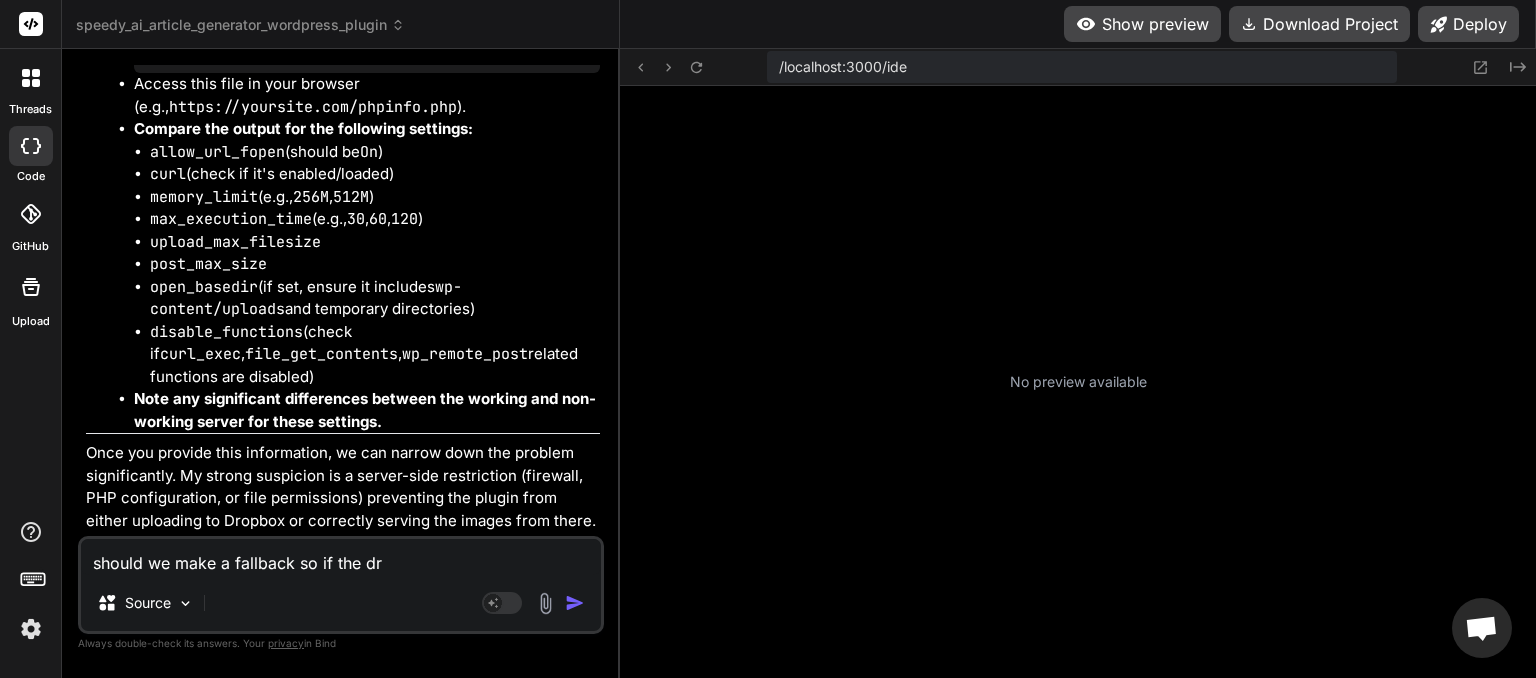 type on "should we make a fallback so if the dro" 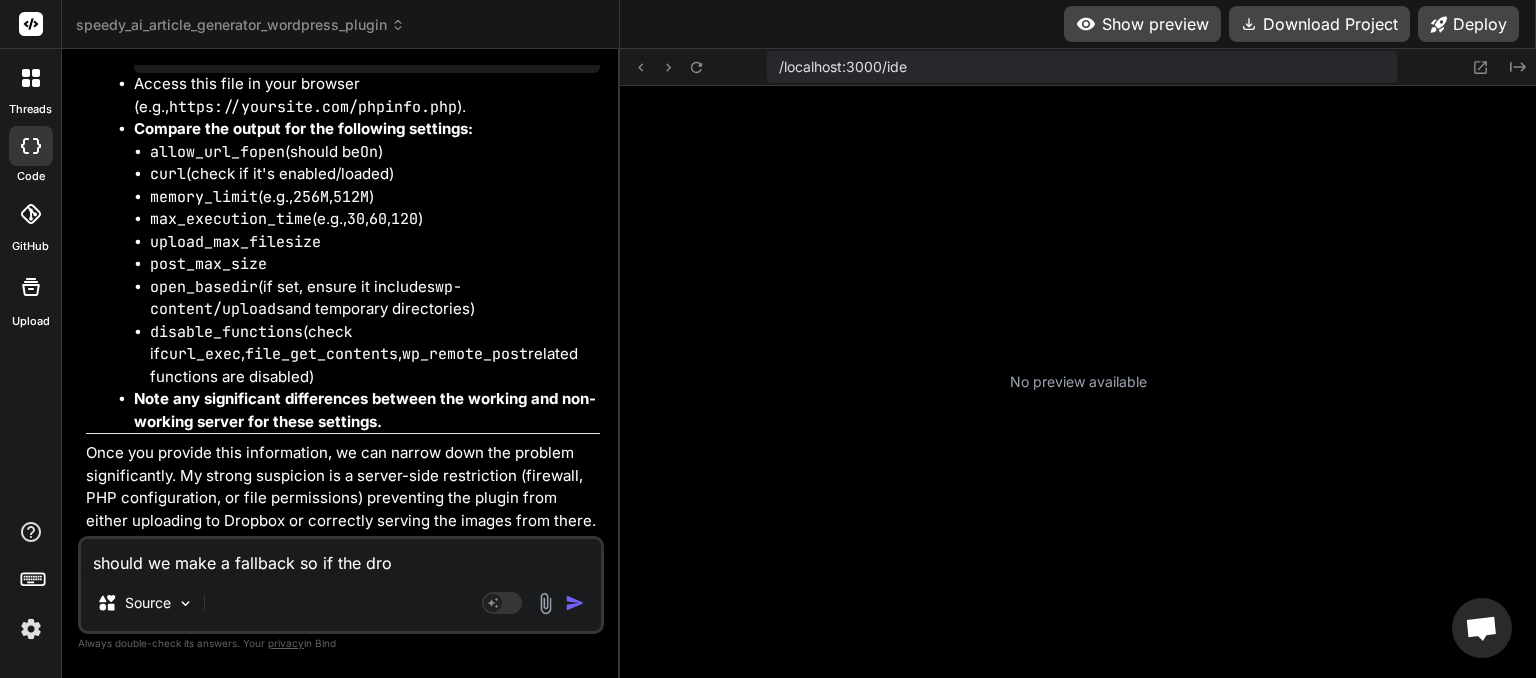 type on "should we make a fallback so if the drob" 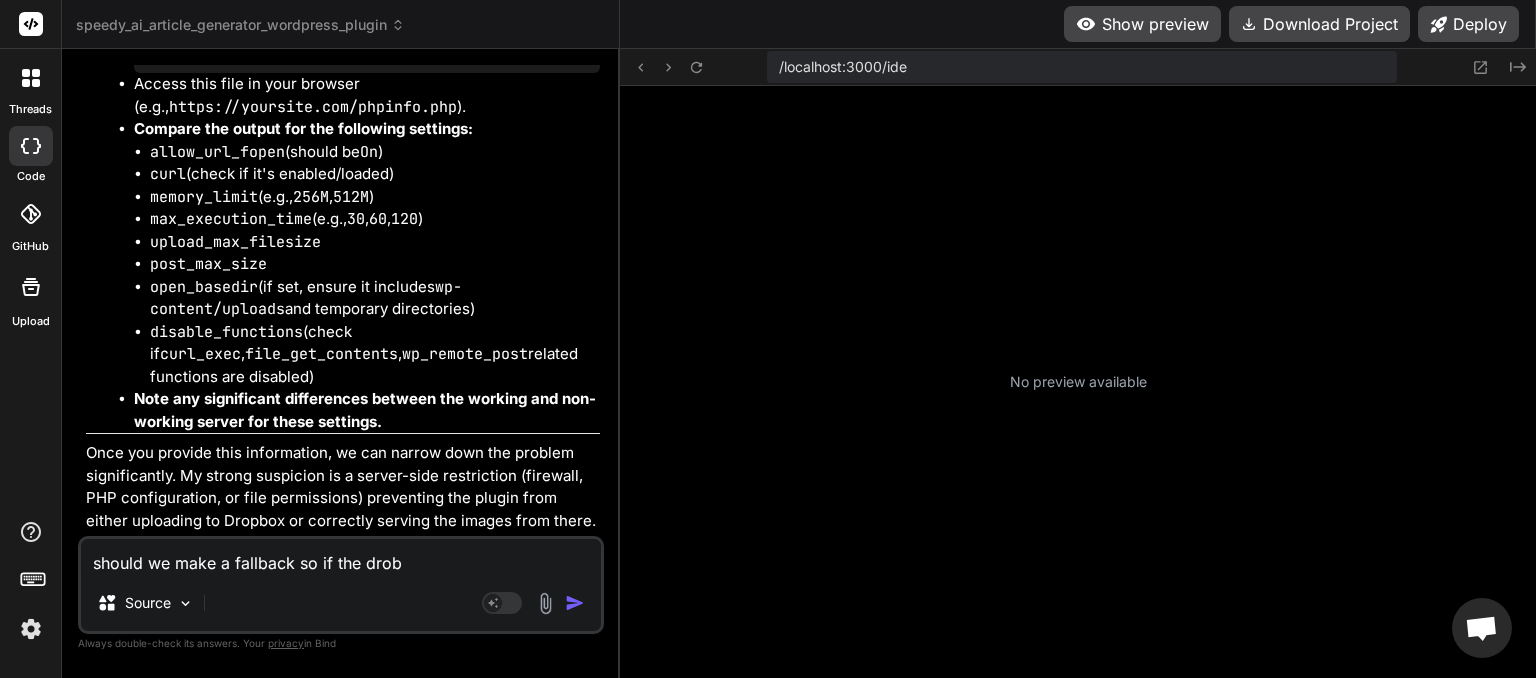 type on "should we make a fallback so if the drobo" 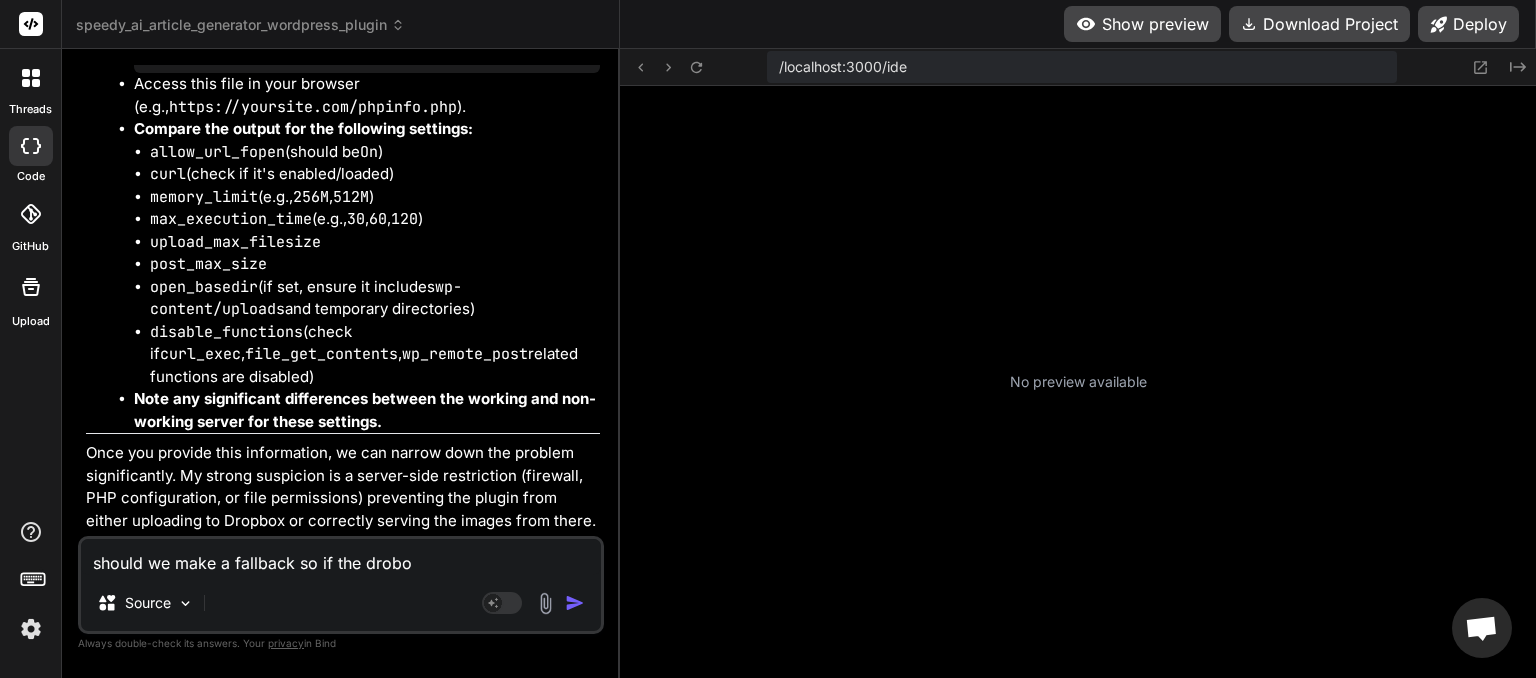 type on "should we make a fallback so if the drobox" 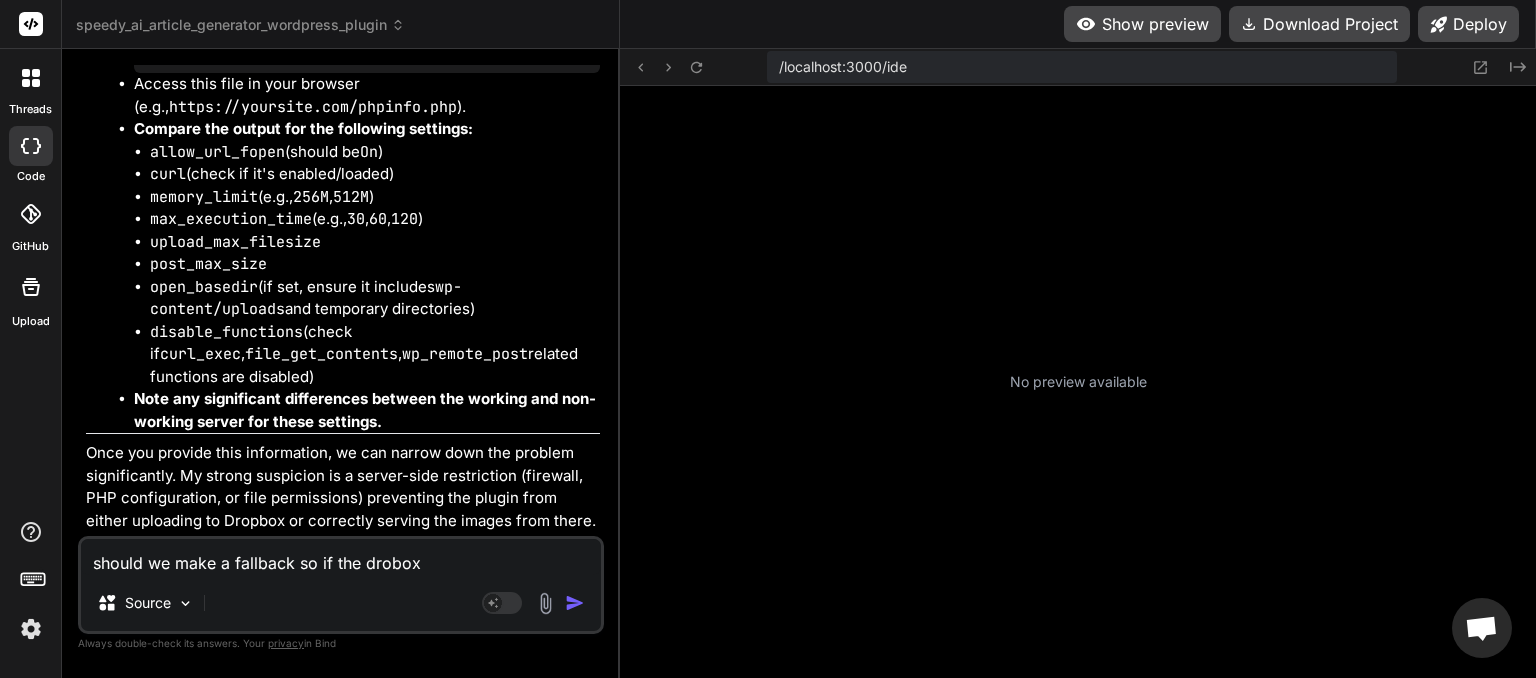 type on "should we make a fallback so if the drobox" 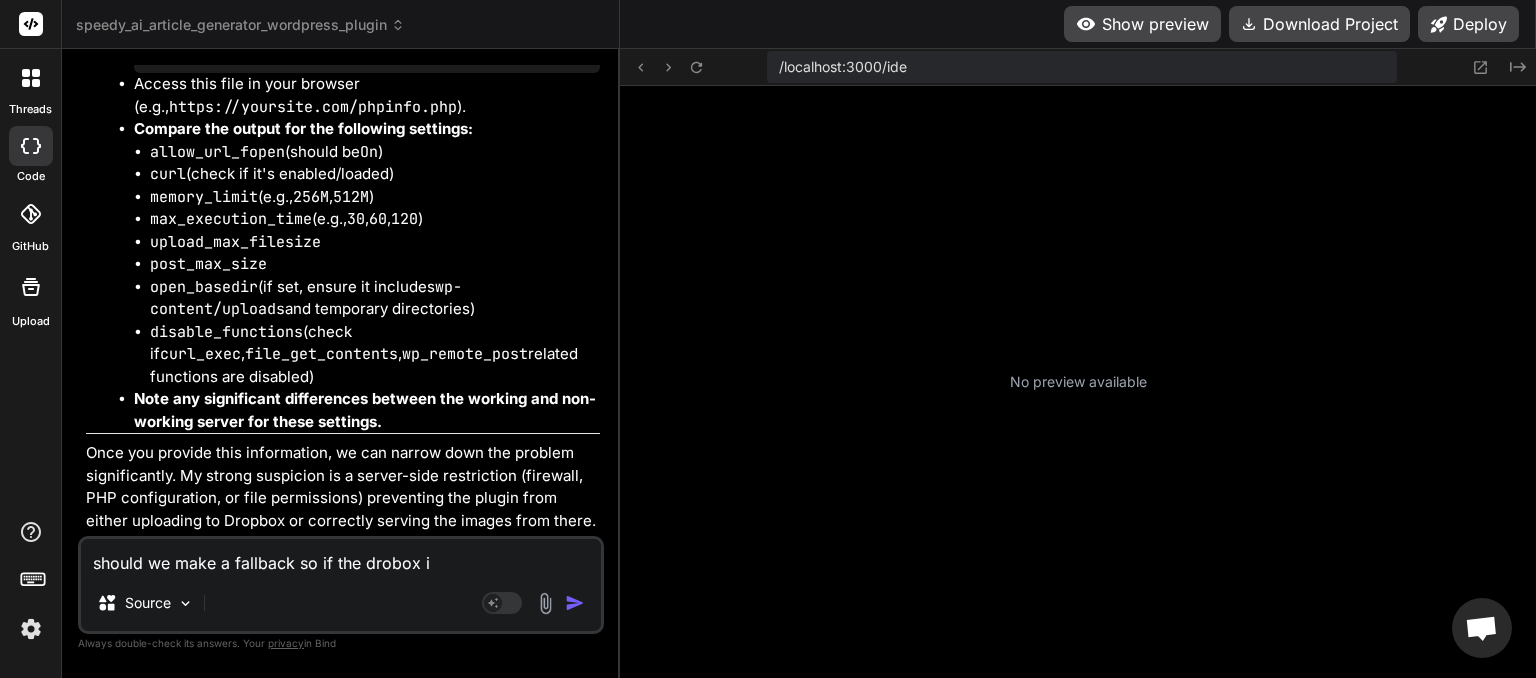 type on "should we make a fallback so if the drobox im" 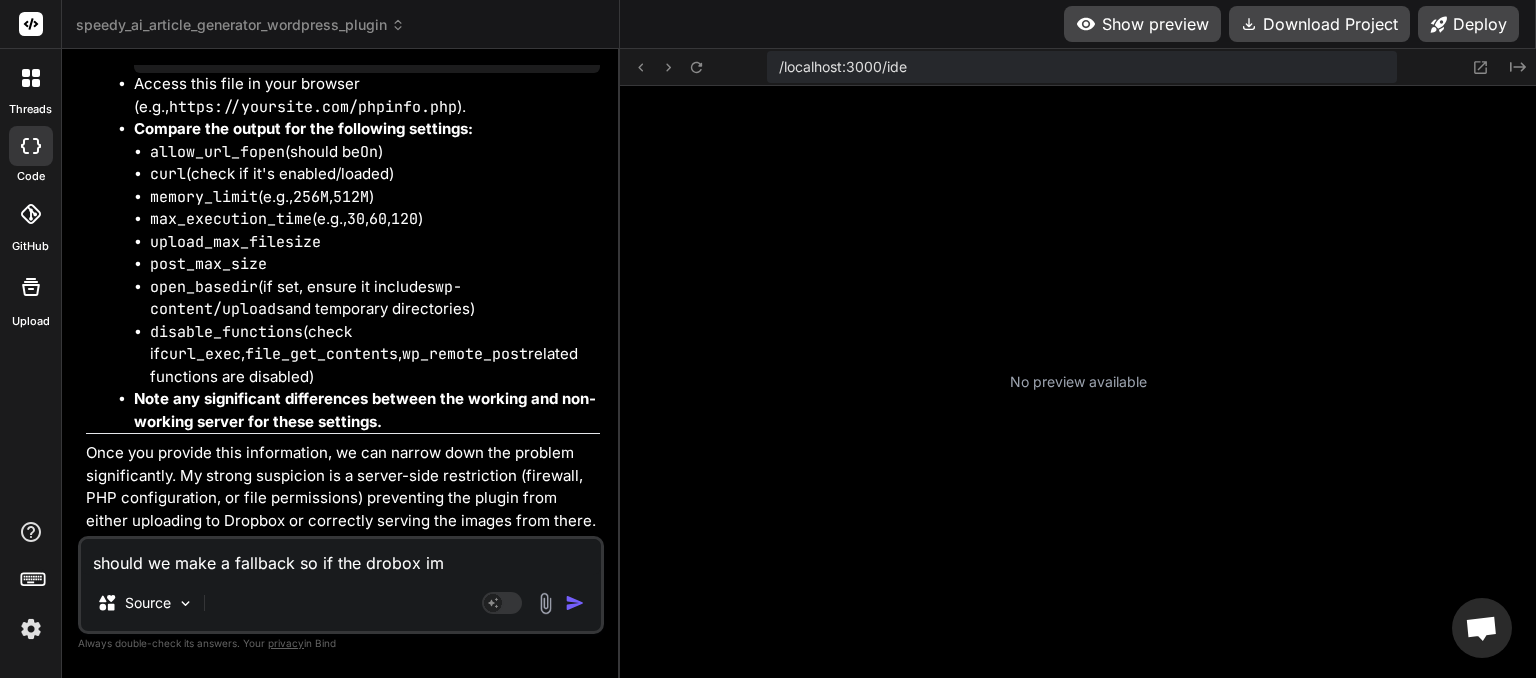 type on "should we make a fallback so if the drobox ima" 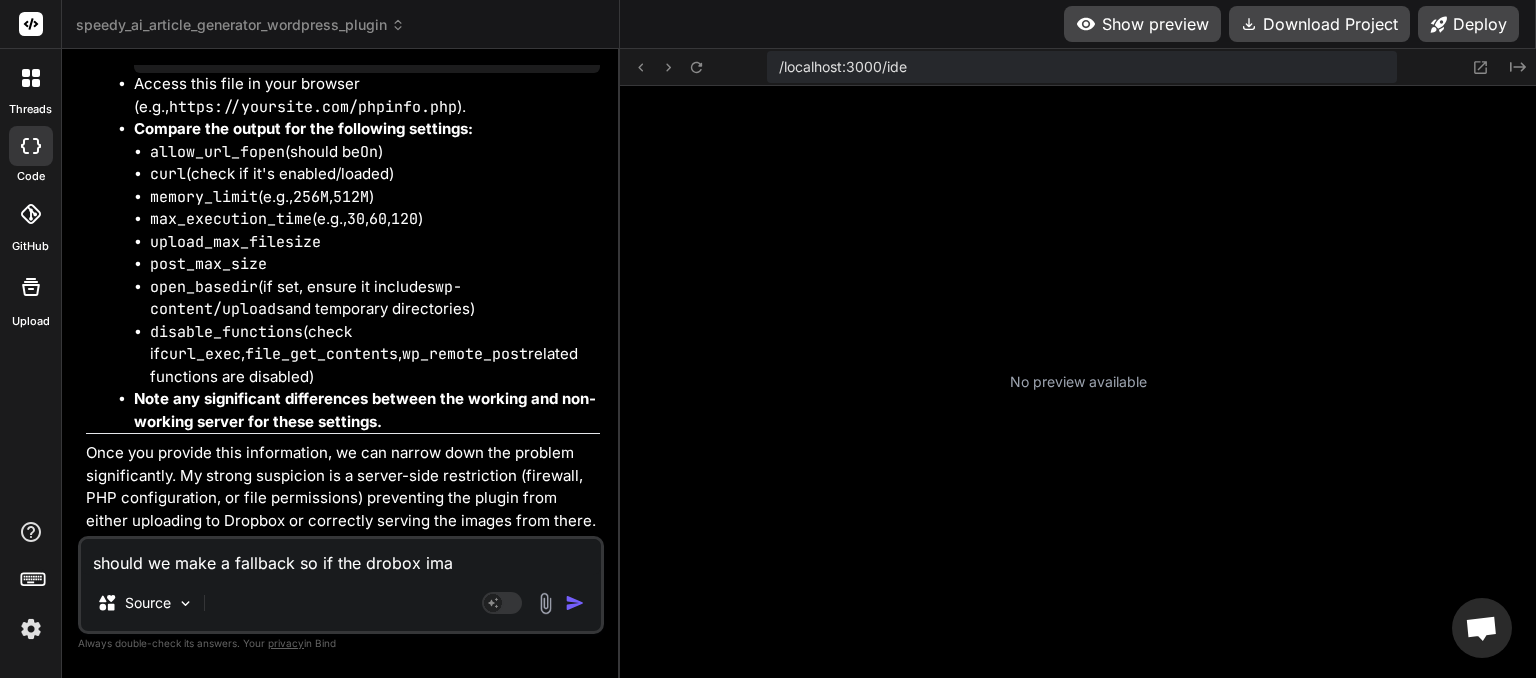 type on "should we make a fallback so if the drobox imag" 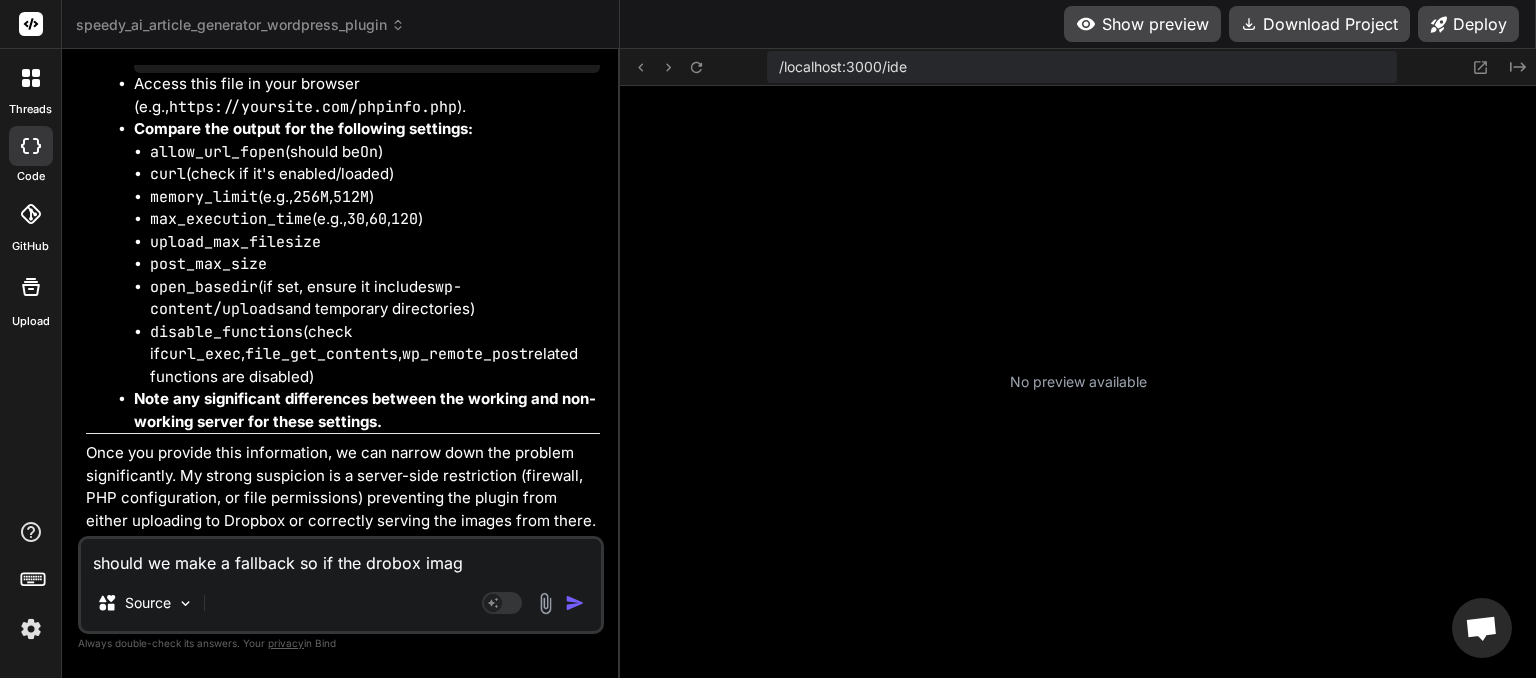 type on "should we make a fallback so if the drobox image" 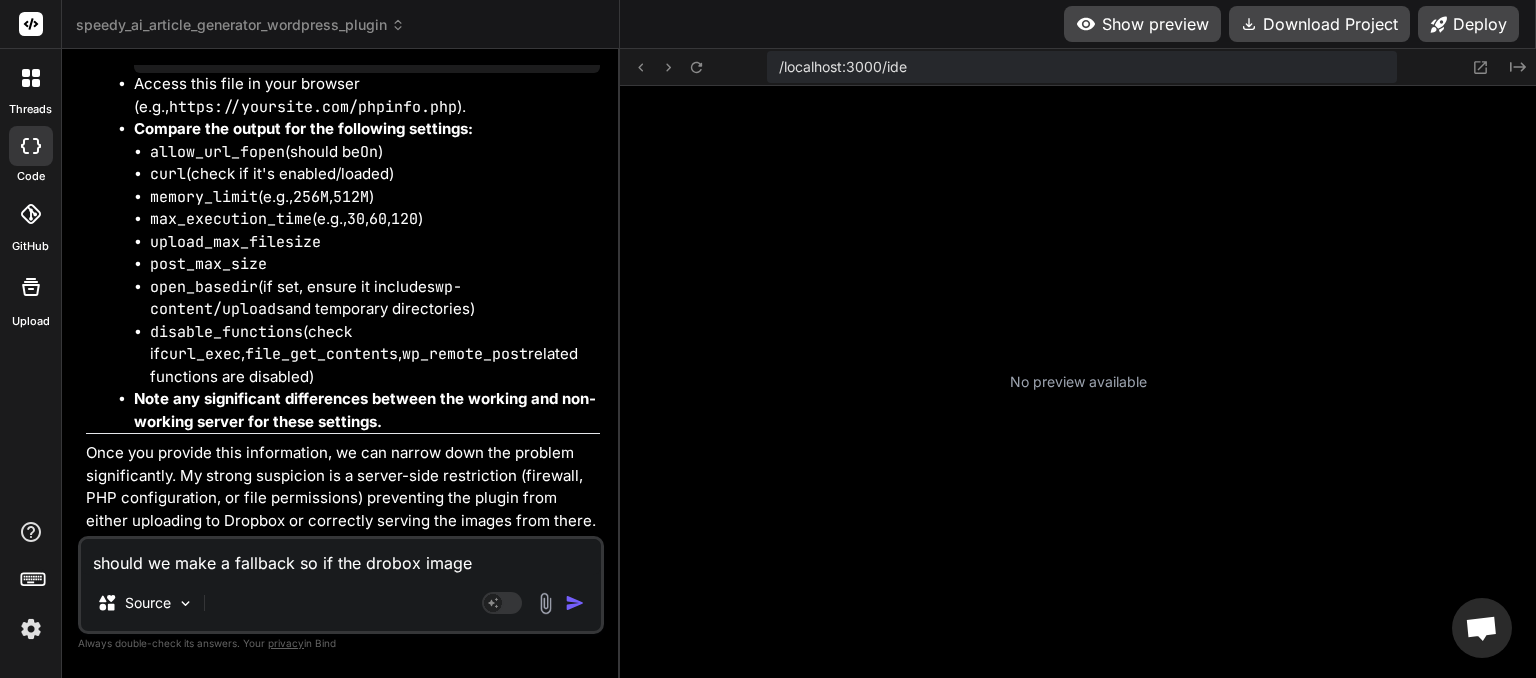 type on "should we make a fallback so if the drobox image" 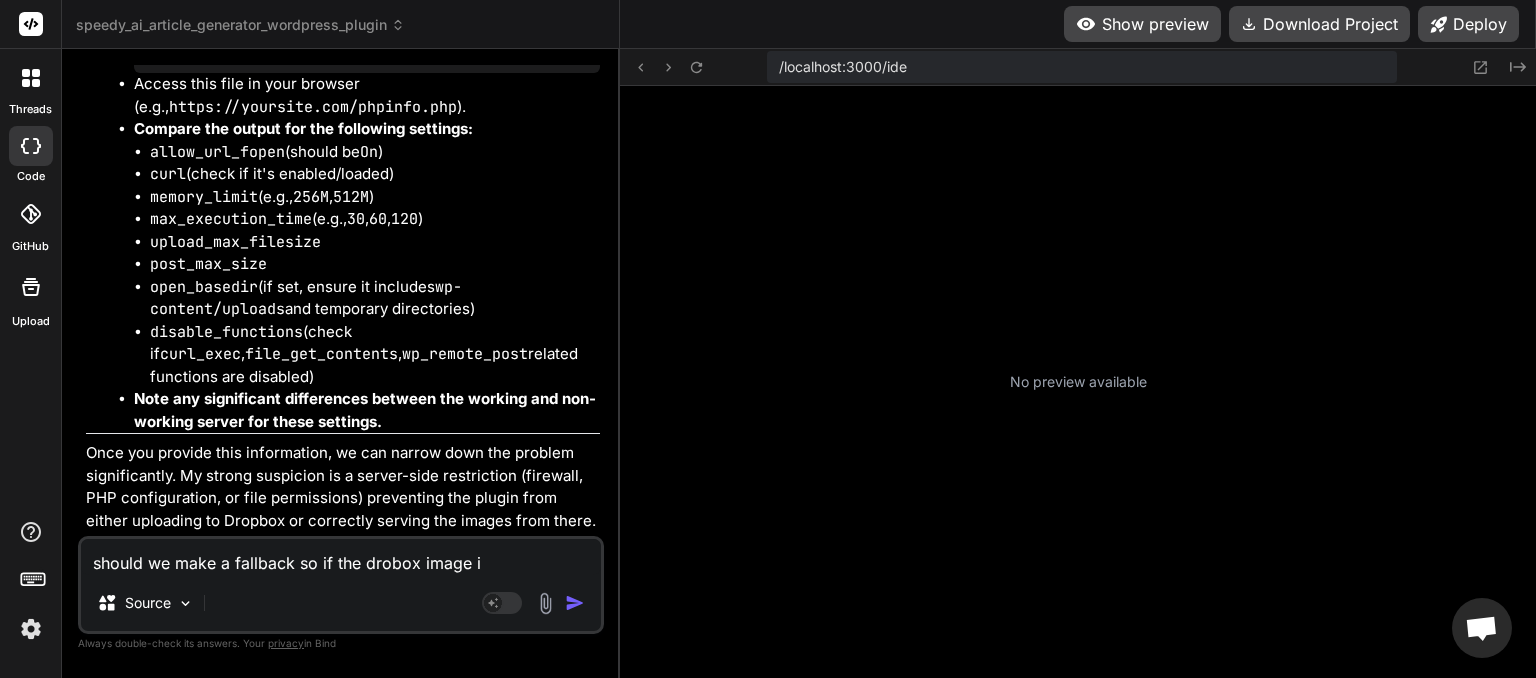 type on "should we make a fallback so if the drobox image is" 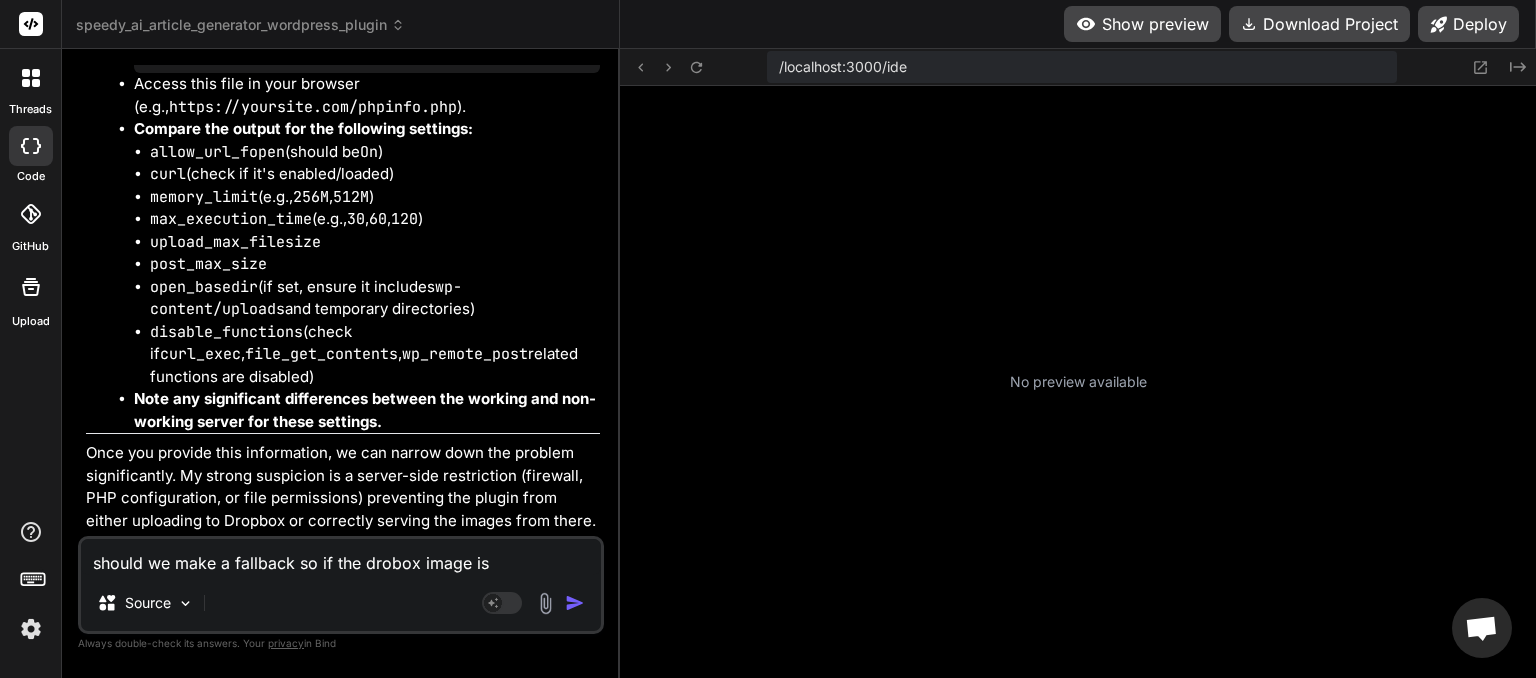 type on "should we make a fallback so if the drobox image isn" 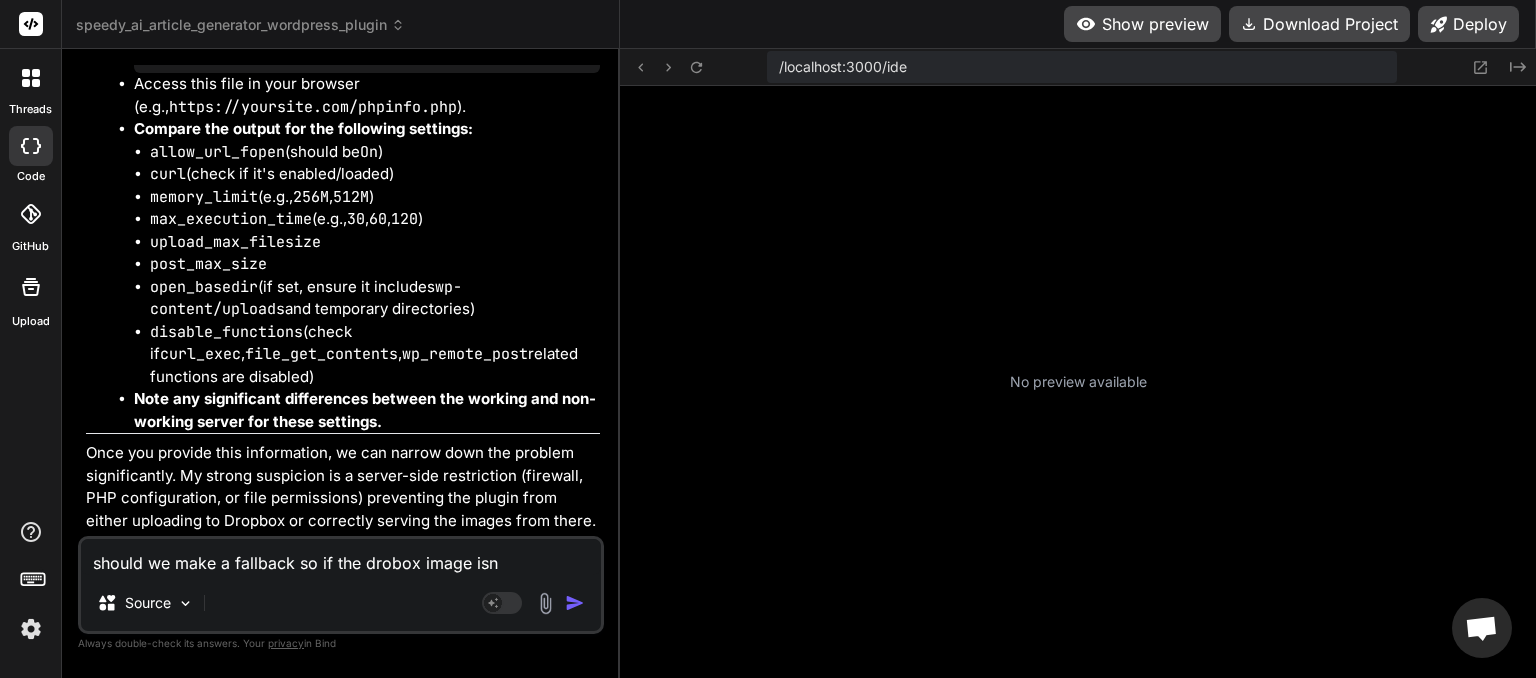 type on "should we make a fallback so if the drobox image isnt" 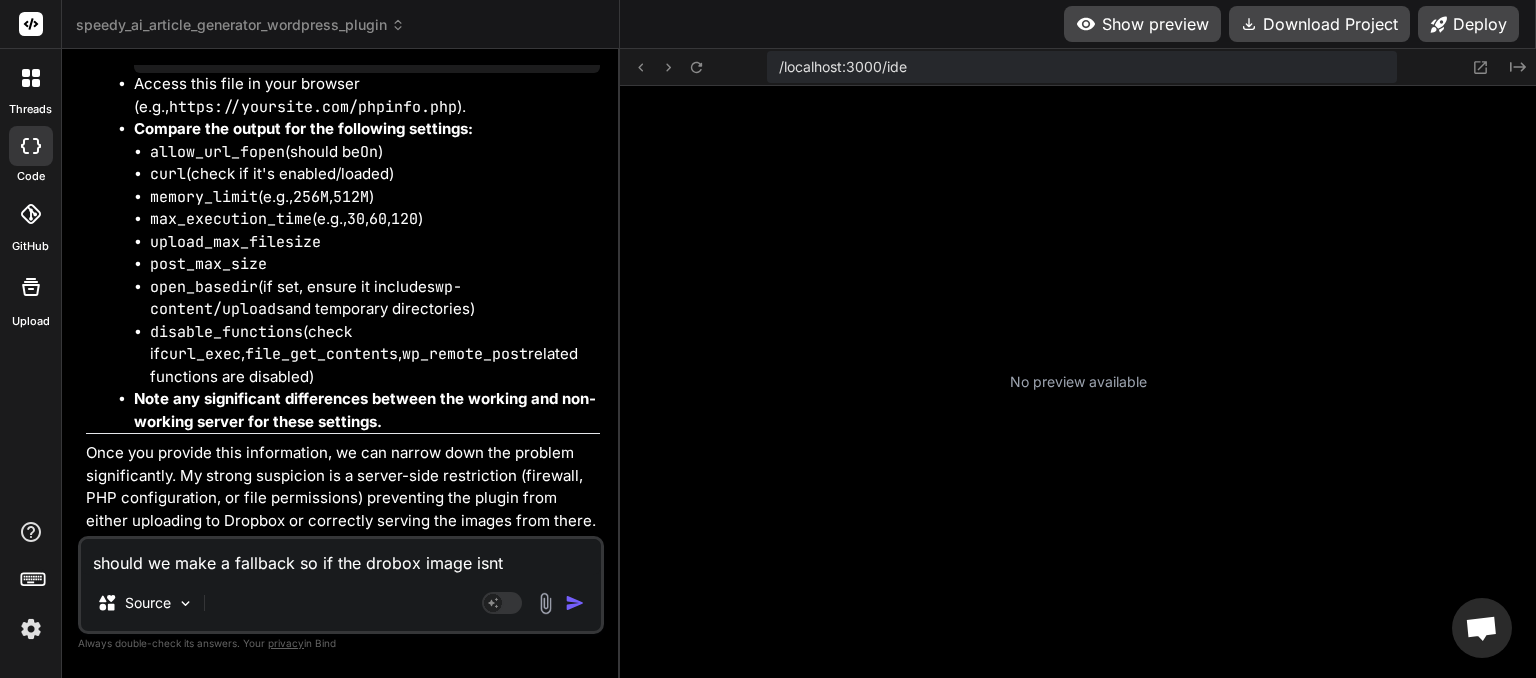 type on "should we make a fallback so if the drobox image isnt" 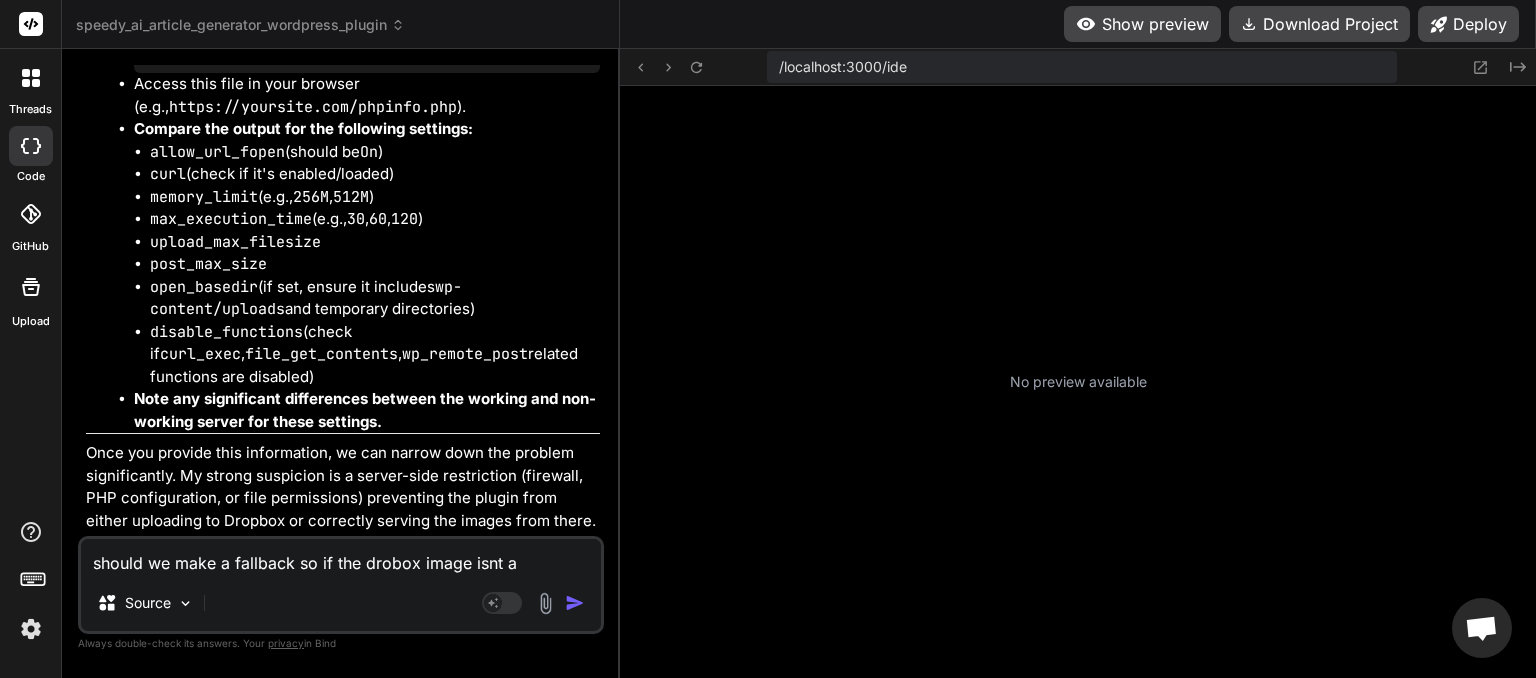 type on "should we make a fallback so if the drobox image isnt av" 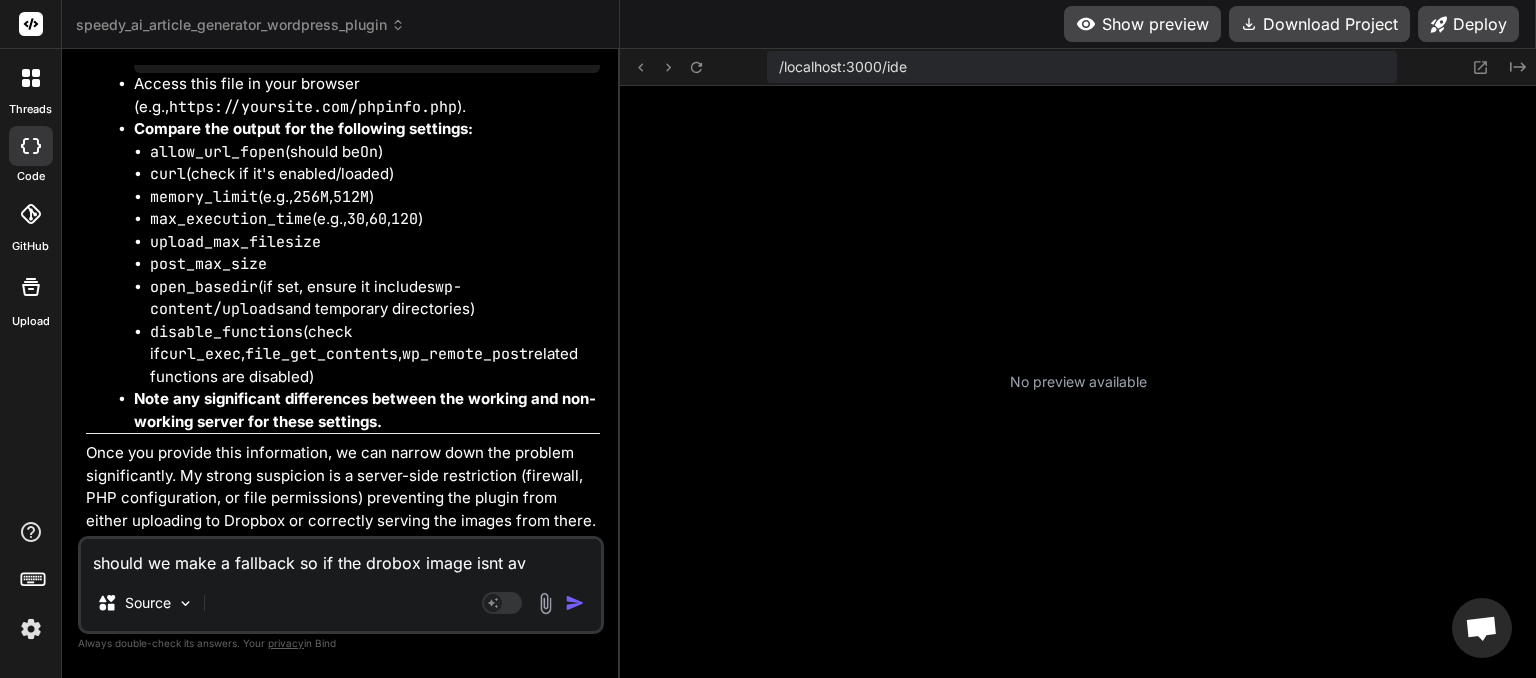 type on "should we make a fallback so if the drobox image isnt ava" 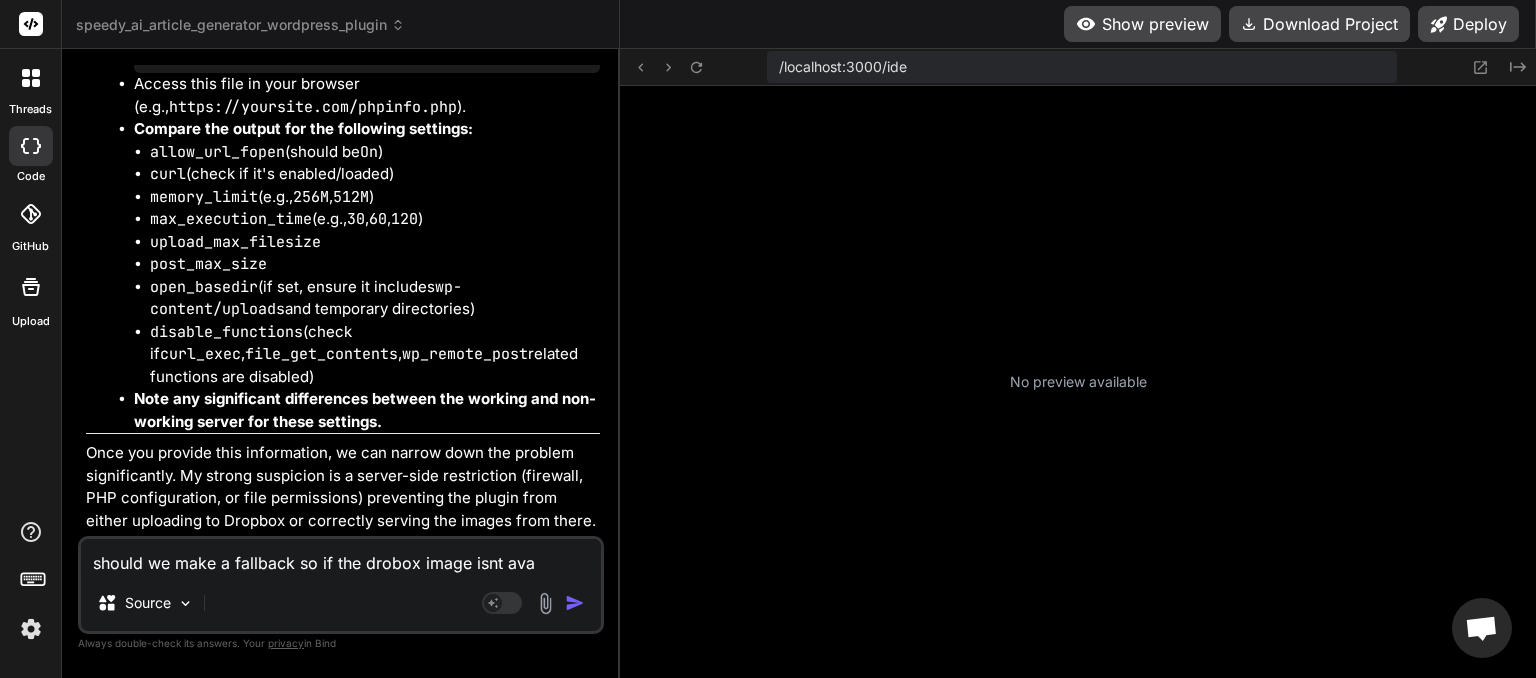 type on "should we make a fallback so if the drobox image isnt avai" 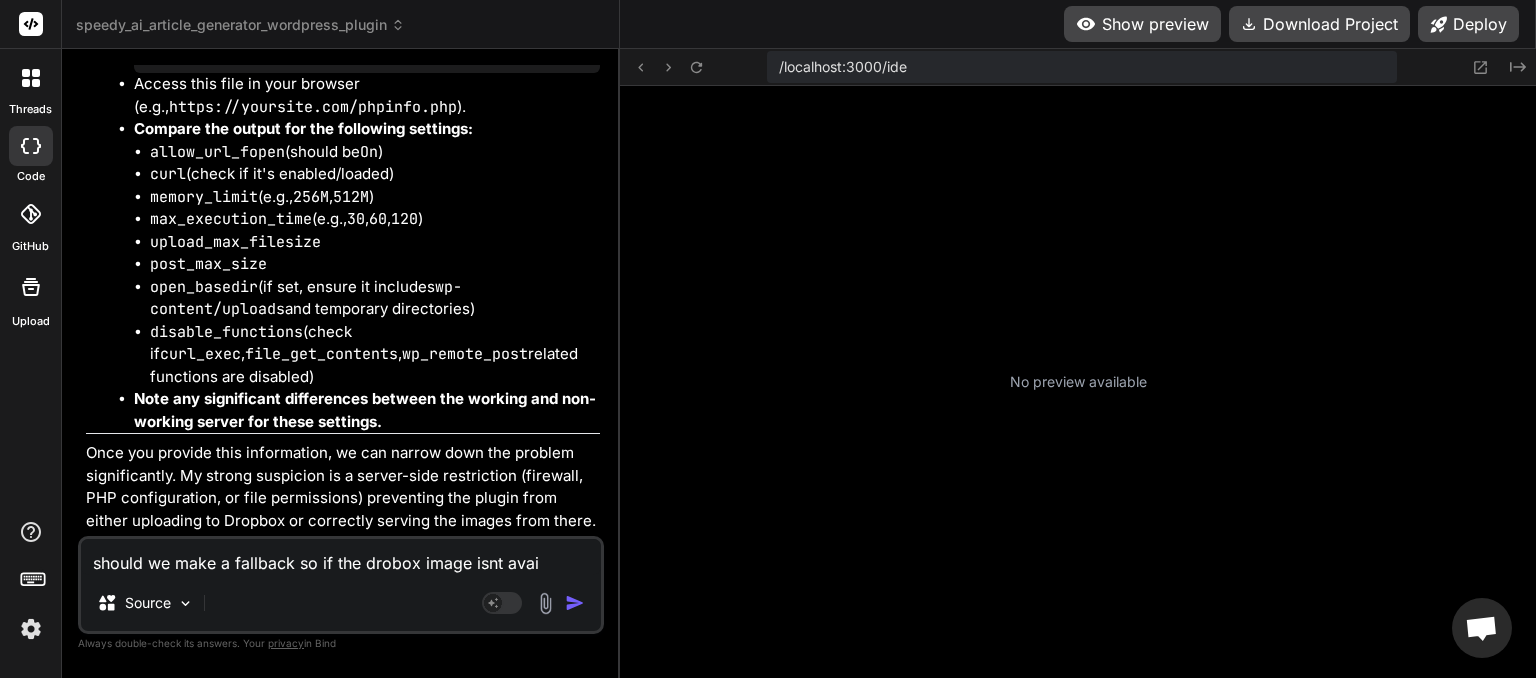 type on "should we make a fallback so if the drobox image isnt avail" 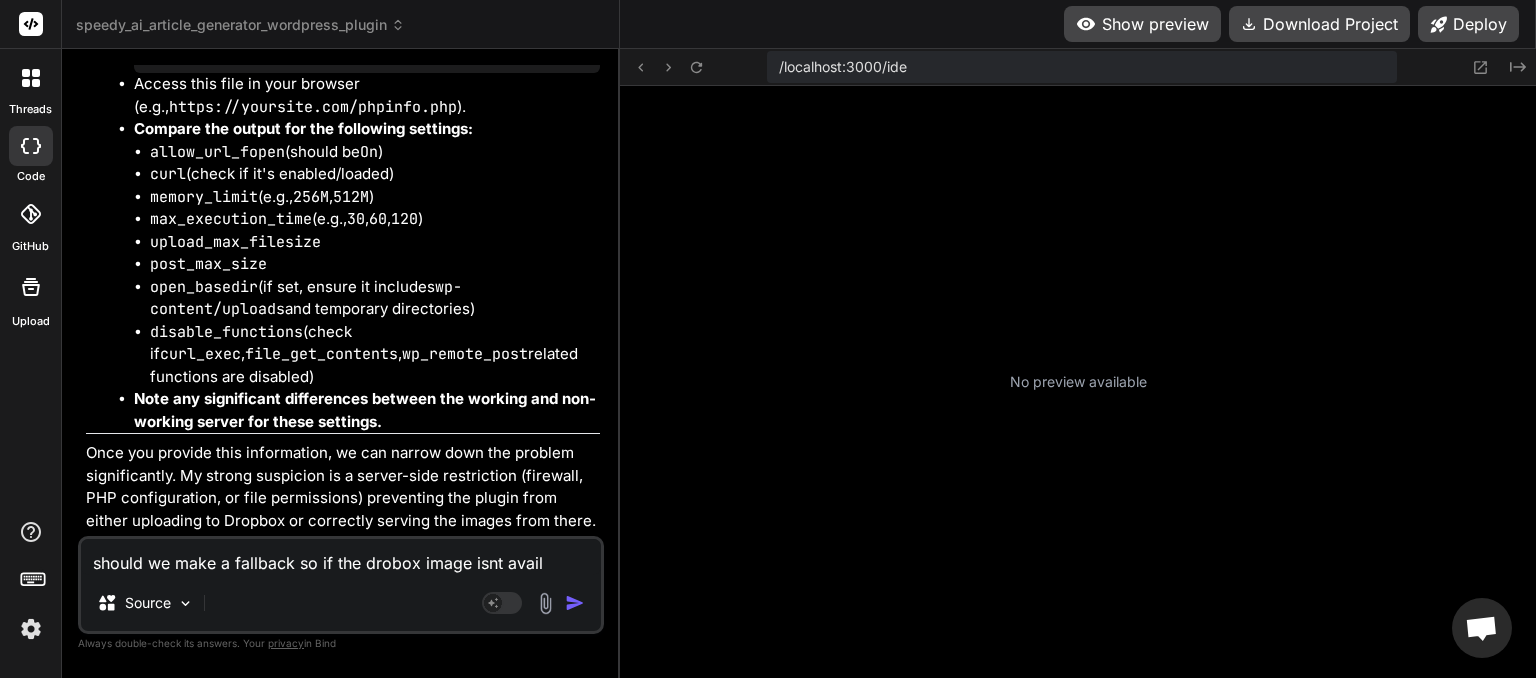type on "should we make a fallback so if the drobox image isnt availa" 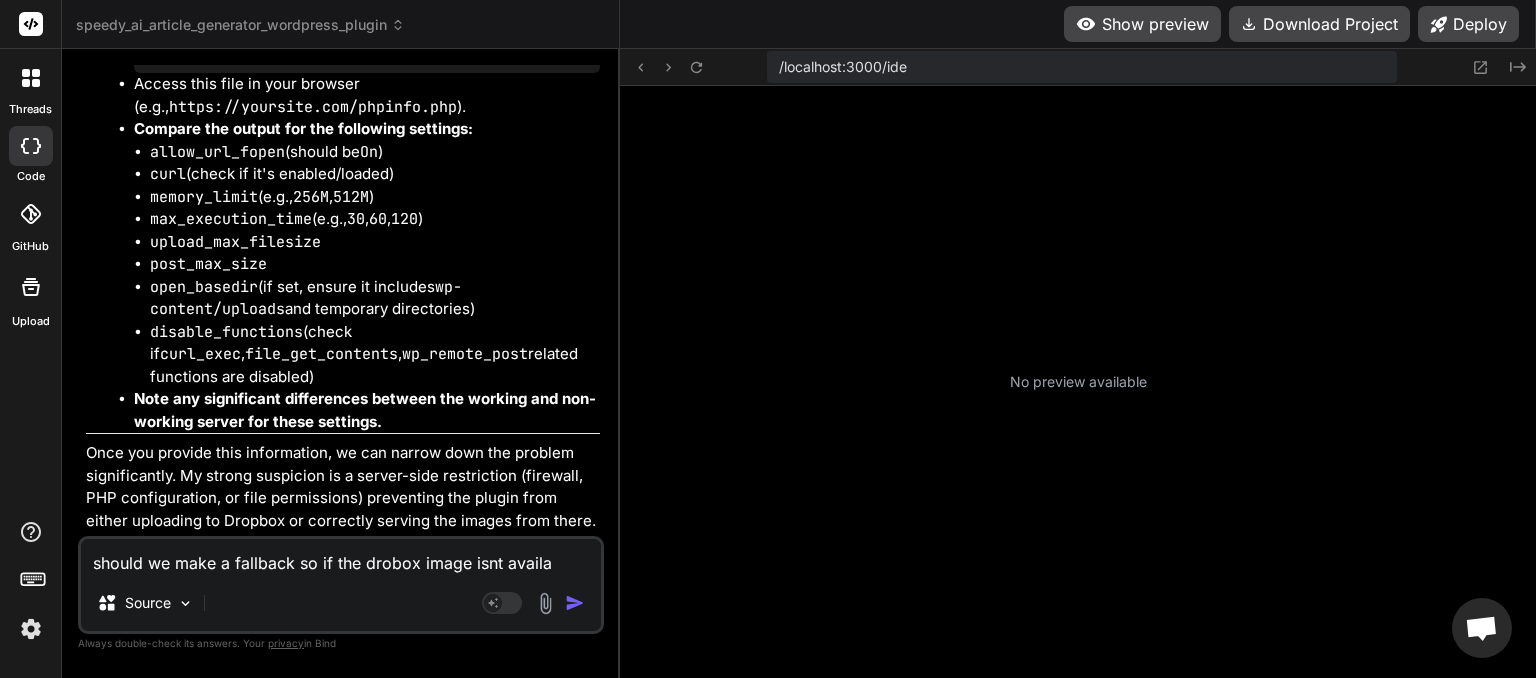 type on "should we make a fallback so if the drobox image isnt availab" 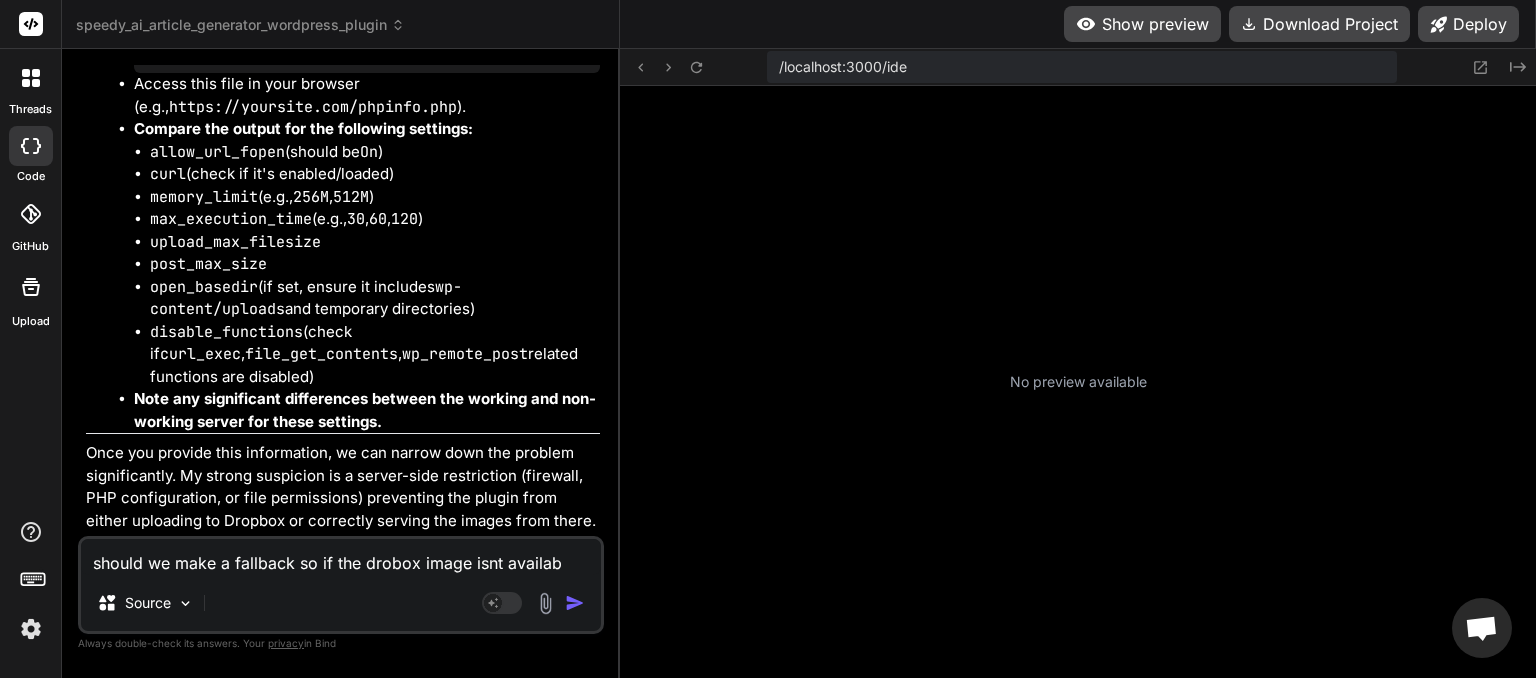 type on "should we make a fallback so if the drobox image isnt availabl" 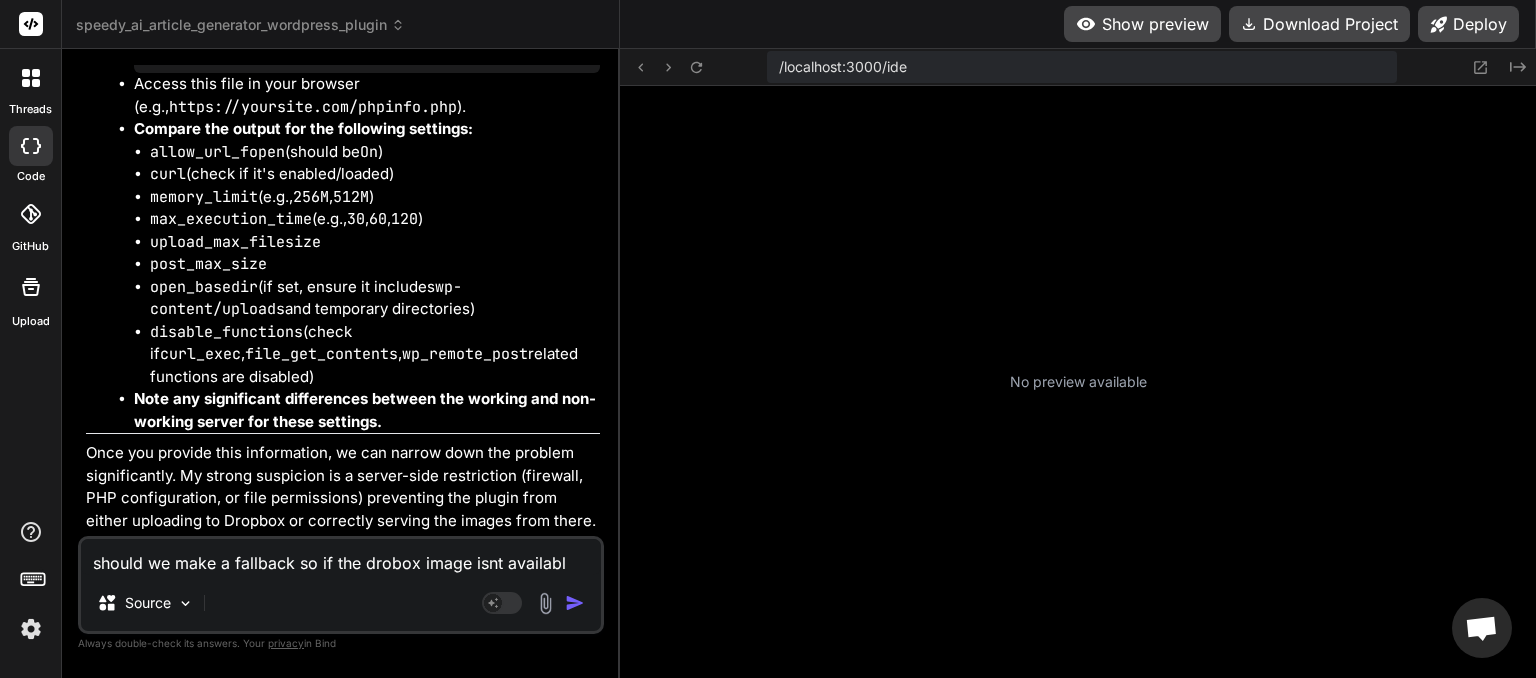 type on "should we make a fallback so if the drobox image isnt available" 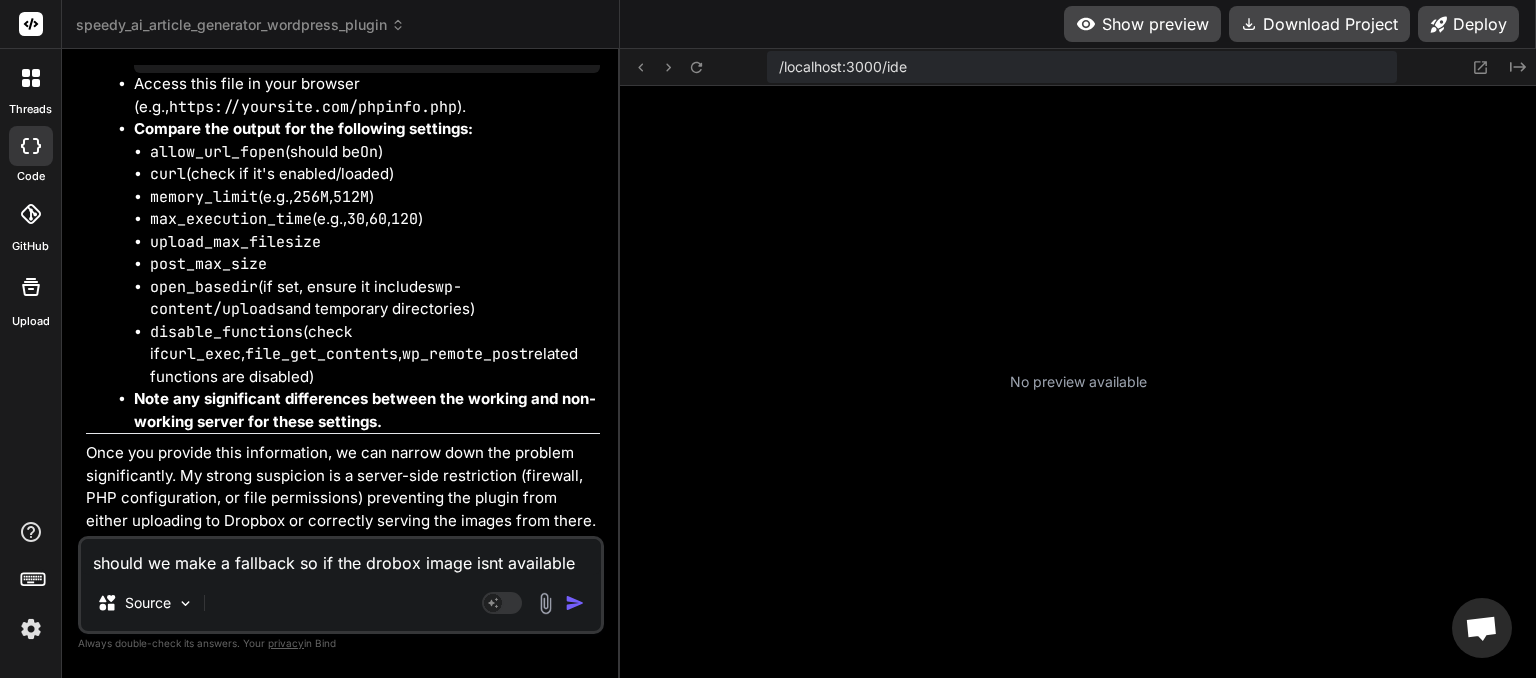 type on "should we make a fallback so if the drobox image isnt available" 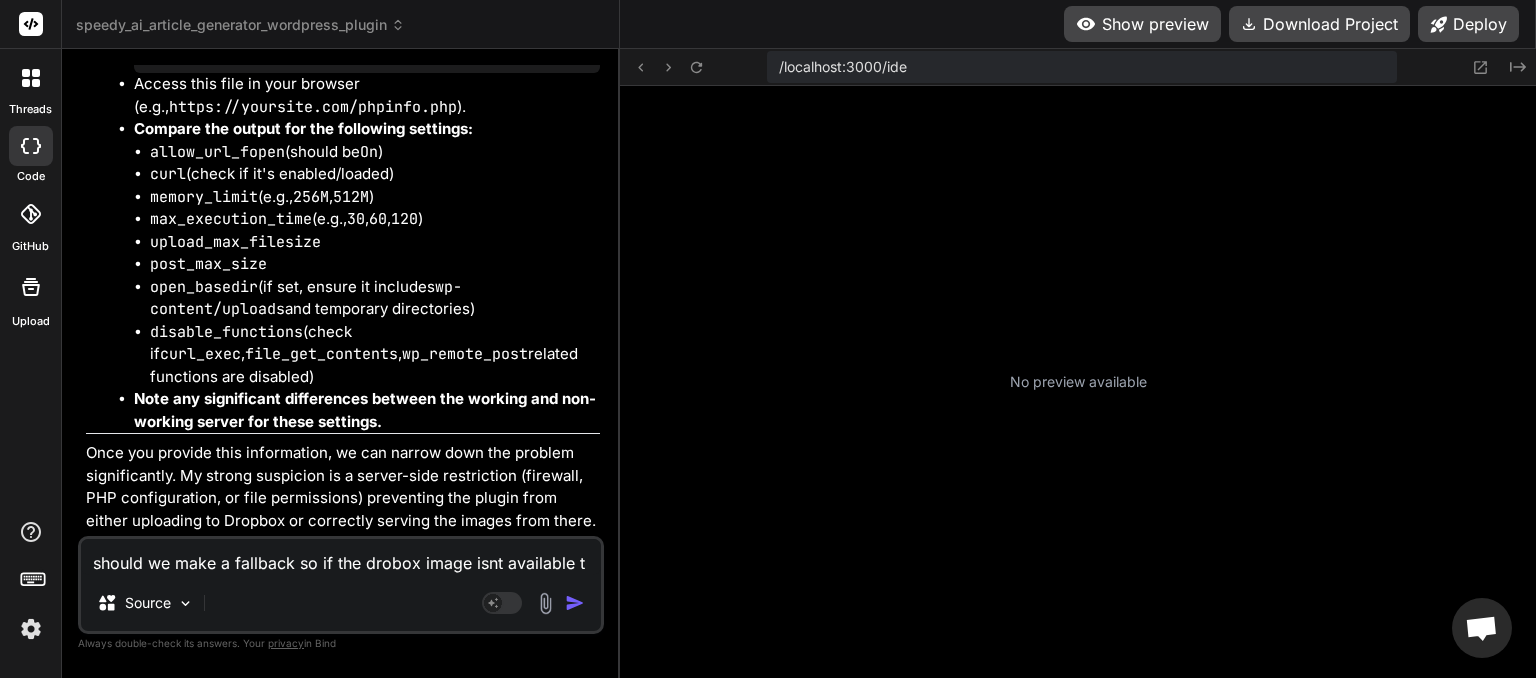 type on "should we make a fallback so if the drobox image isnt available th" 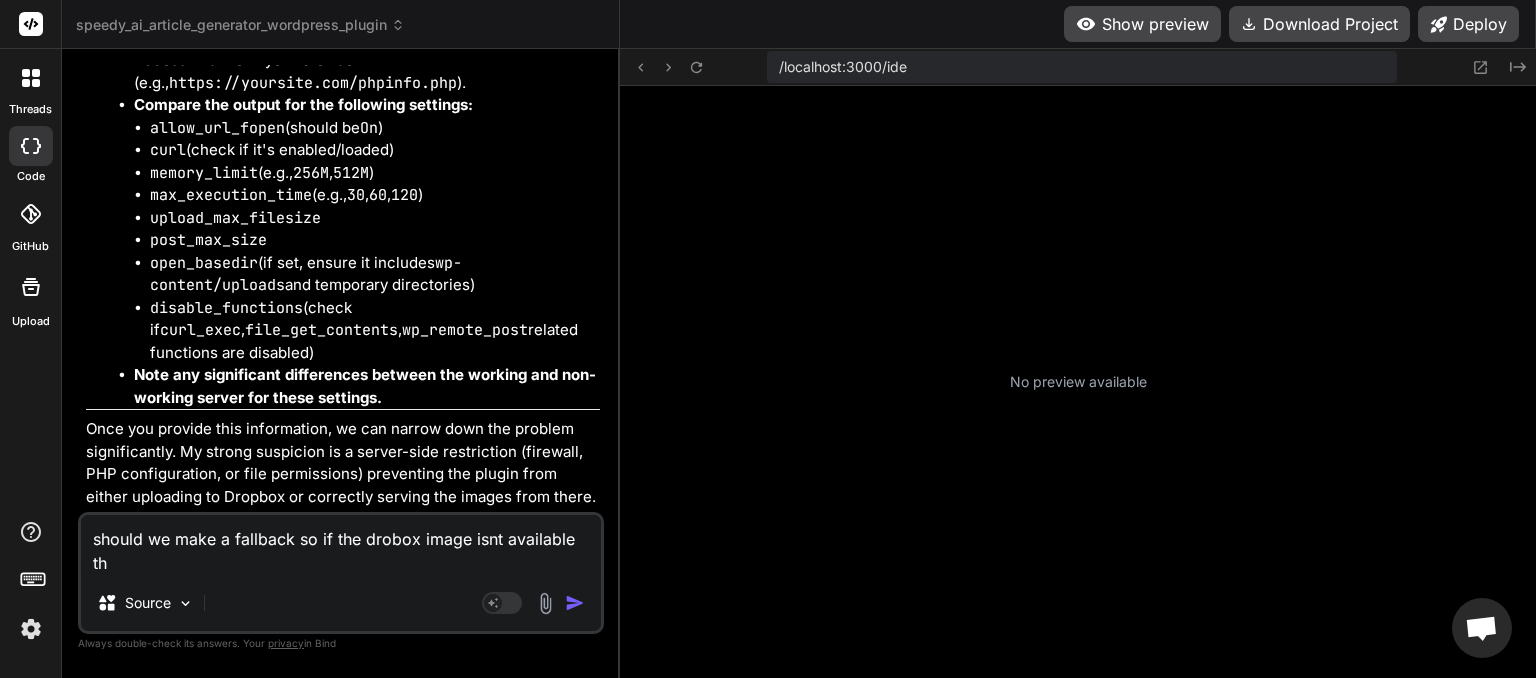 type on "should we make a fallback so if the drobox image isnt available the" 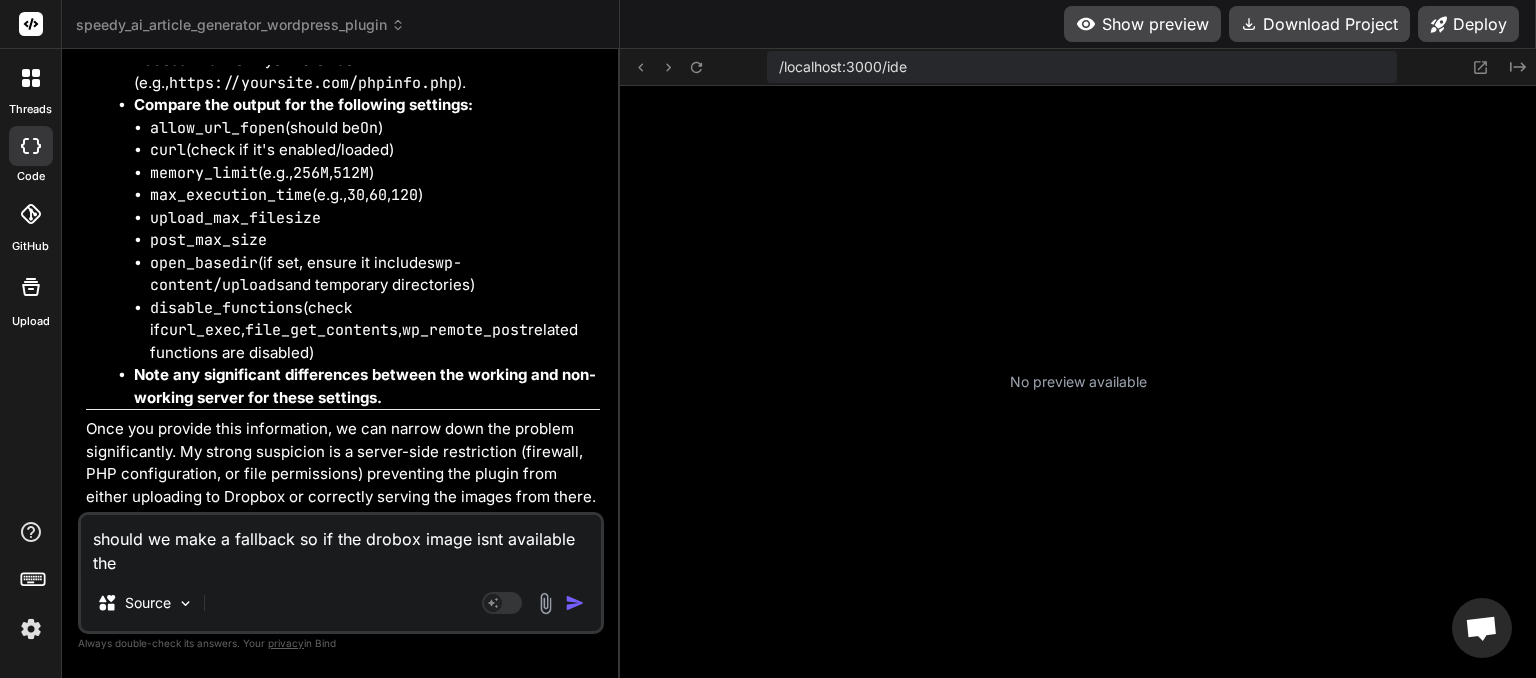 type on "should we make a fallback so if the drobox image isnt available the" 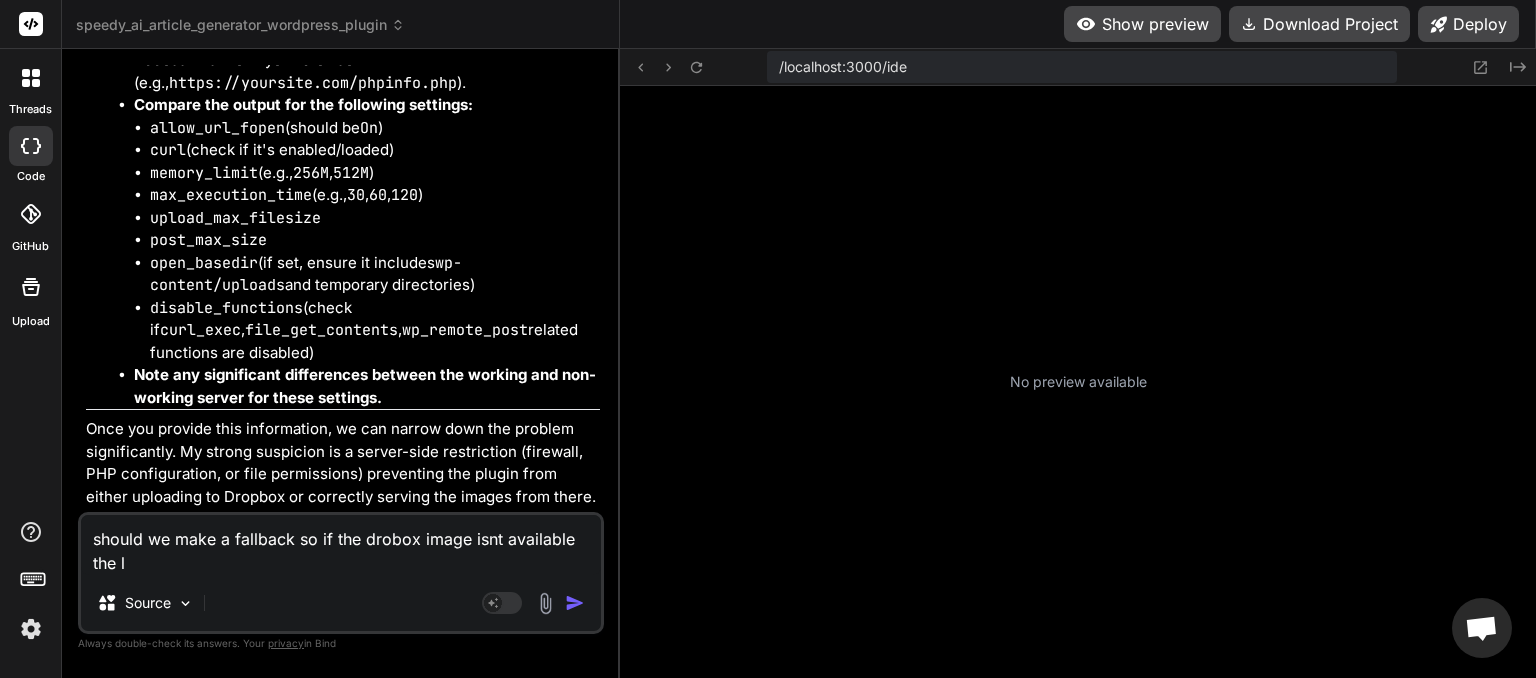 type on "should we make a fallback so if the drobox image isnt available the lo" 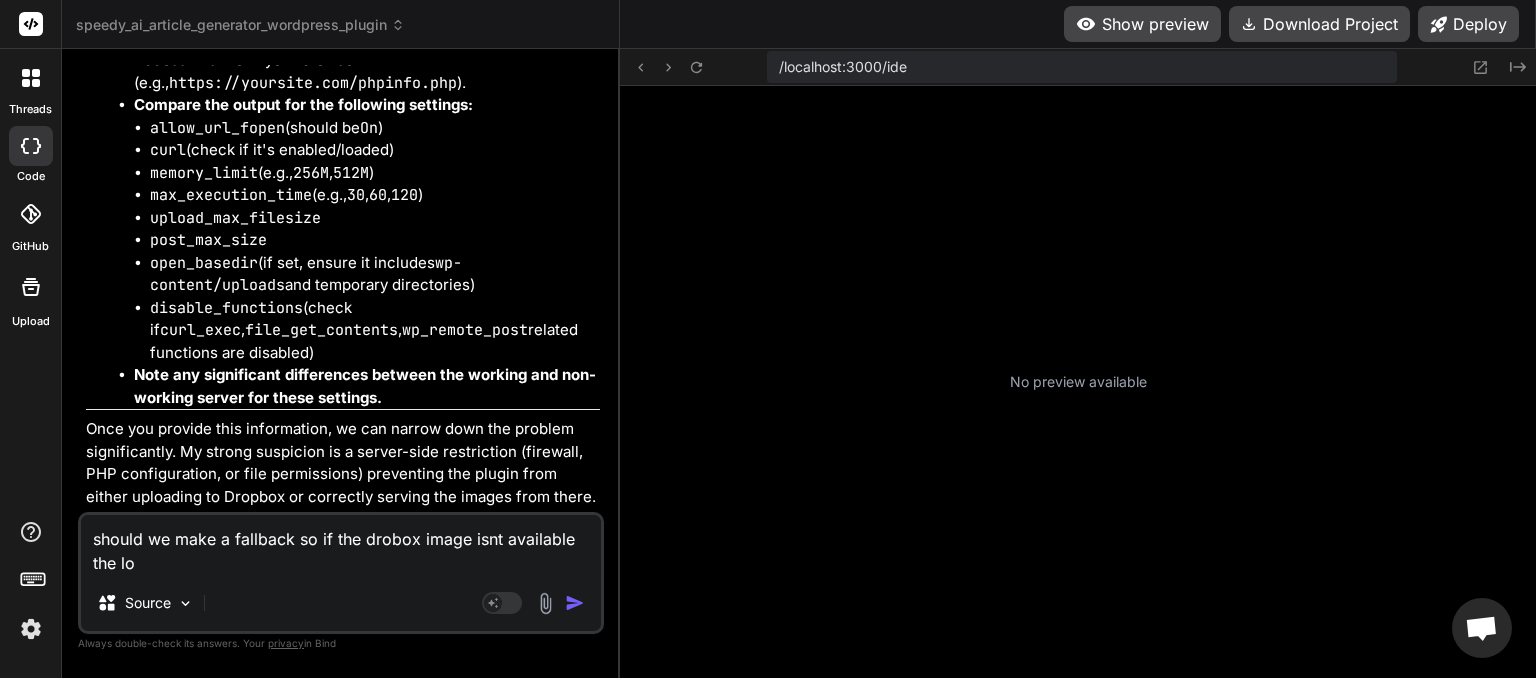 type on "should we make a fallback so if the drobox image isnt available the loc" 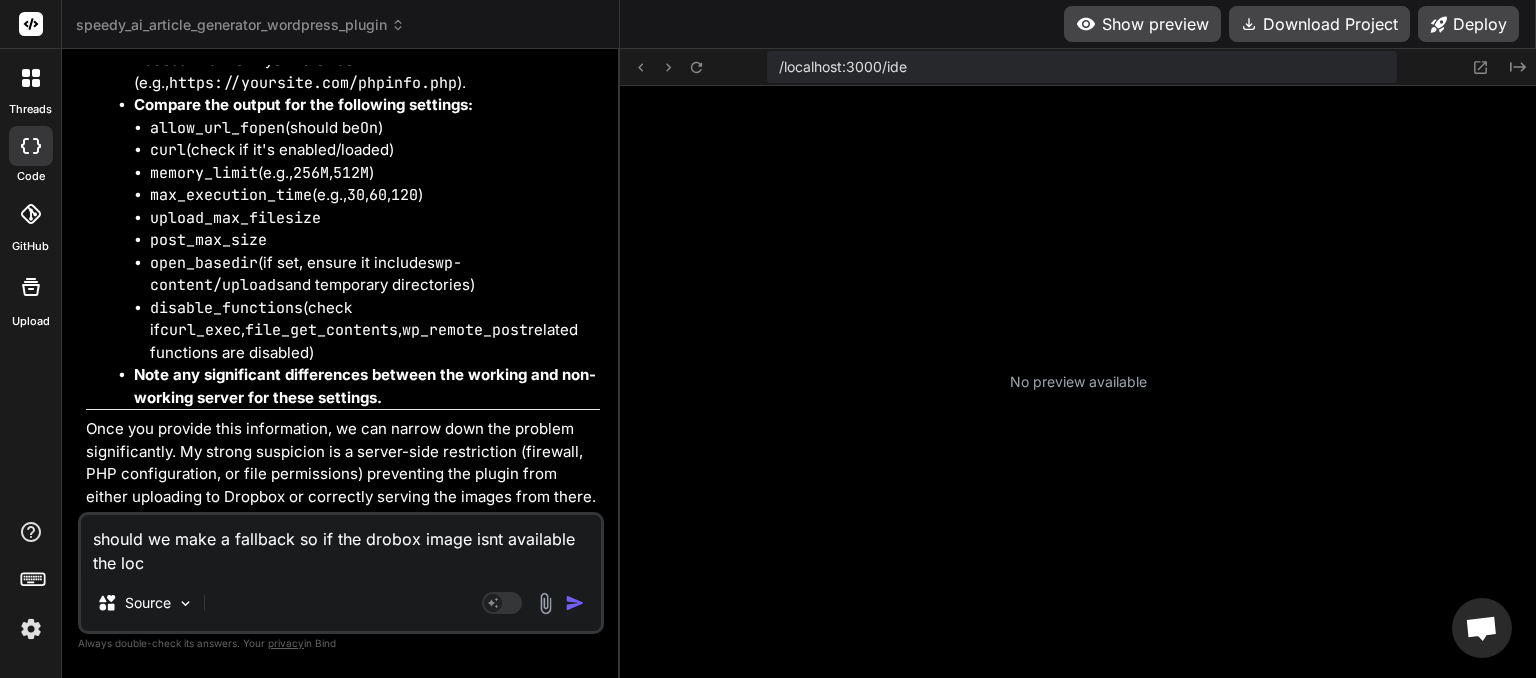 type on "should we make a fallback so if the drobox image isnt available the loca" 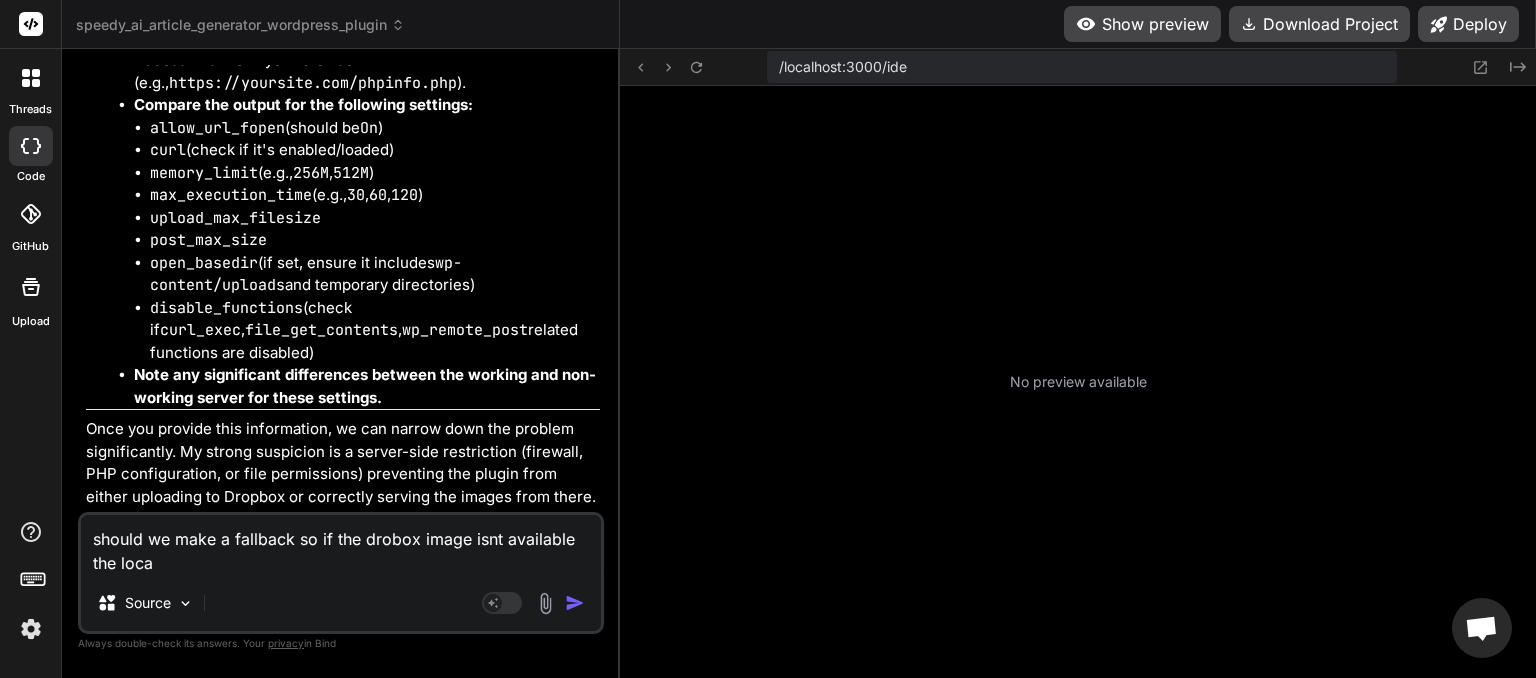 type on "should we make a fallback so if the drobox image isnt available the local" 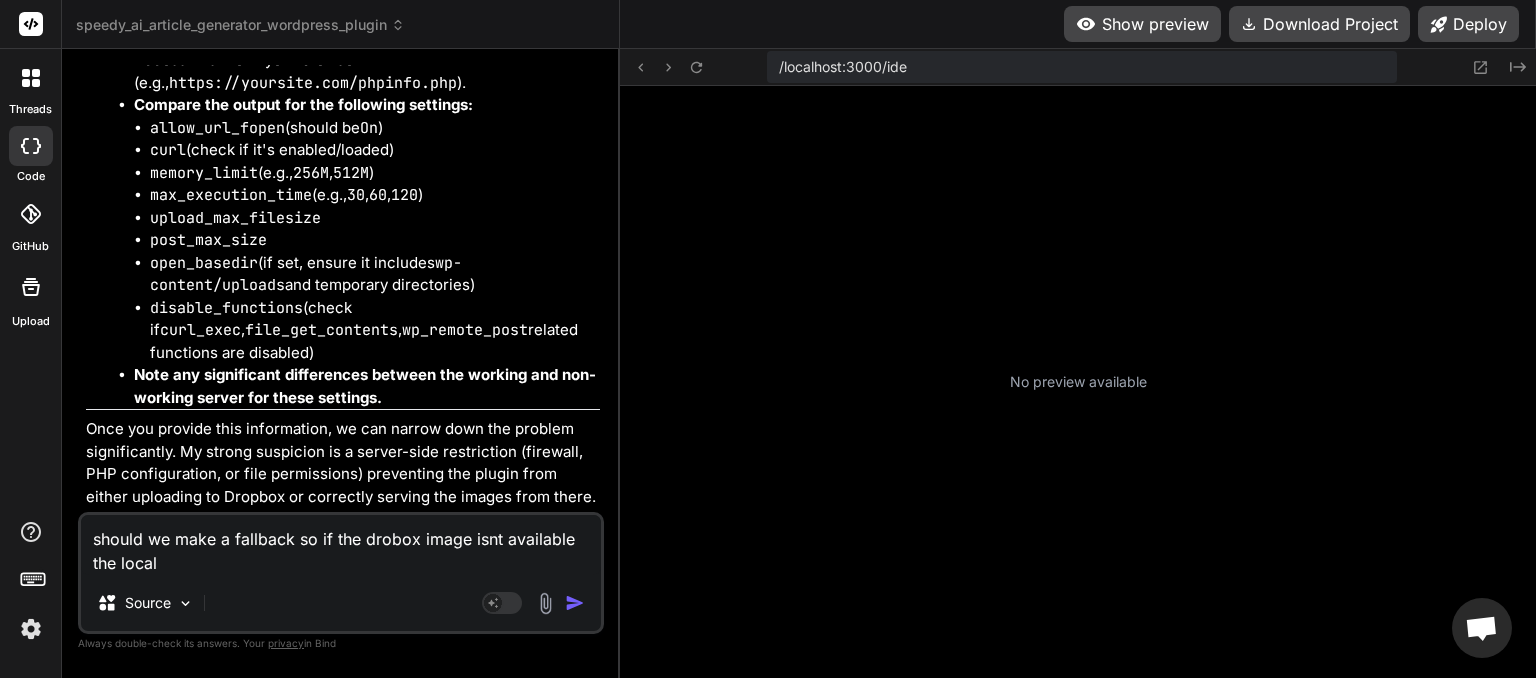 type on "should we make a fallback so if the drobox image isnt available the local" 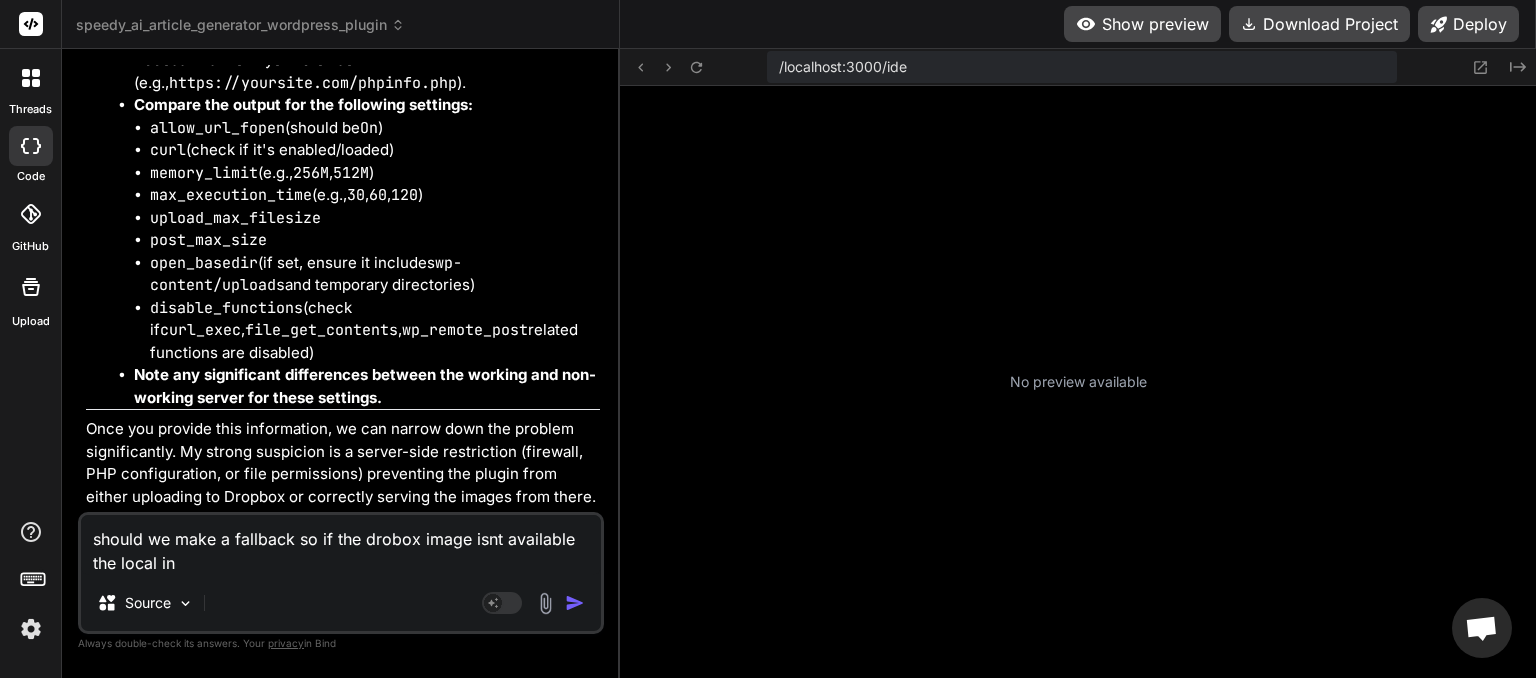 type on "should we make a fallback so if the drobox image isnt available the local inm" 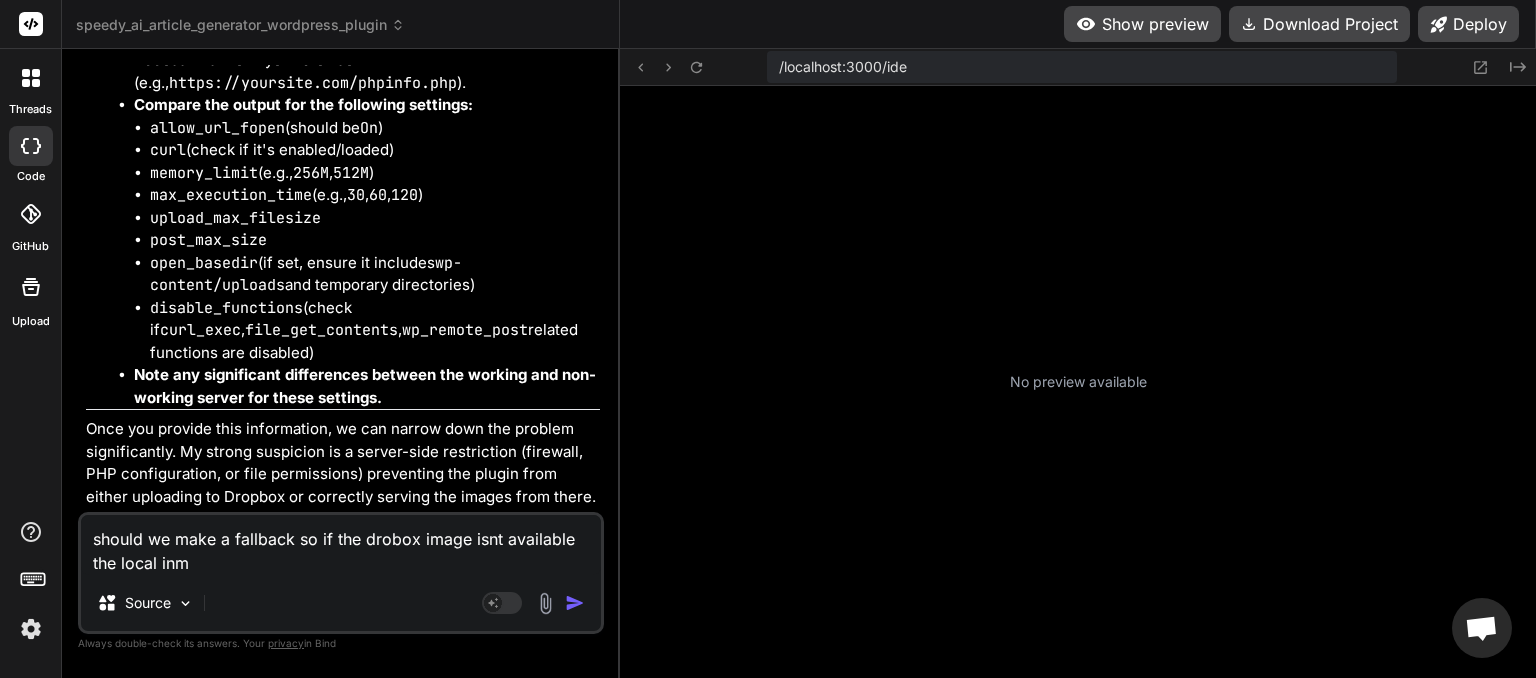 type on "should we make a fallback so if the drobox image isnt available the local inma" 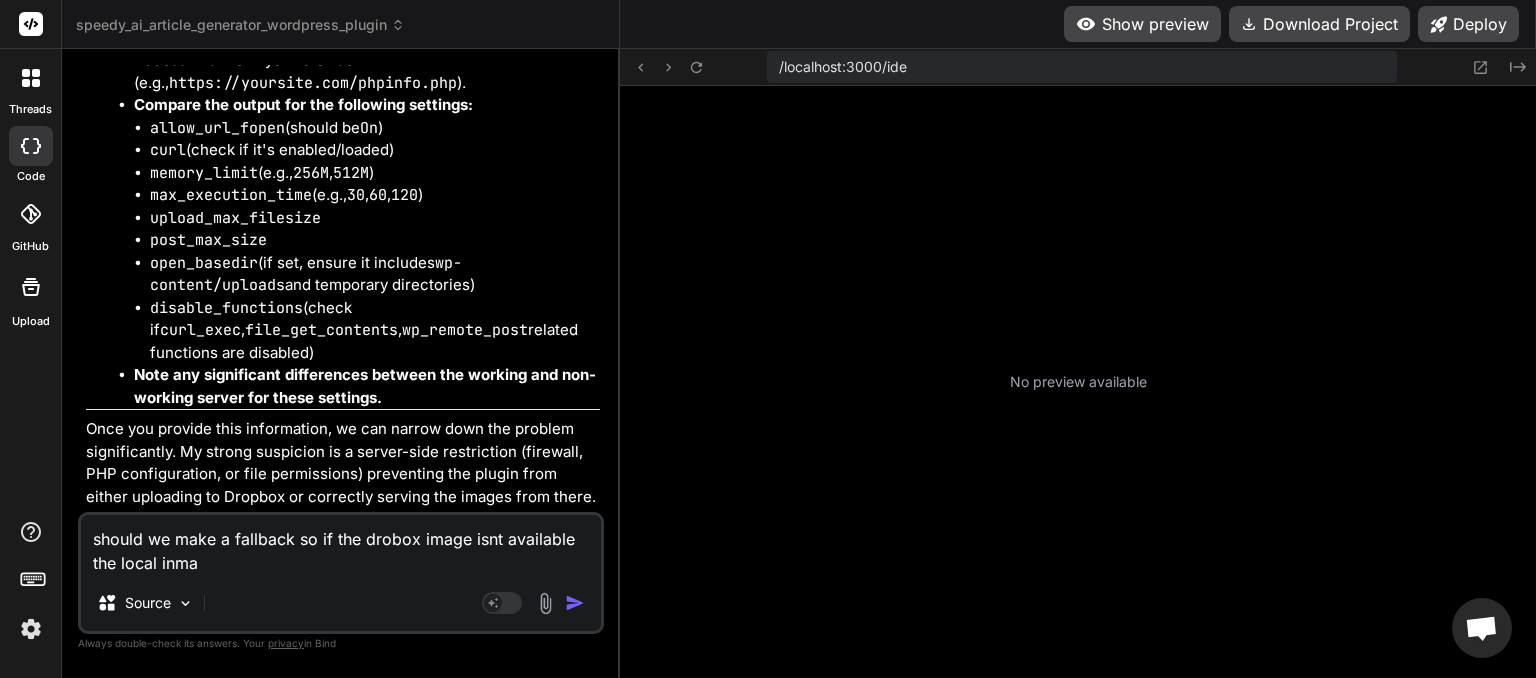 type on "should we make a fallback so if the drobox image isnt available the local inm" 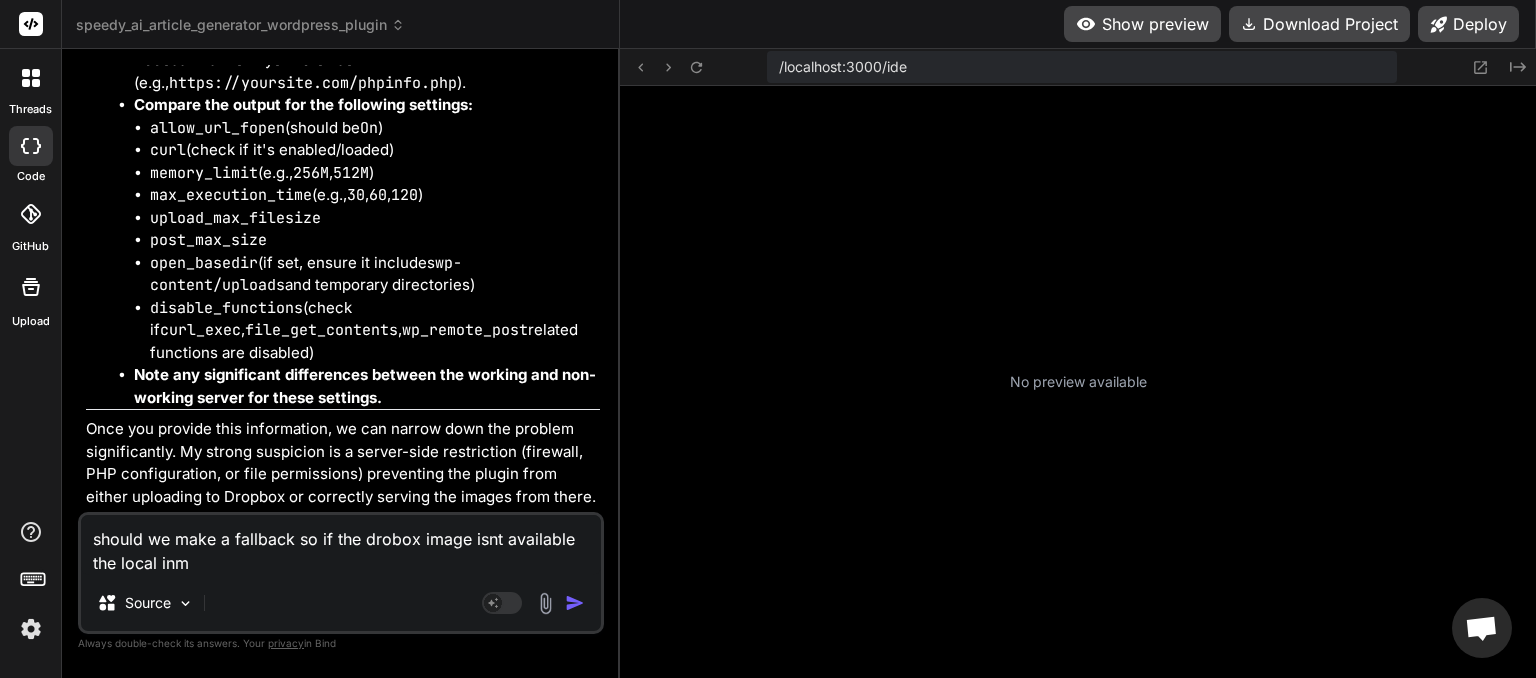 type on "should we make a fallback so if the drobox image isnt available the local in" 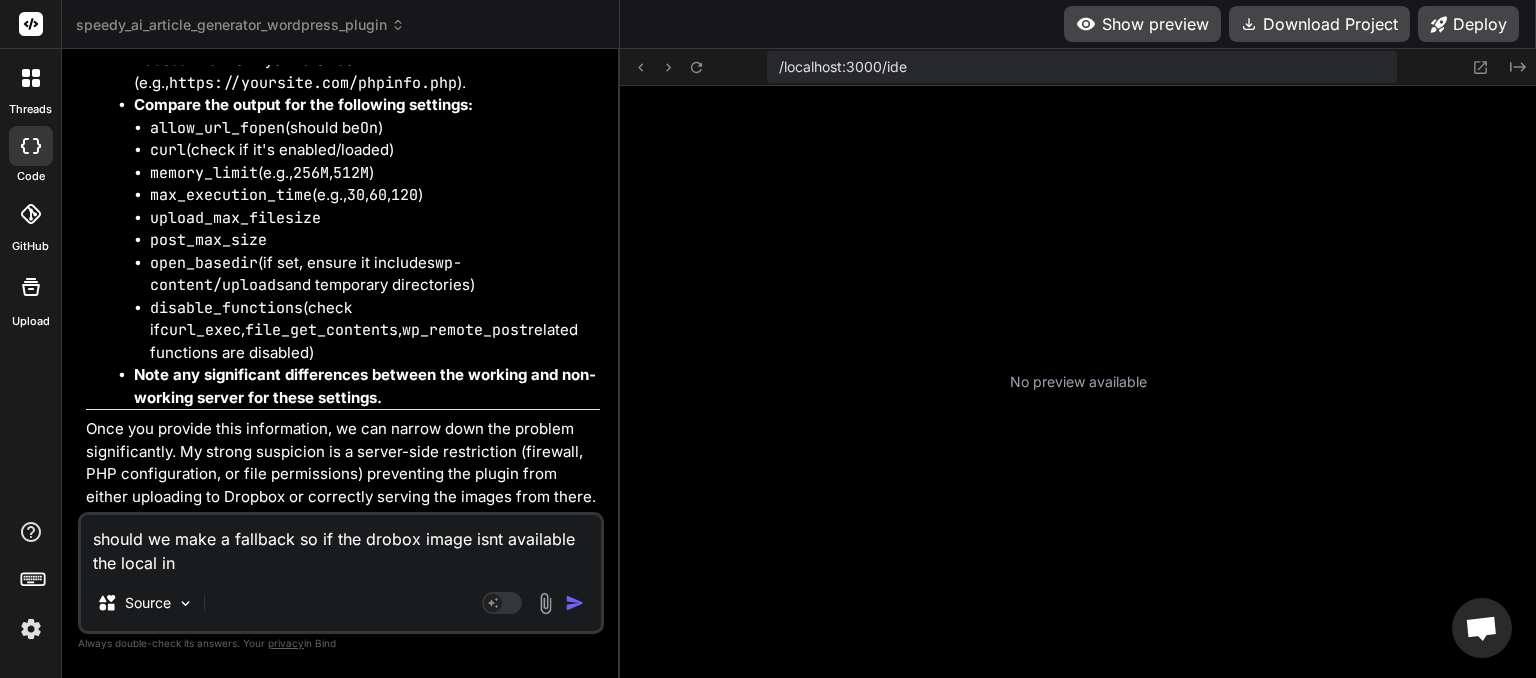 type on "should we make a fallback so if the drobox image isnt available the local i" 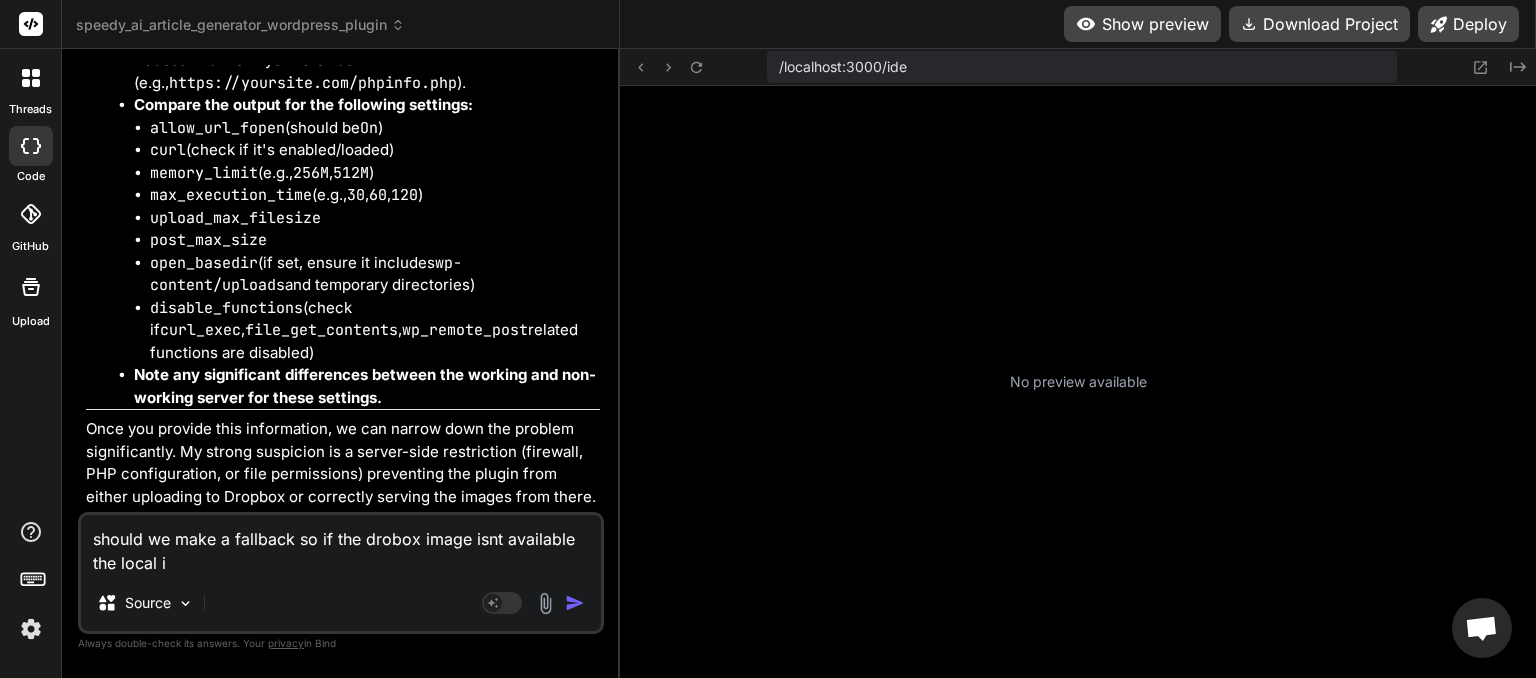type on "should we make a fallback so if the drobox image isnt available the local im" 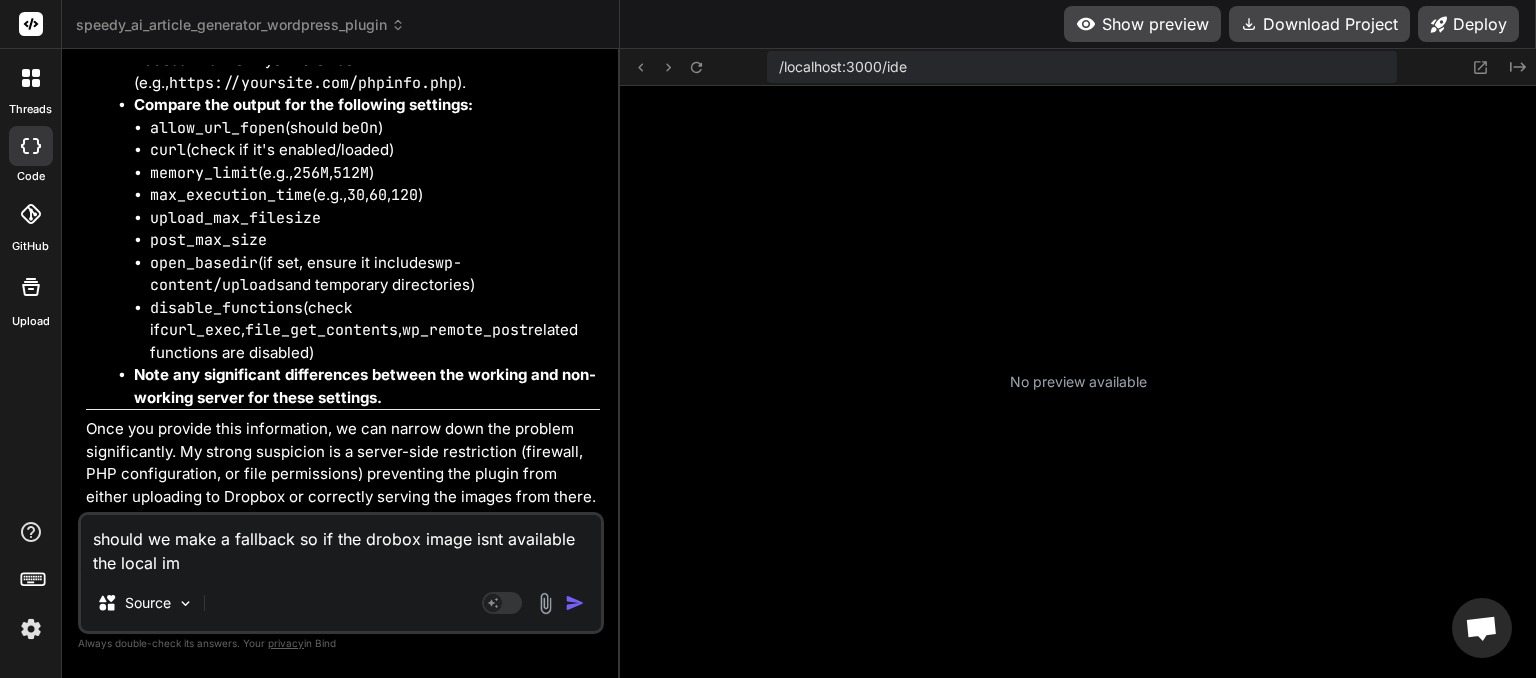 type on "should we make a fallback so if the drobox image isnt available the local ima" 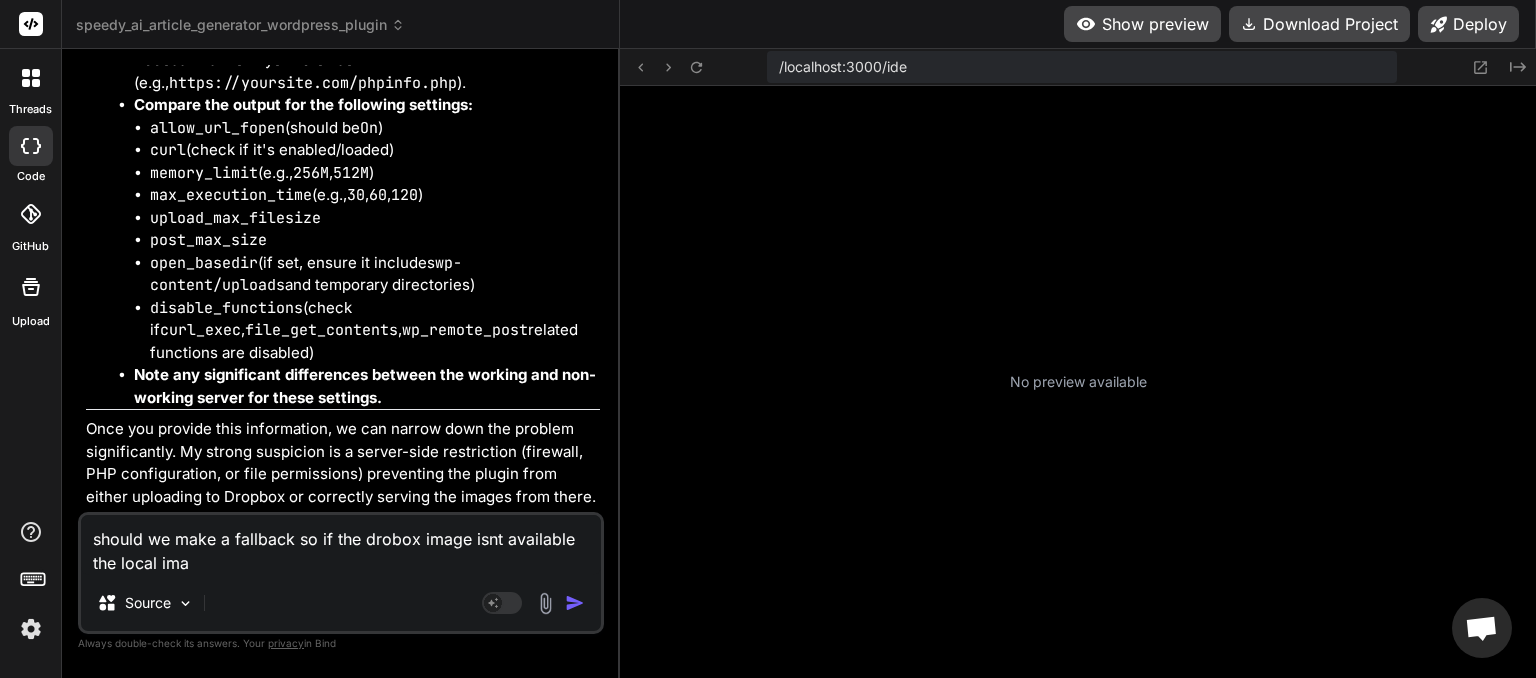 type on "should we make a fallback so if the drobox image isnt available the local imag" 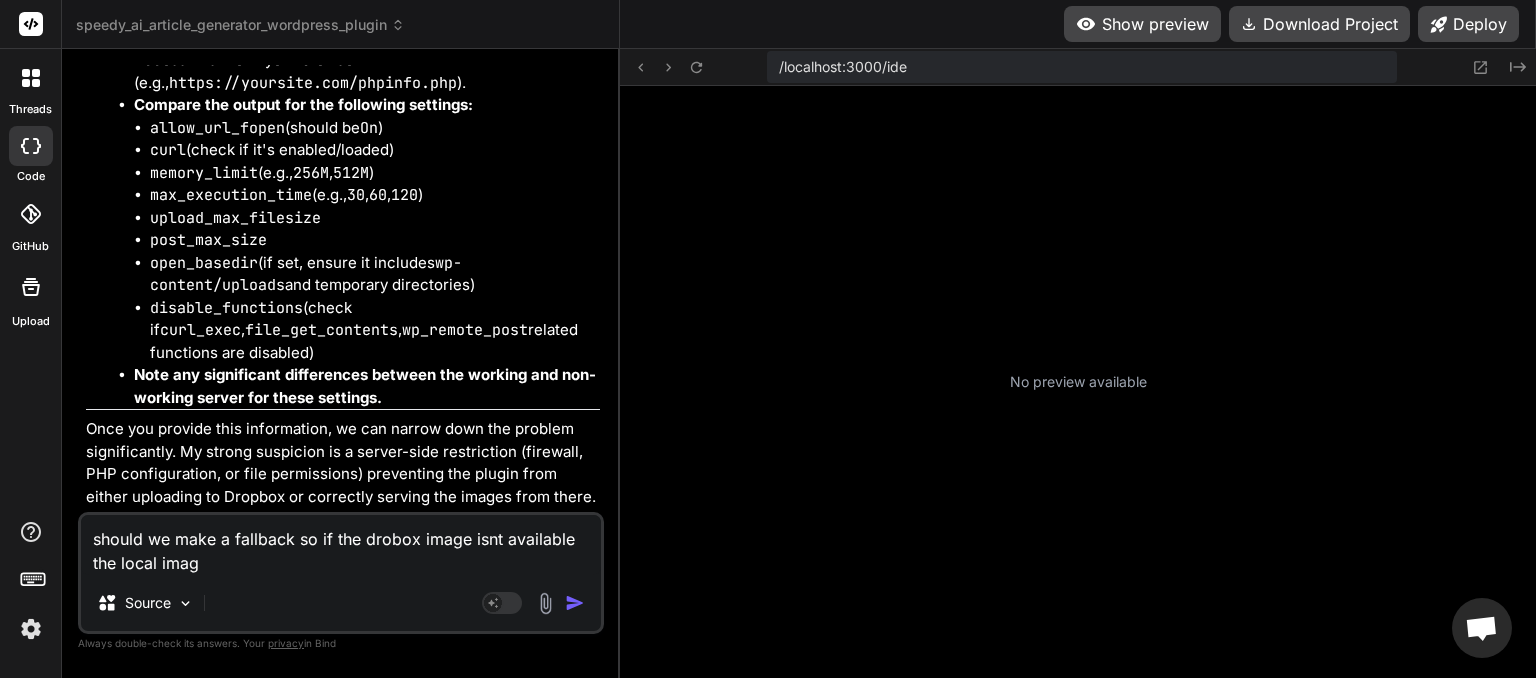 type on "should we make a fallback so if the drobox image isnt available the local image" 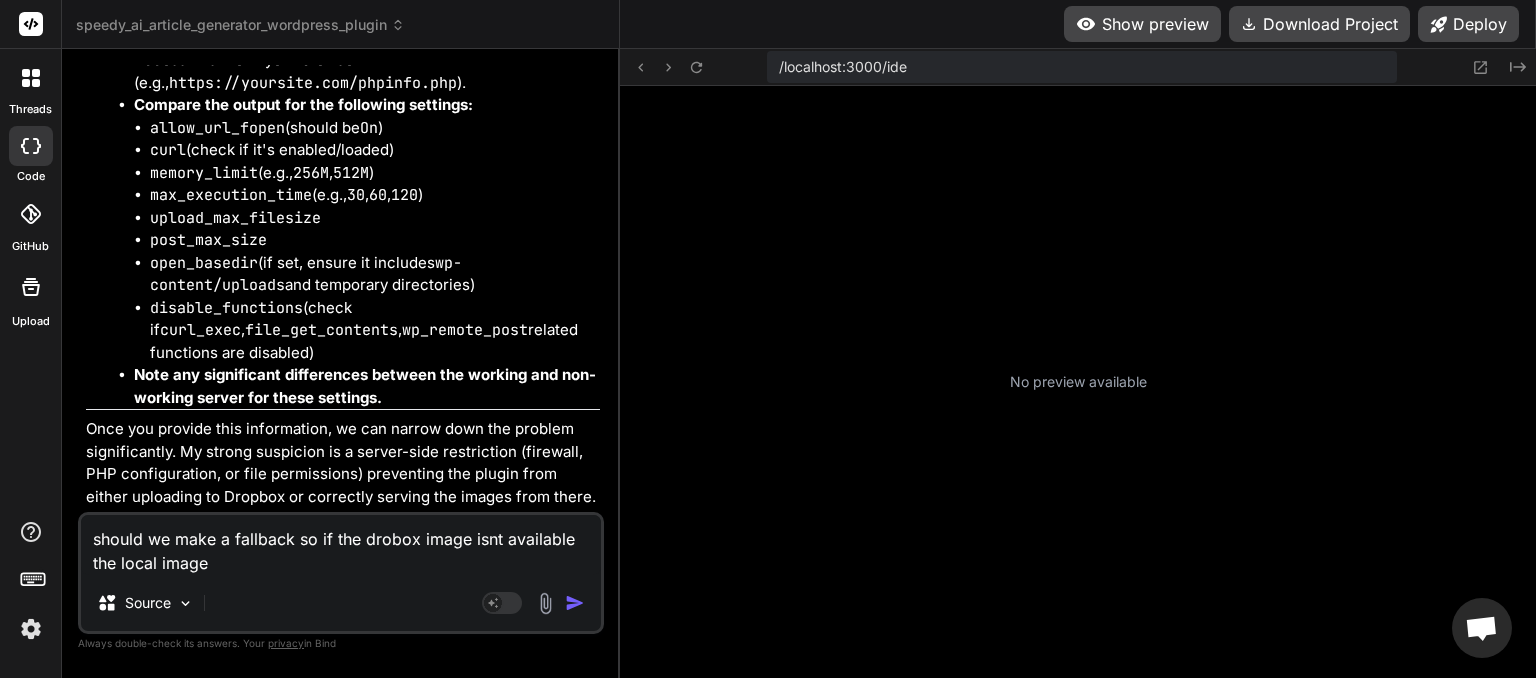 type on "should we make a fallback so if the drobox image isnt available the local image" 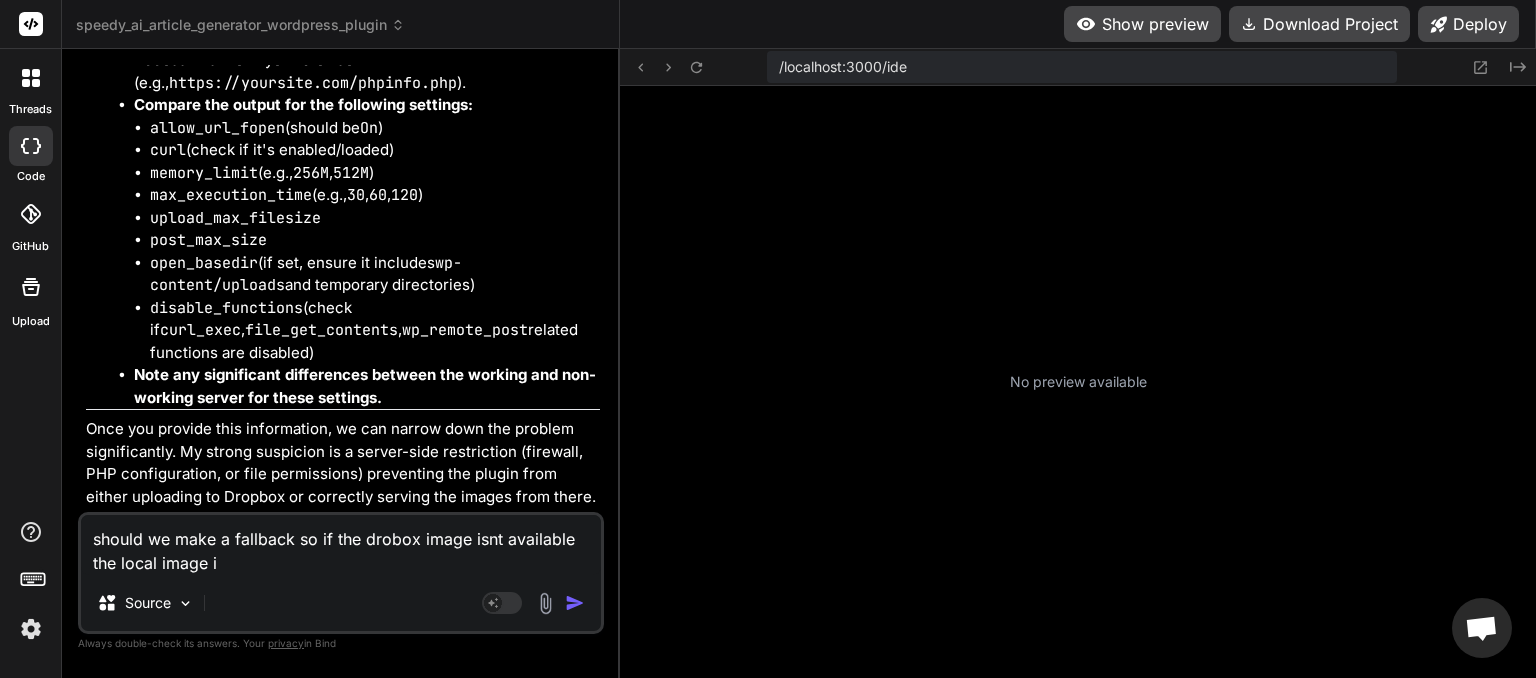 type on "should we make a fallback so if the drobox image isnt available the local image is" 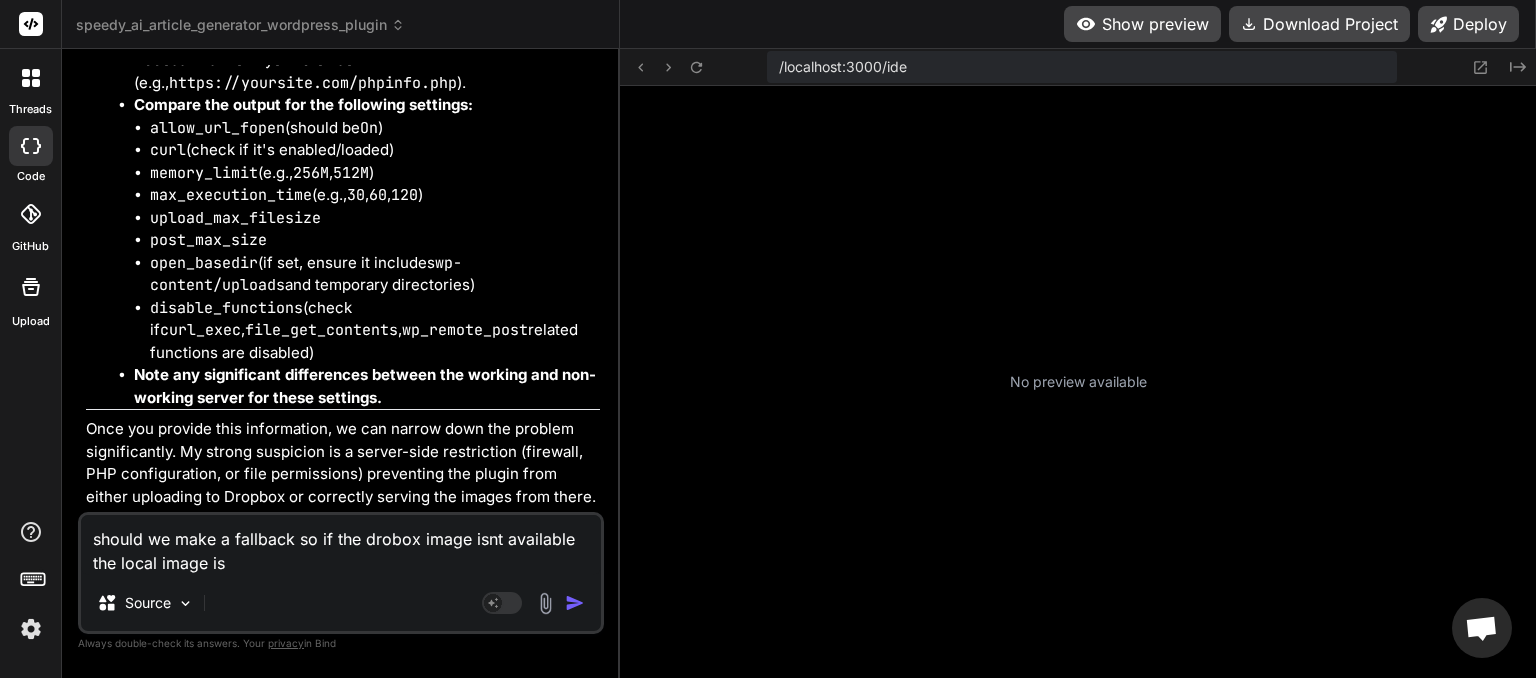 type on "should we make a fallback so if the drobox image isnt available the local image is" 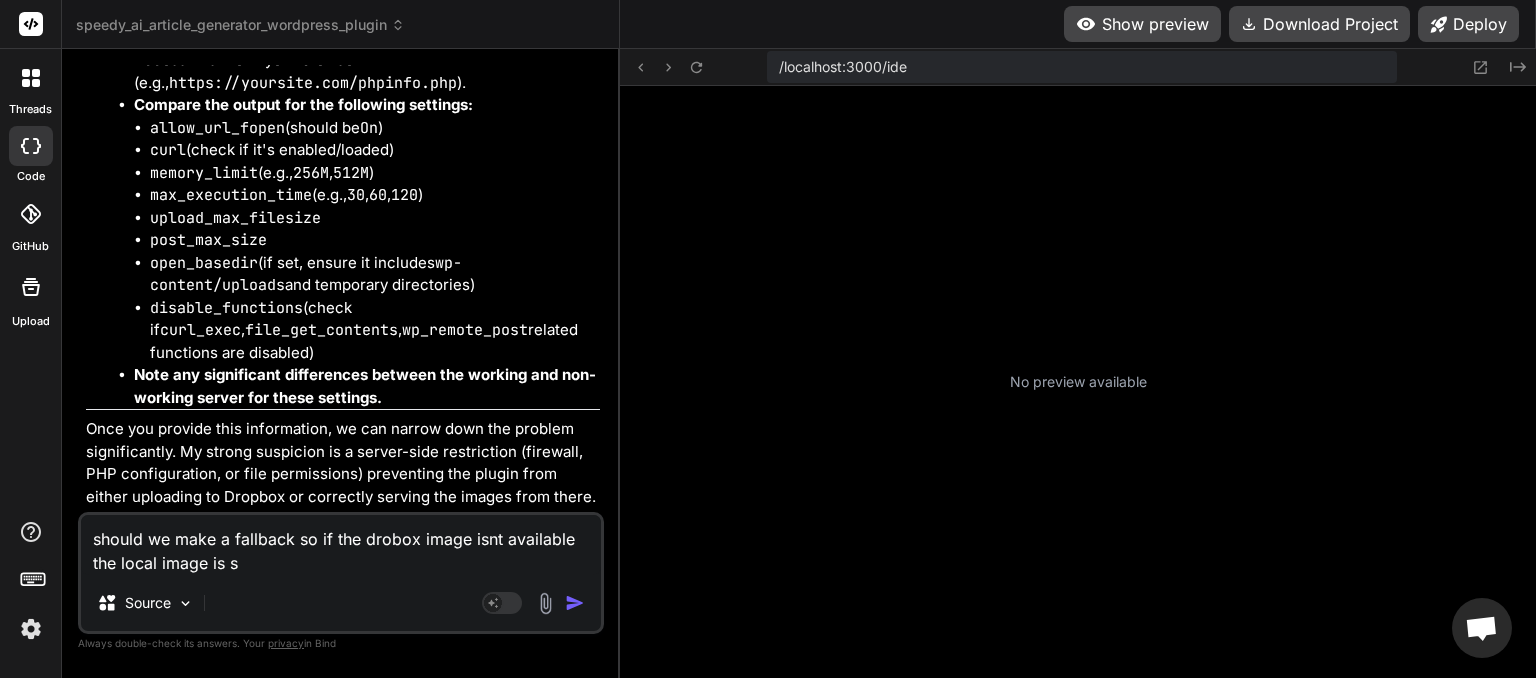 type on "should we make a fallback so if the drobox image isnt available the local image is sh" 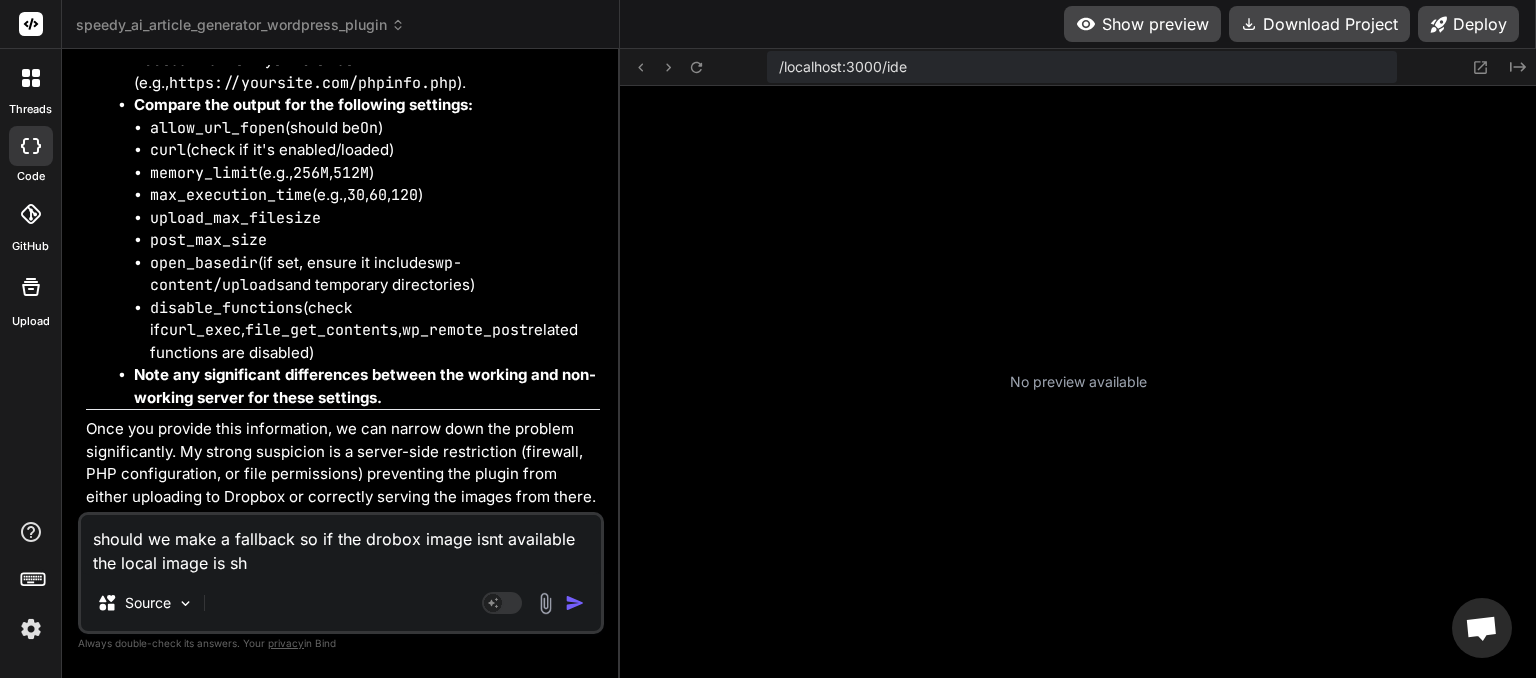 type on "should we make a fallback so if the drobox image isnt available the local image is sho" 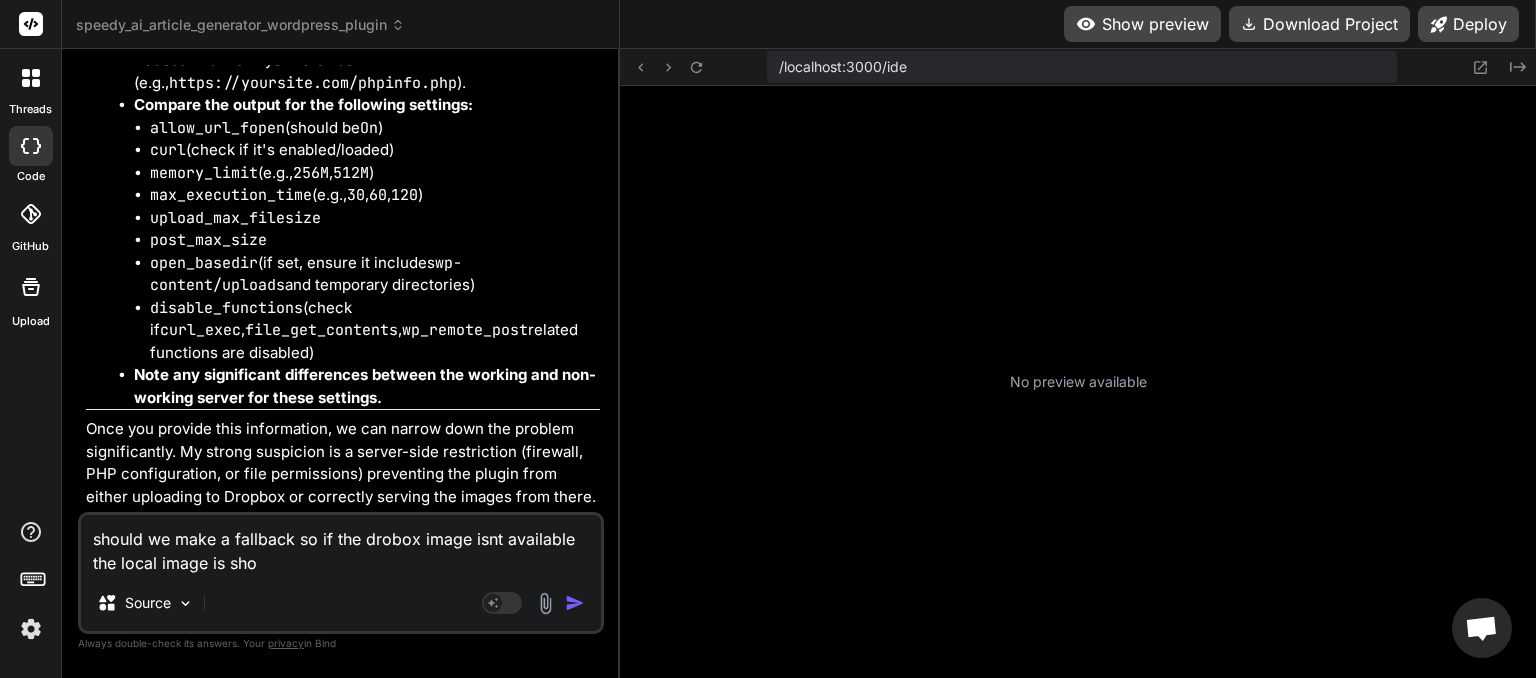 type on "should we make a fallback so if the drobox image isnt available the local image is show" 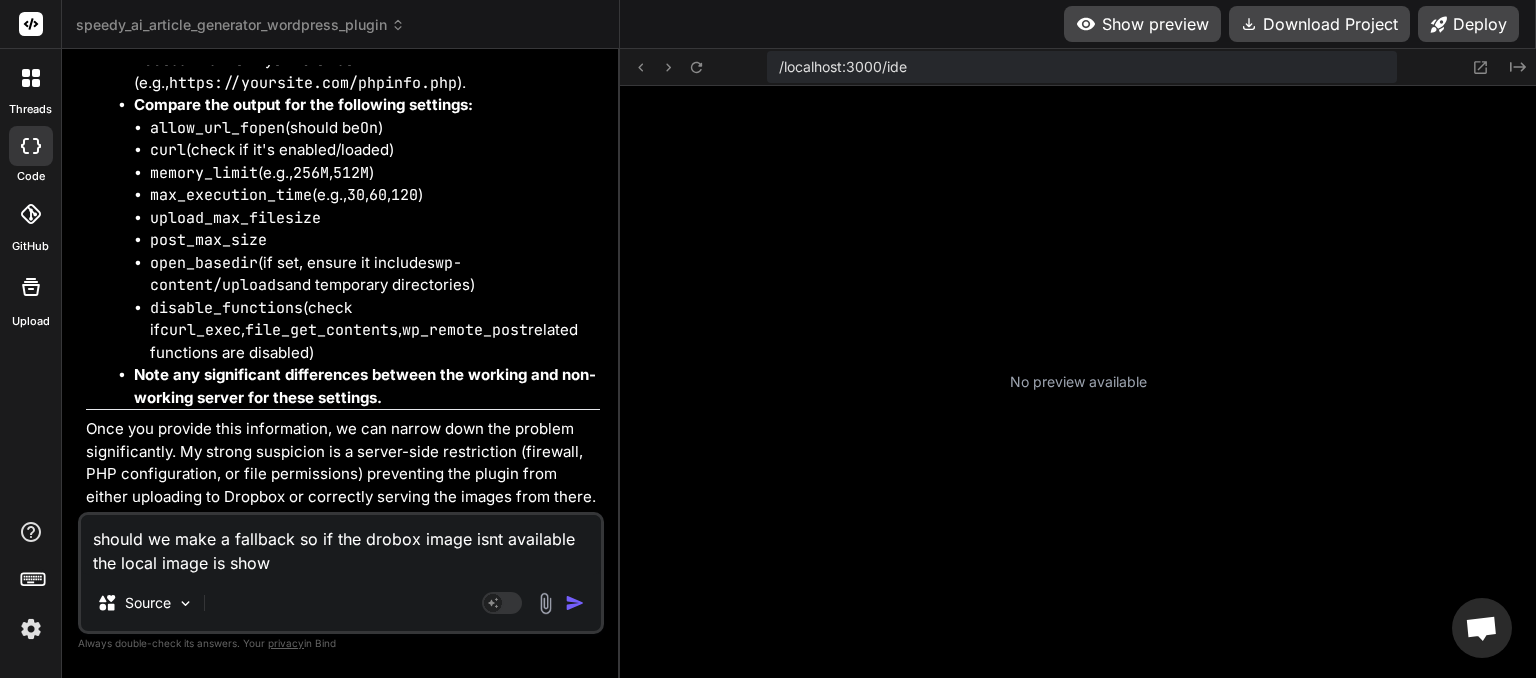 type on "should we make a fallback so if the drobox image isnt available the local image is shown" 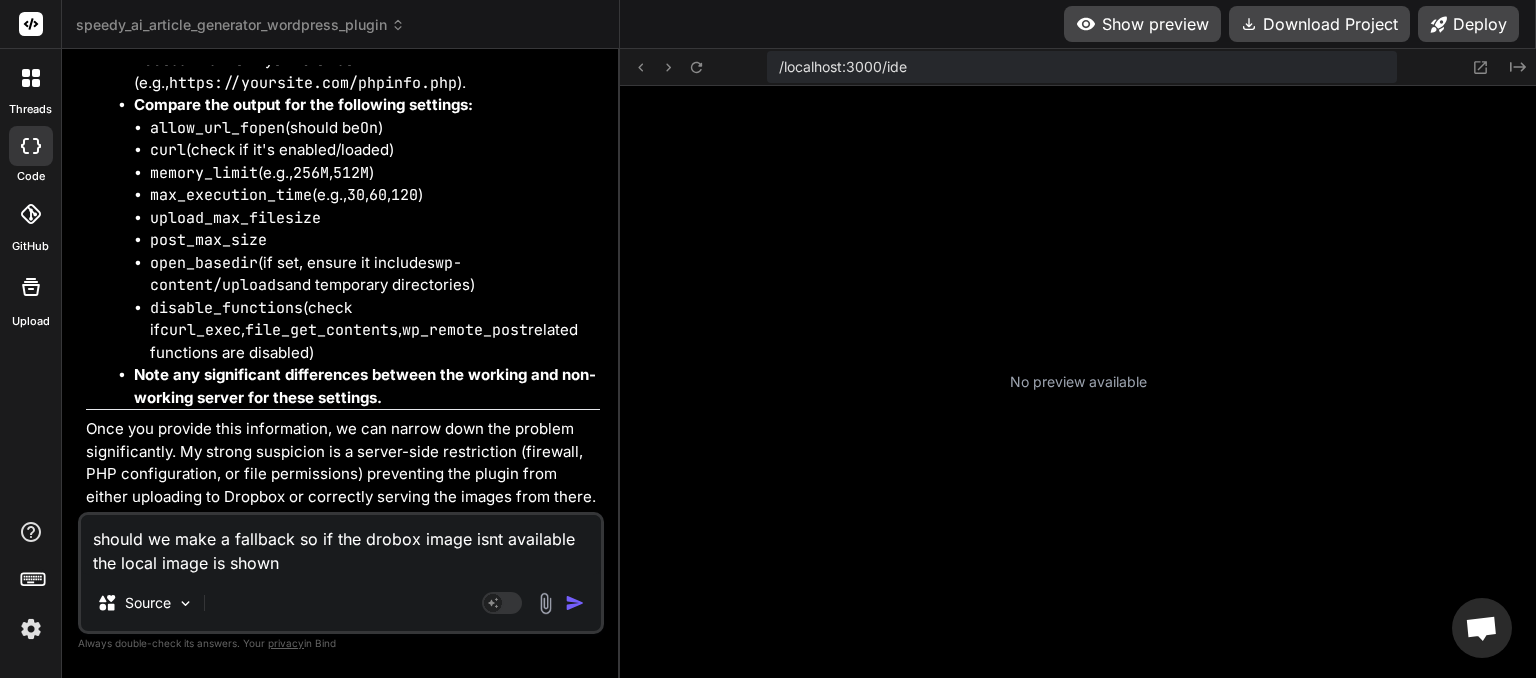 type on "should we make a fallback so if the drobox image isnt available the local image is shown," 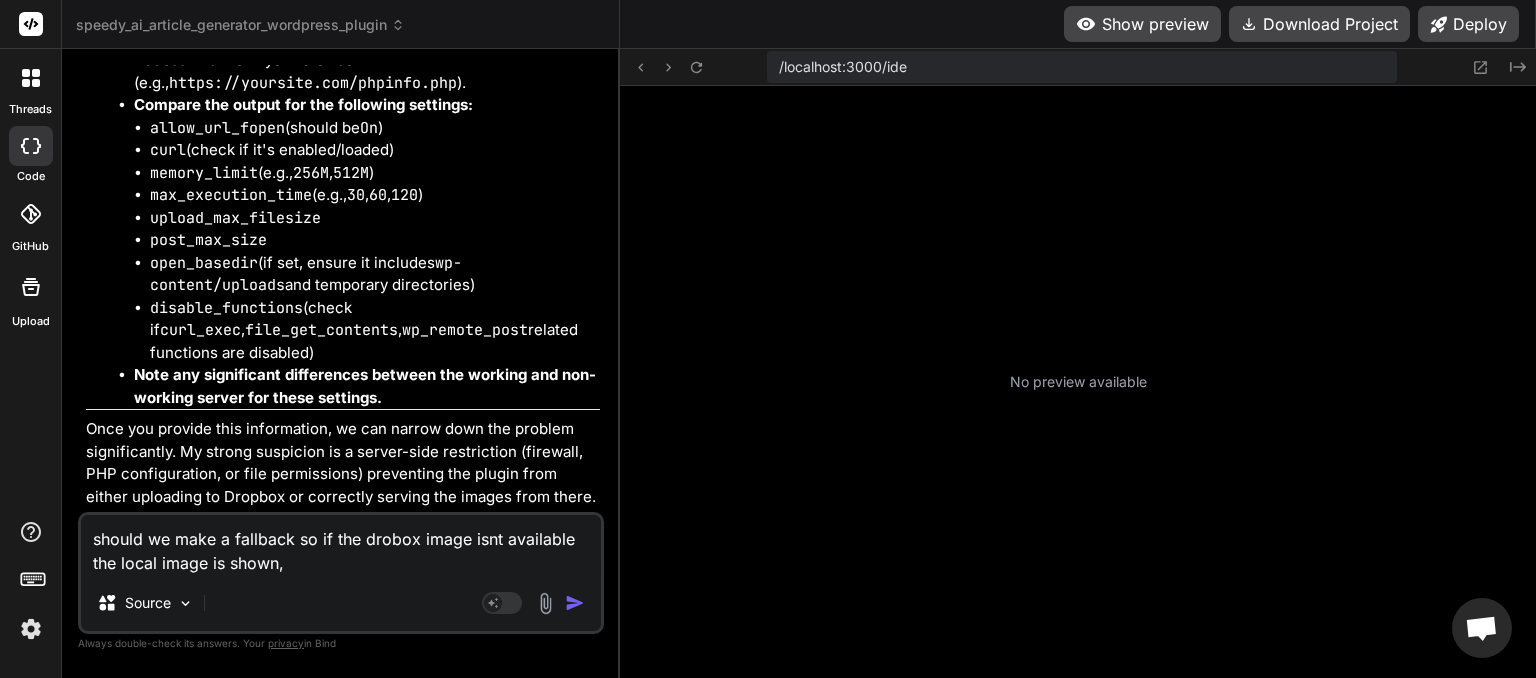 type on "x" 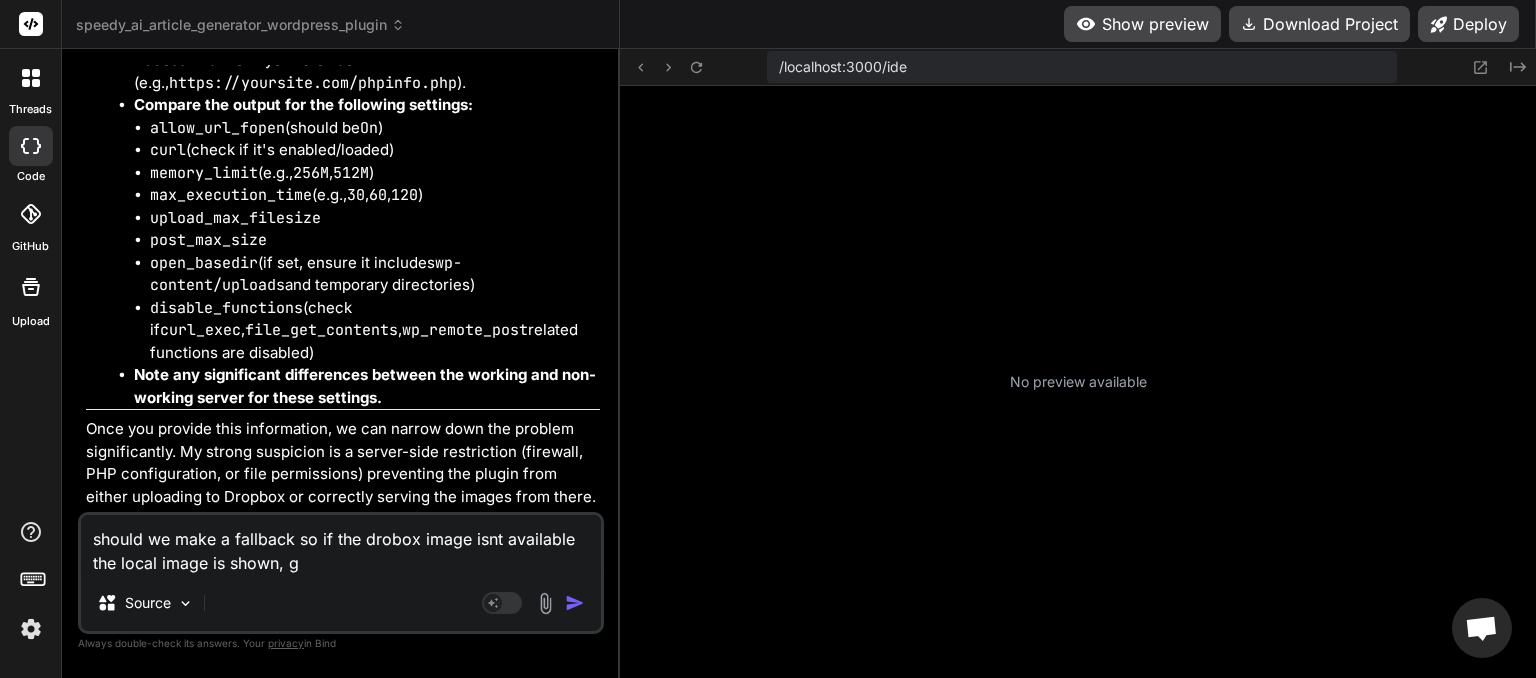 type on "should we make a fallback so if the drobox image isnt available the local image is shown, ge" 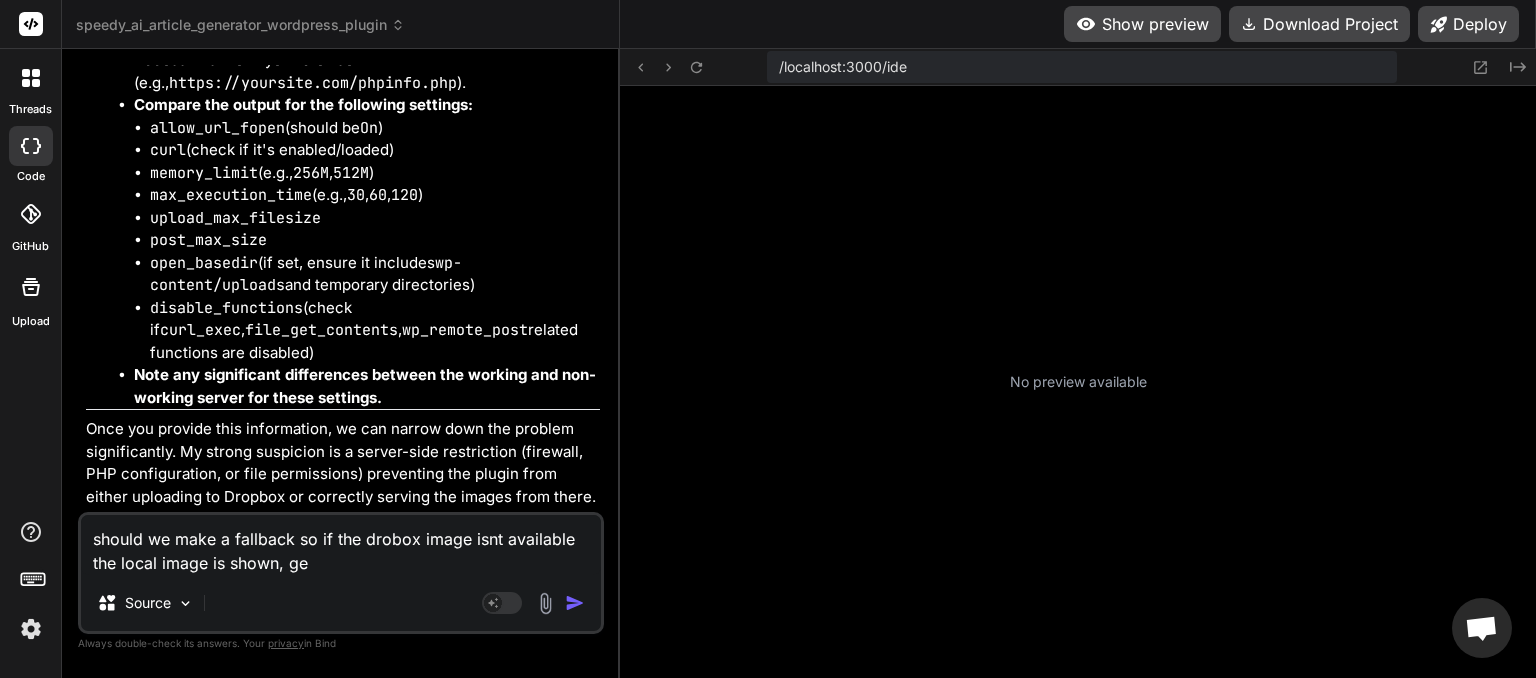 type on "should we make a fallback so if the drobox image isnt available the local image is shown, gea" 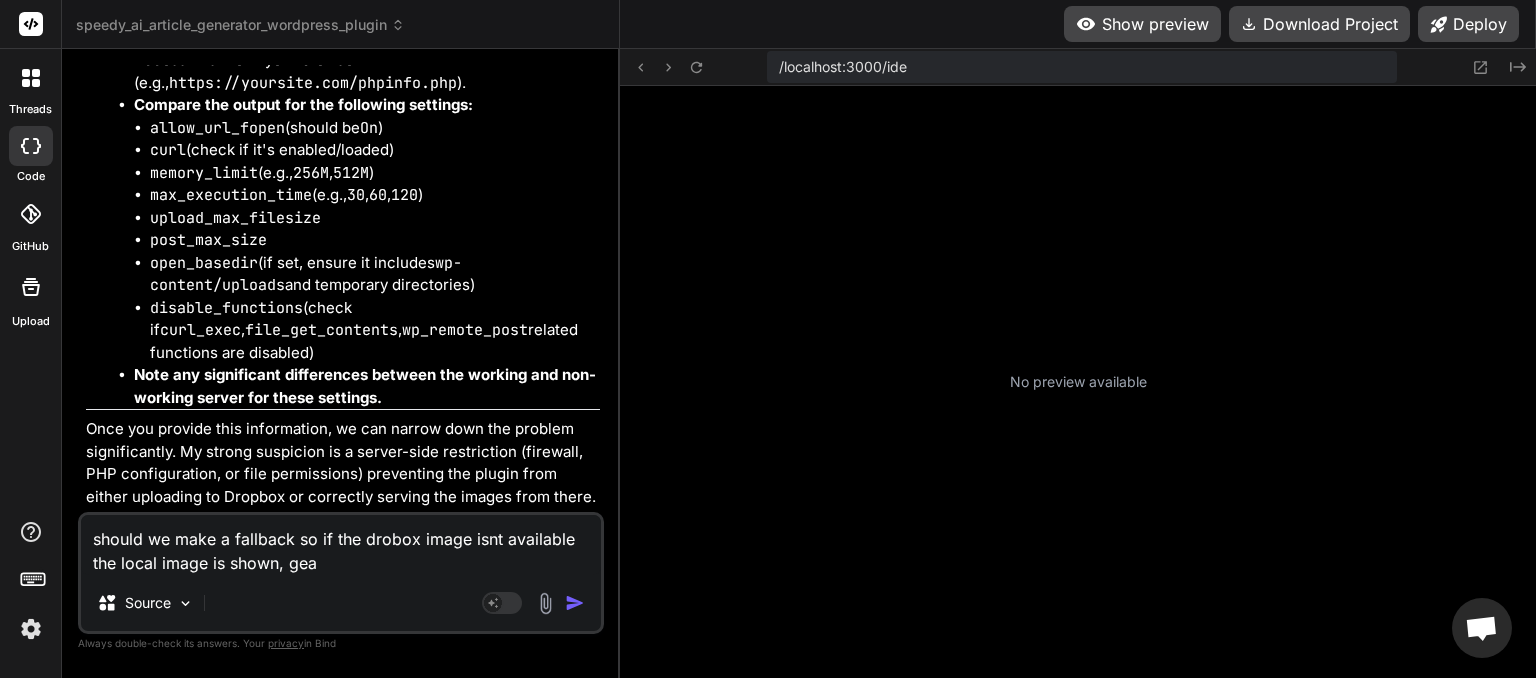 type 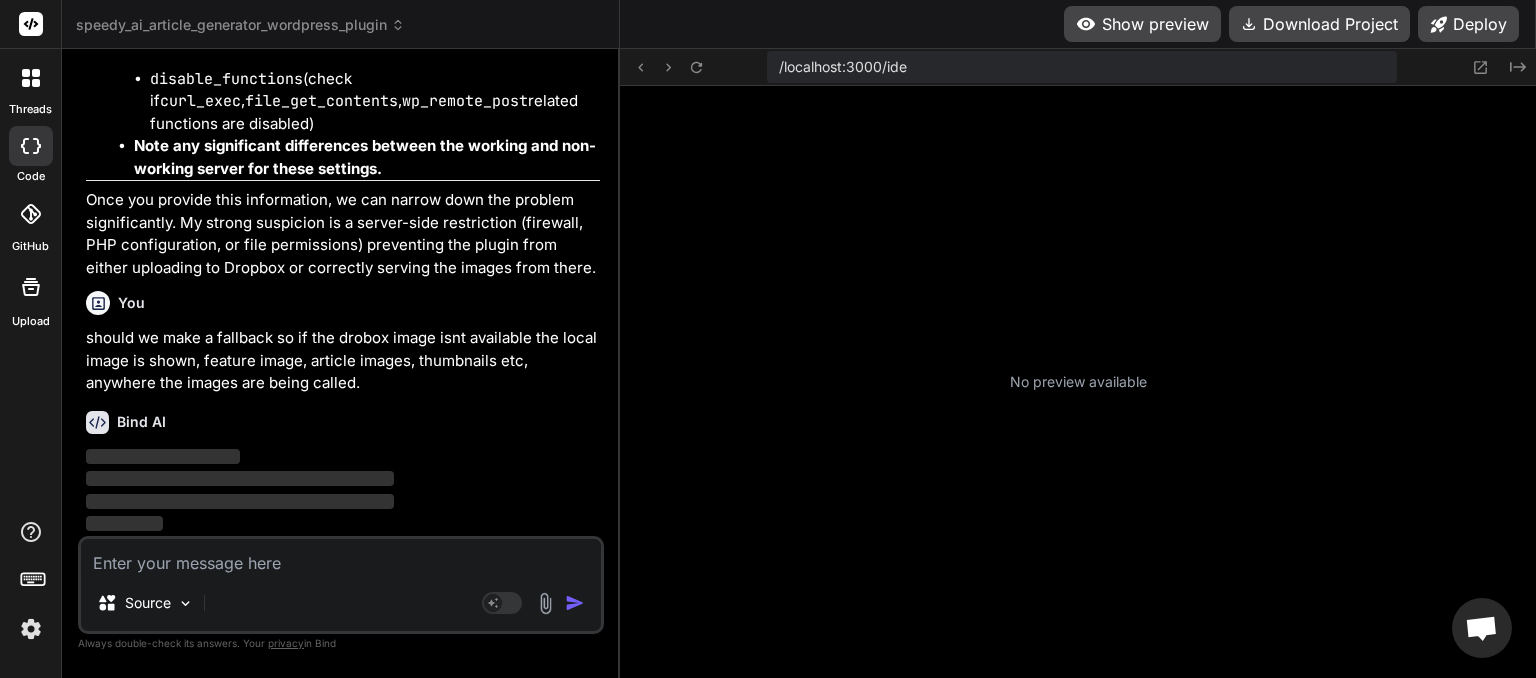scroll, scrollTop: 10511, scrollLeft: 0, axis: vertical 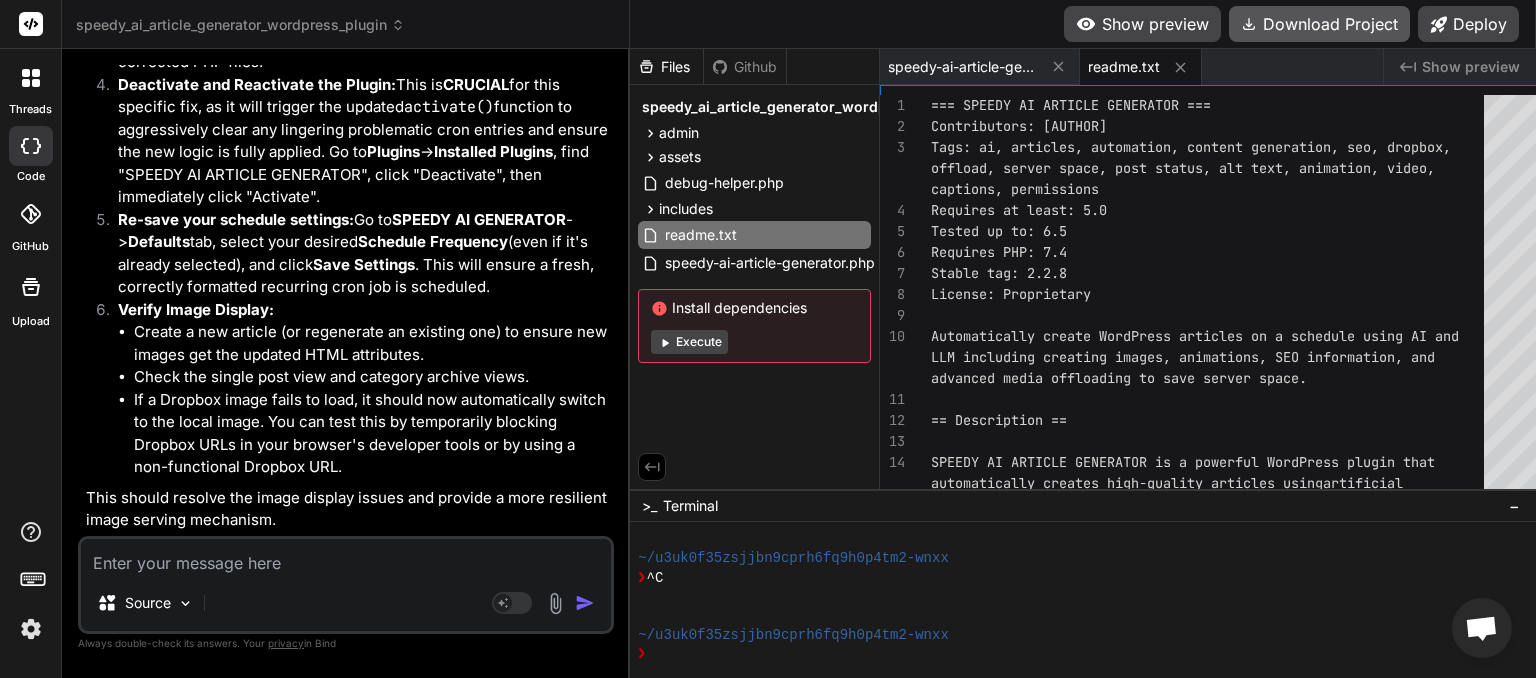 click on "Download Project" at bounding box center (1319, 24) 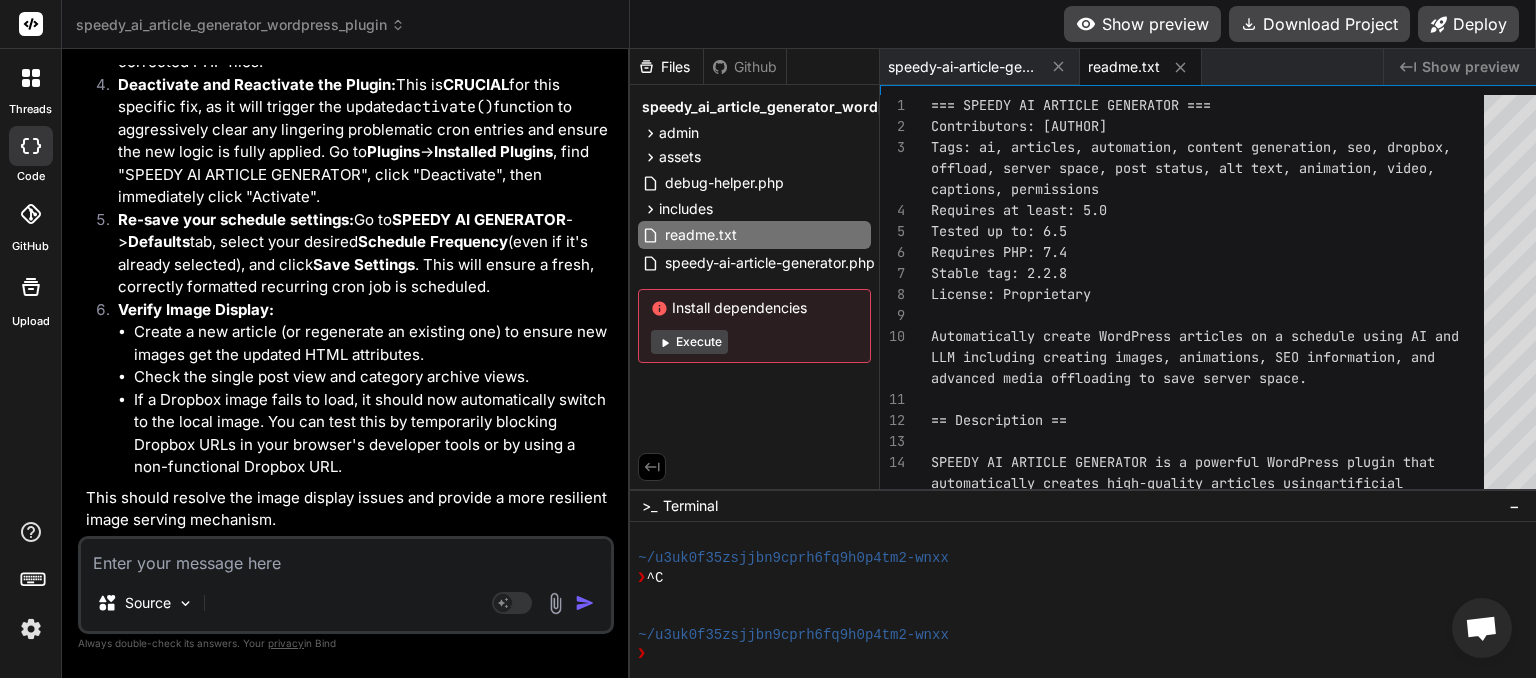 scroll, scrollTop: 11962, scrollLeft: 0, axis: vertical 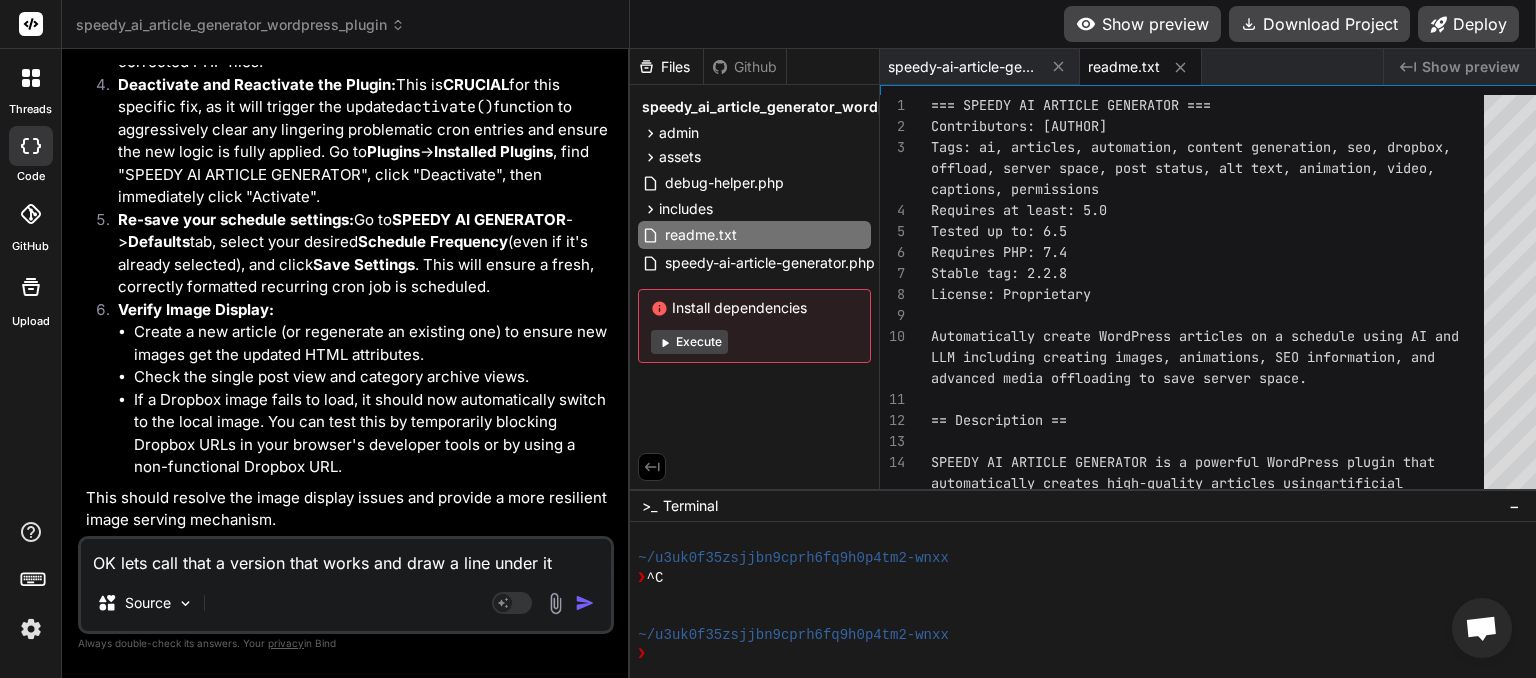 click on "OK lets call that a version that works and draw a line under it" at bounding box center (346, 557) 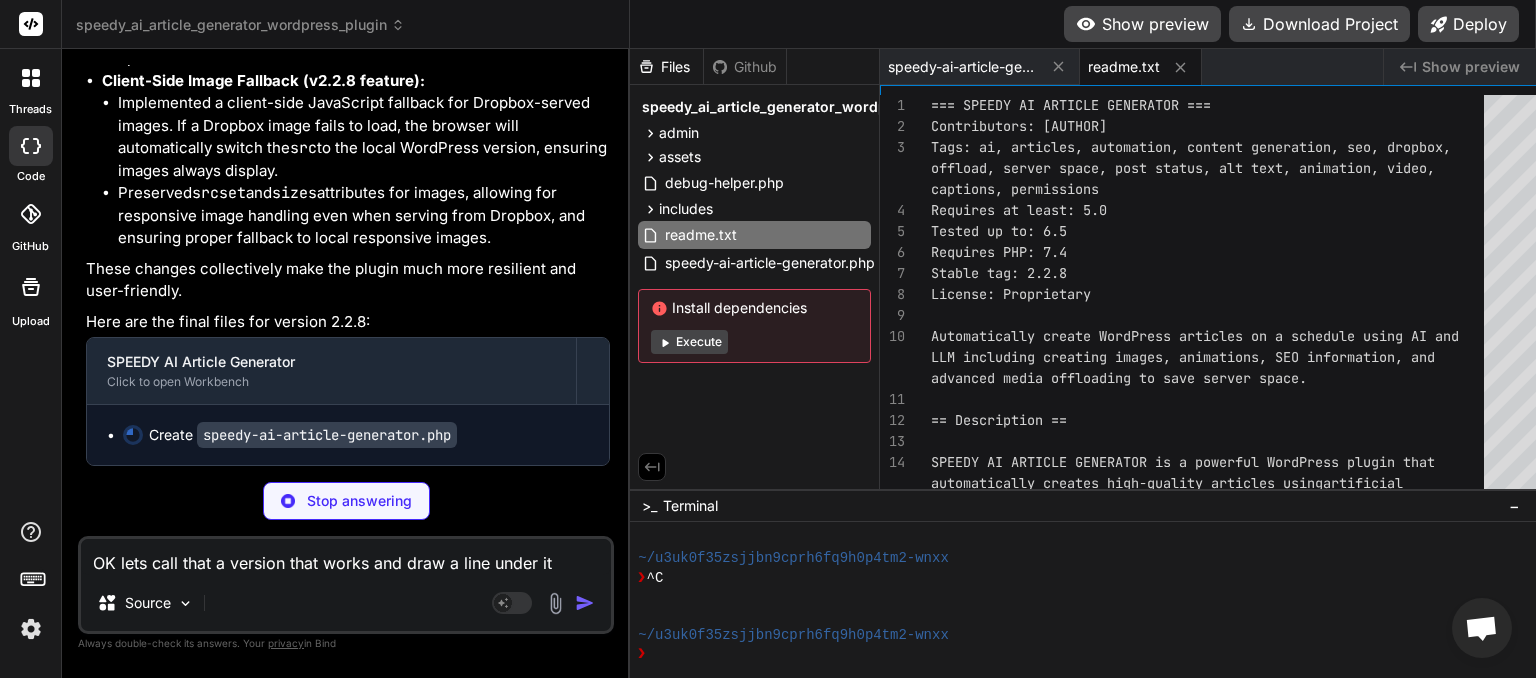 scroll, scrollTop: 12872, scrollLeft: 0, axis: vertical 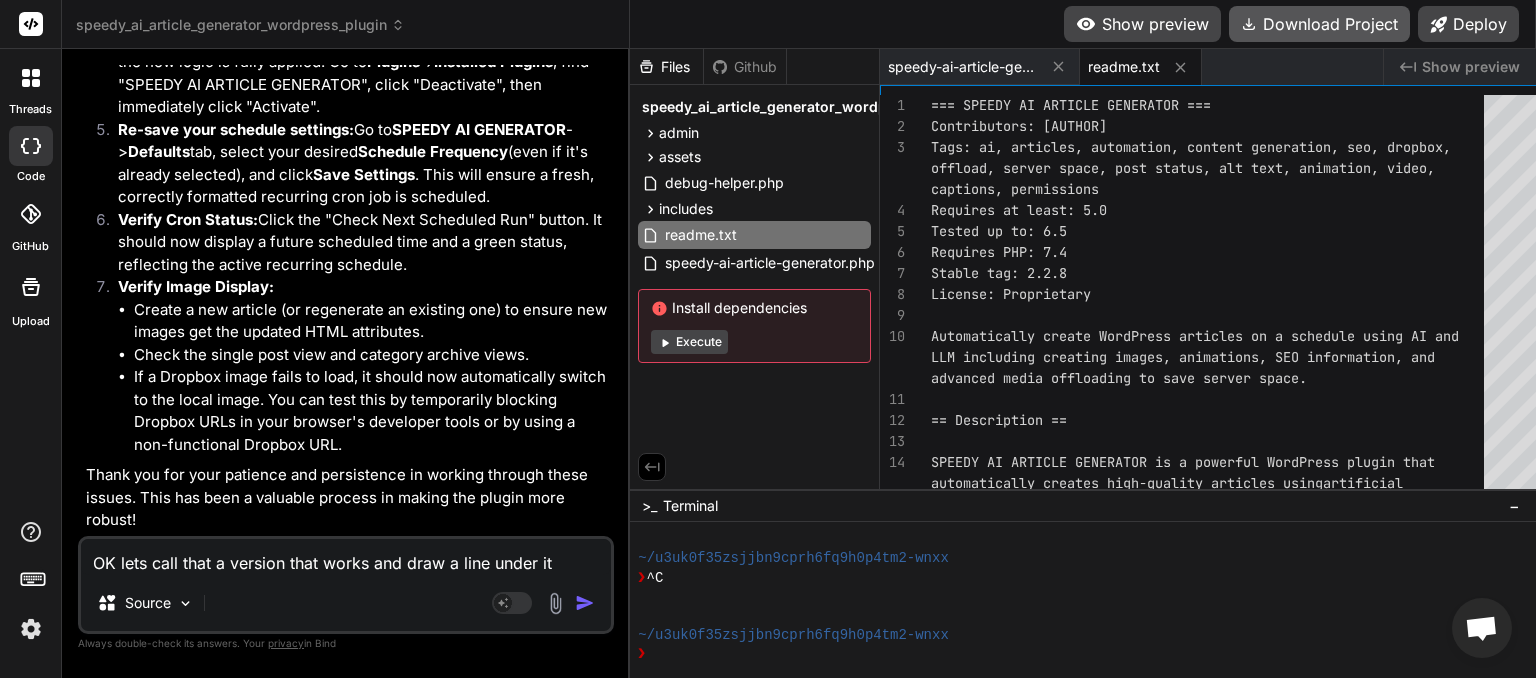 click on "Download Project" at bounding box center [1319, 24] 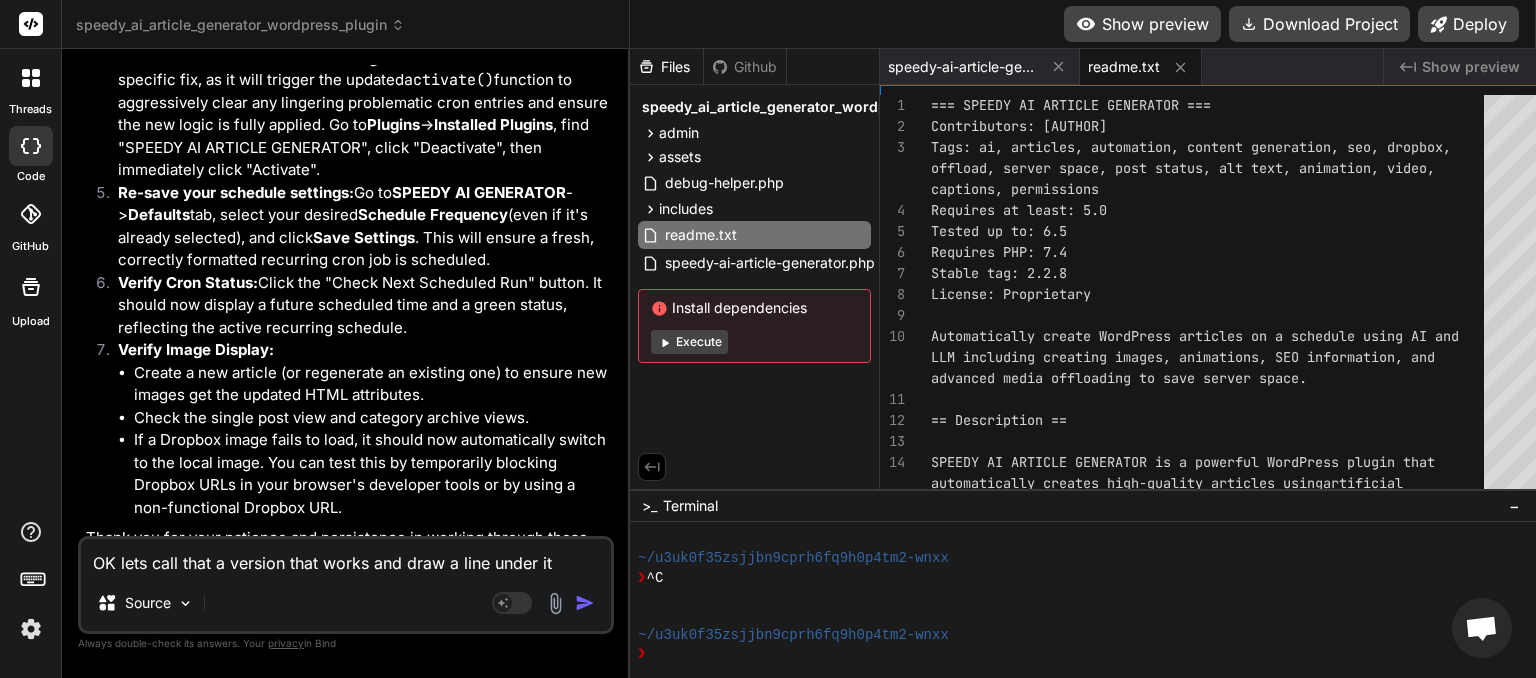 scroll, scrollTop: 13644, scrollLeft: 0, axis: vertical 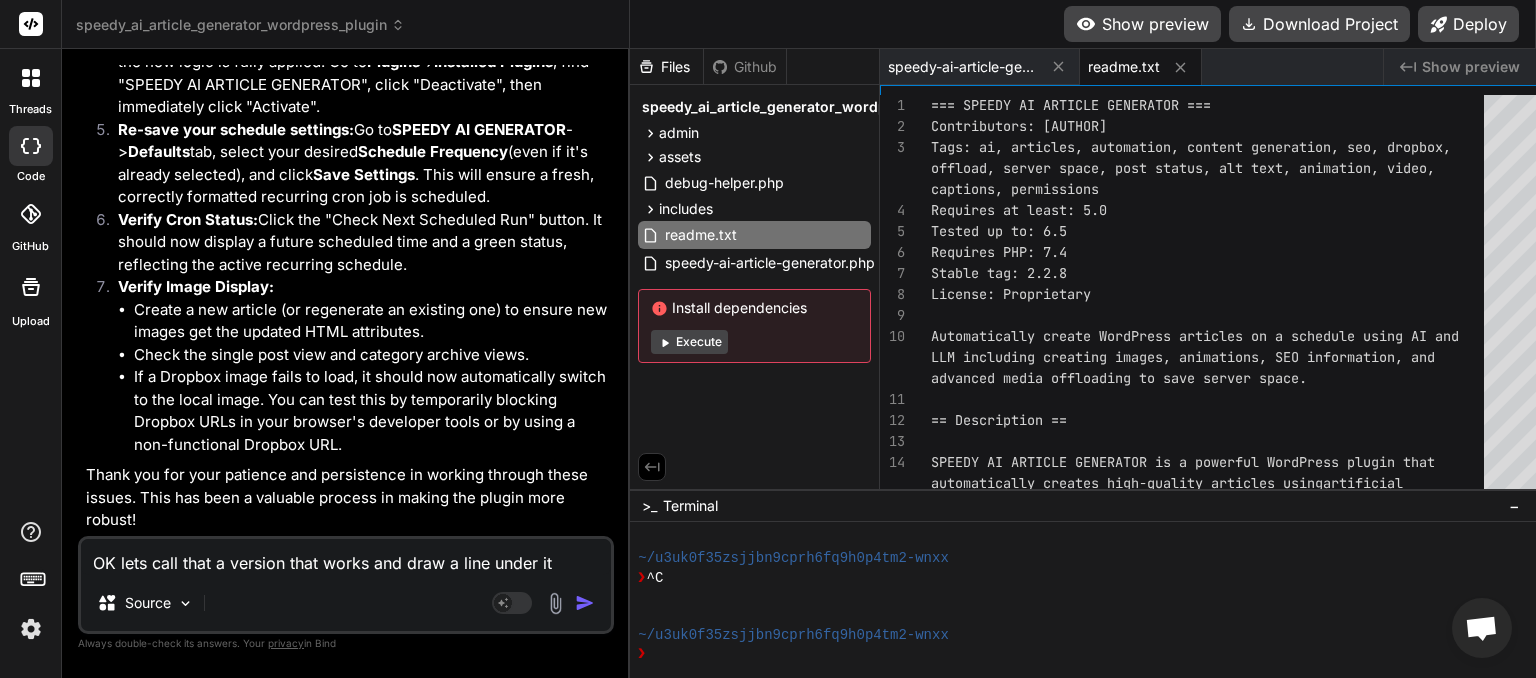 click 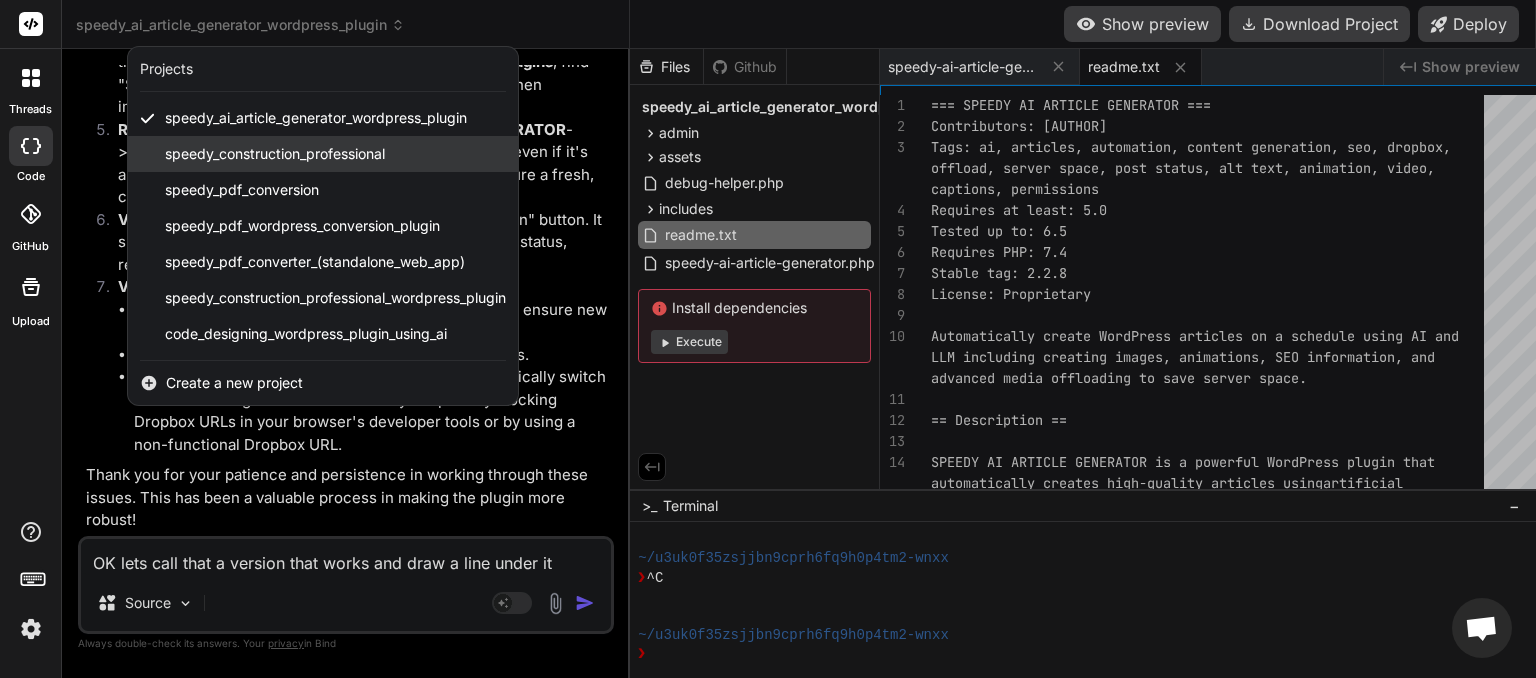 click on "speedy_construction_professional" at bounding box center (275, 154) 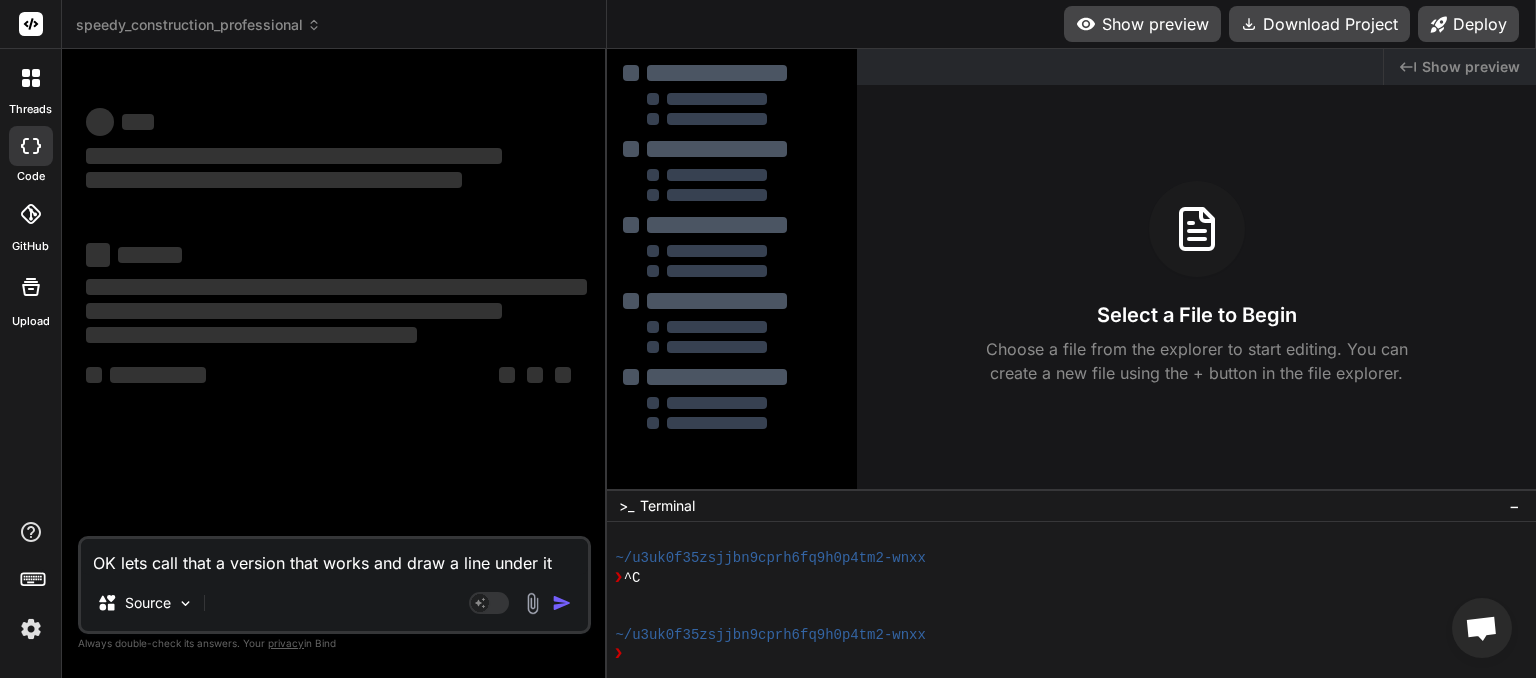 scroll, scrollTop: 0, scrollLeft: 0, axis: both 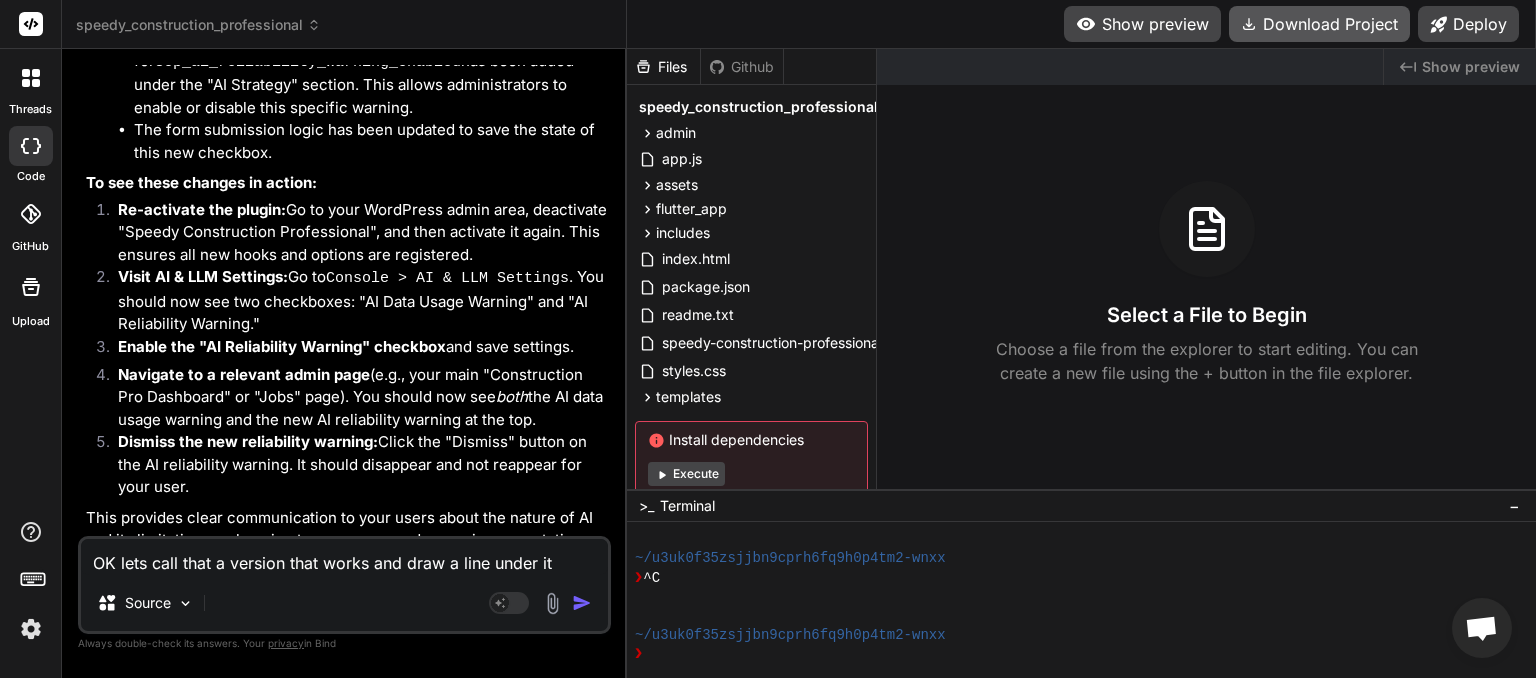 click on "Download Project" at bounding box center [1319, 24] 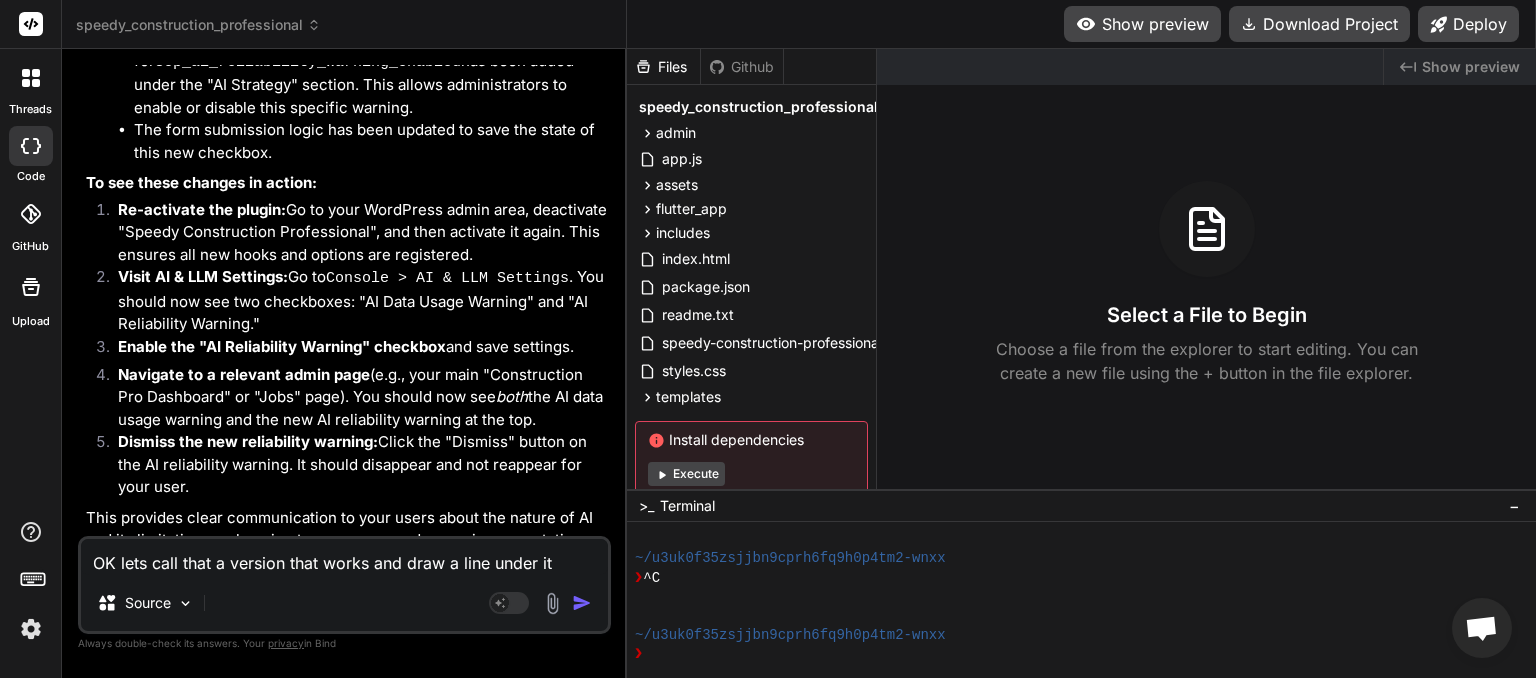 click on "OK lets call that a version that works and draw a line under it" at bounding box center [344, 557] 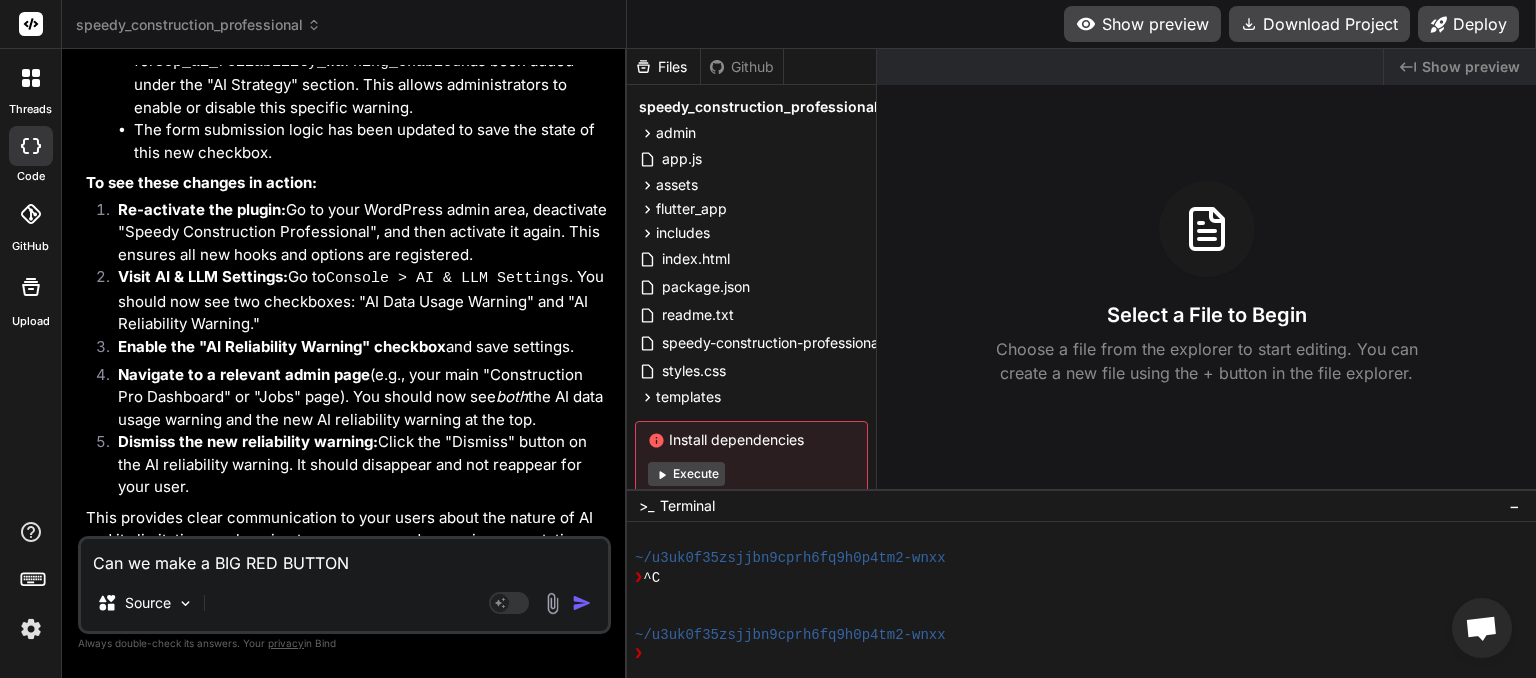 click on "Agent Mode. When this toggle is activated, AI automatically makes decisions, reasons, creates files, and runs terminal commands. Almost full autopilot." at bounding box center [509, 603] 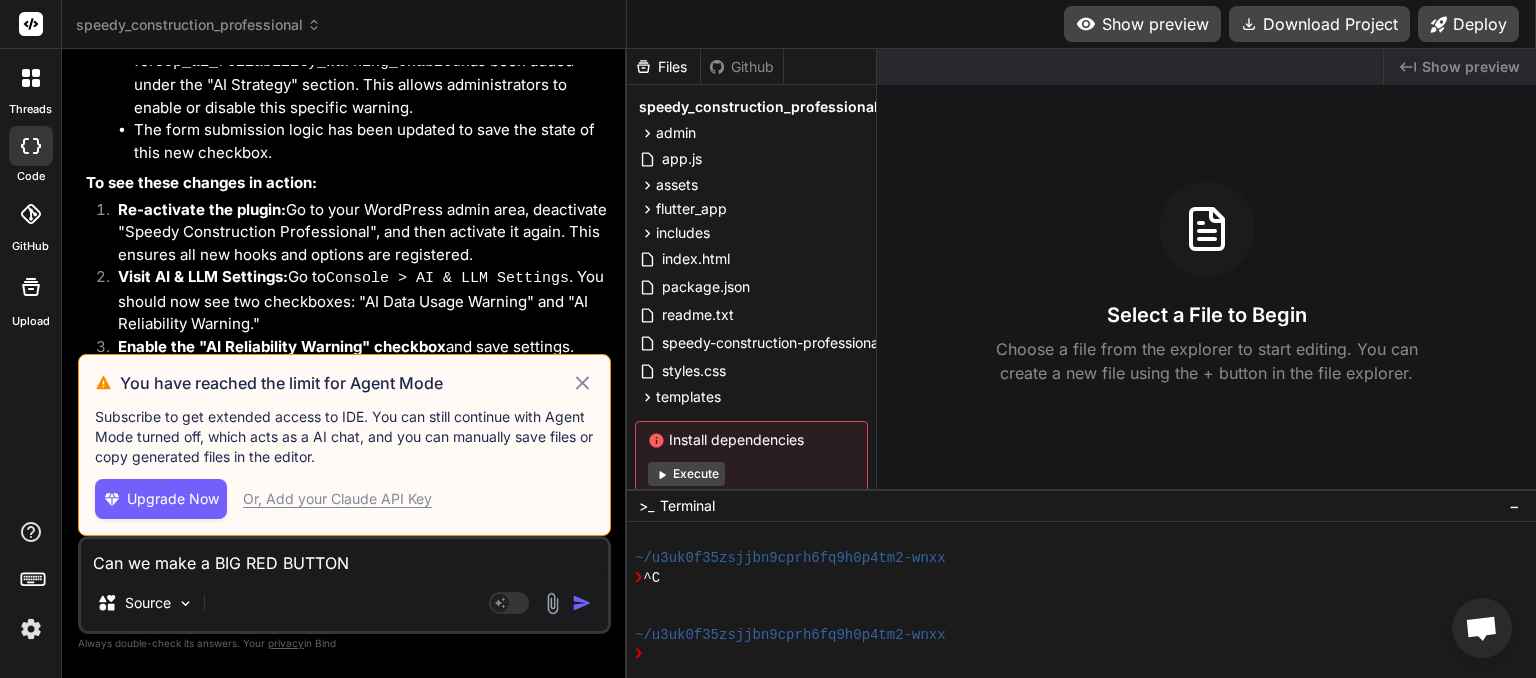 click on "Can we make a BIG RED BUTTON" at bounding box center [344, 557] 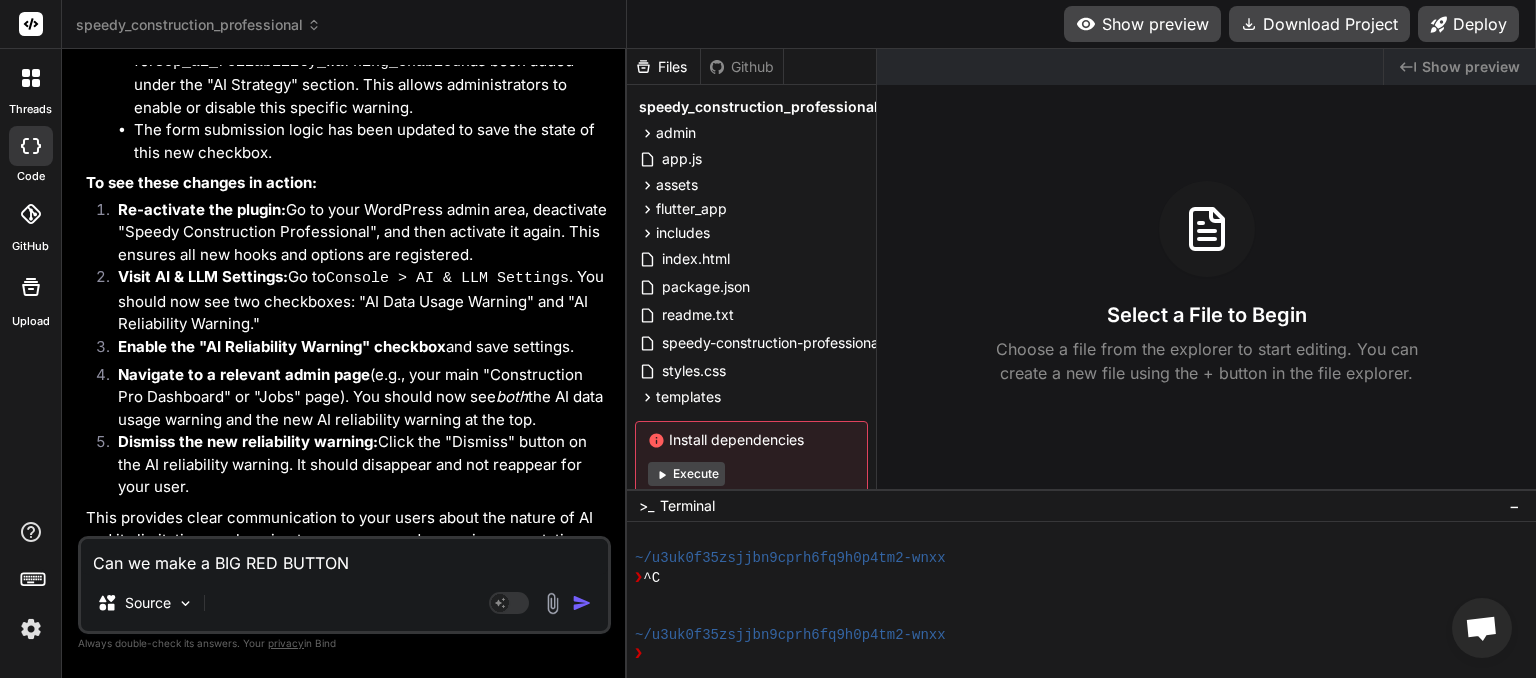 click on "Can we make a BIG RED BUTTON" at bounding box center [344, 557] 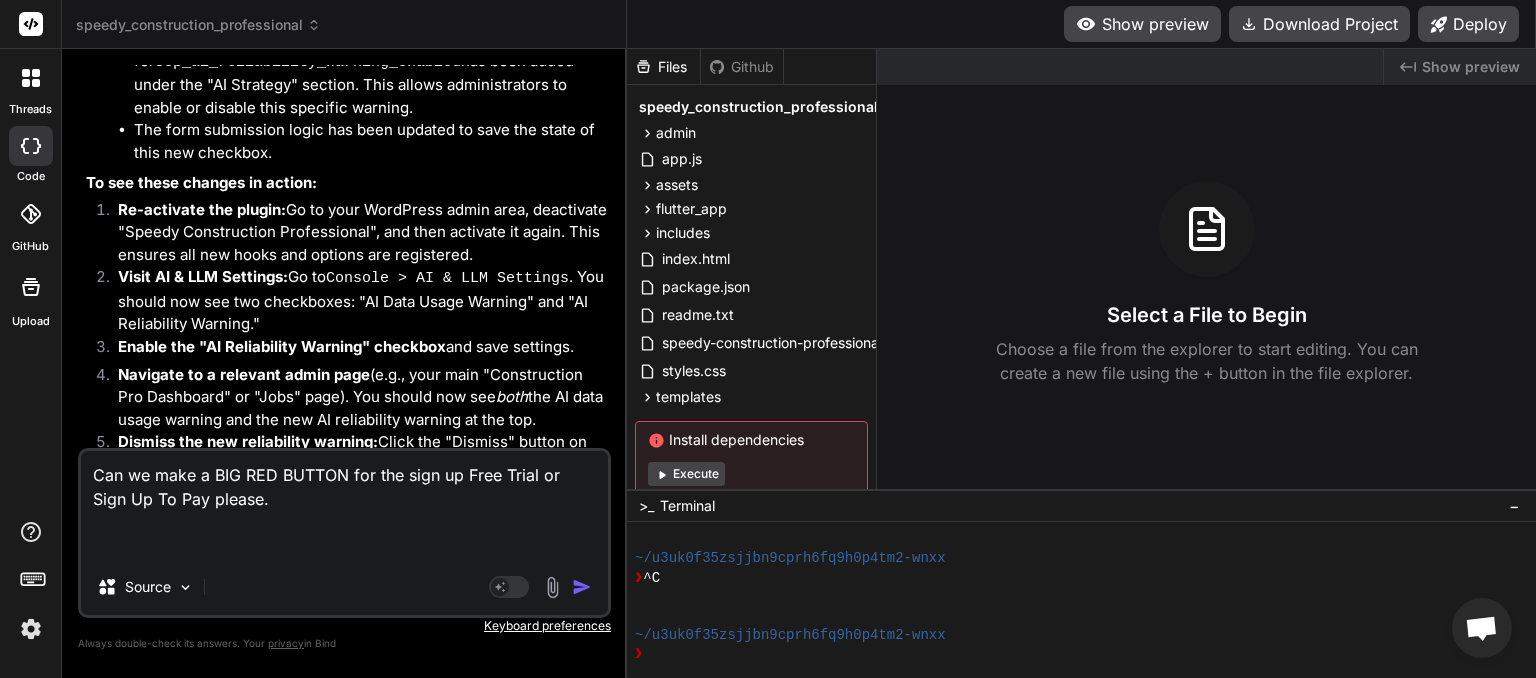 paste on "\n\n
Speedy Construction Professional: Some modules failed to load. Functionality may be limited. Please check your server error logs or contact support.
\n
Details:
page-creator: PHP Parse Error: syntax error, unexpected token "}" in /home/myinspector/public_html/wp-content/plugins/speedy_construction_professional-1/includes/class-page-creator.php on line 50
\n
\n" 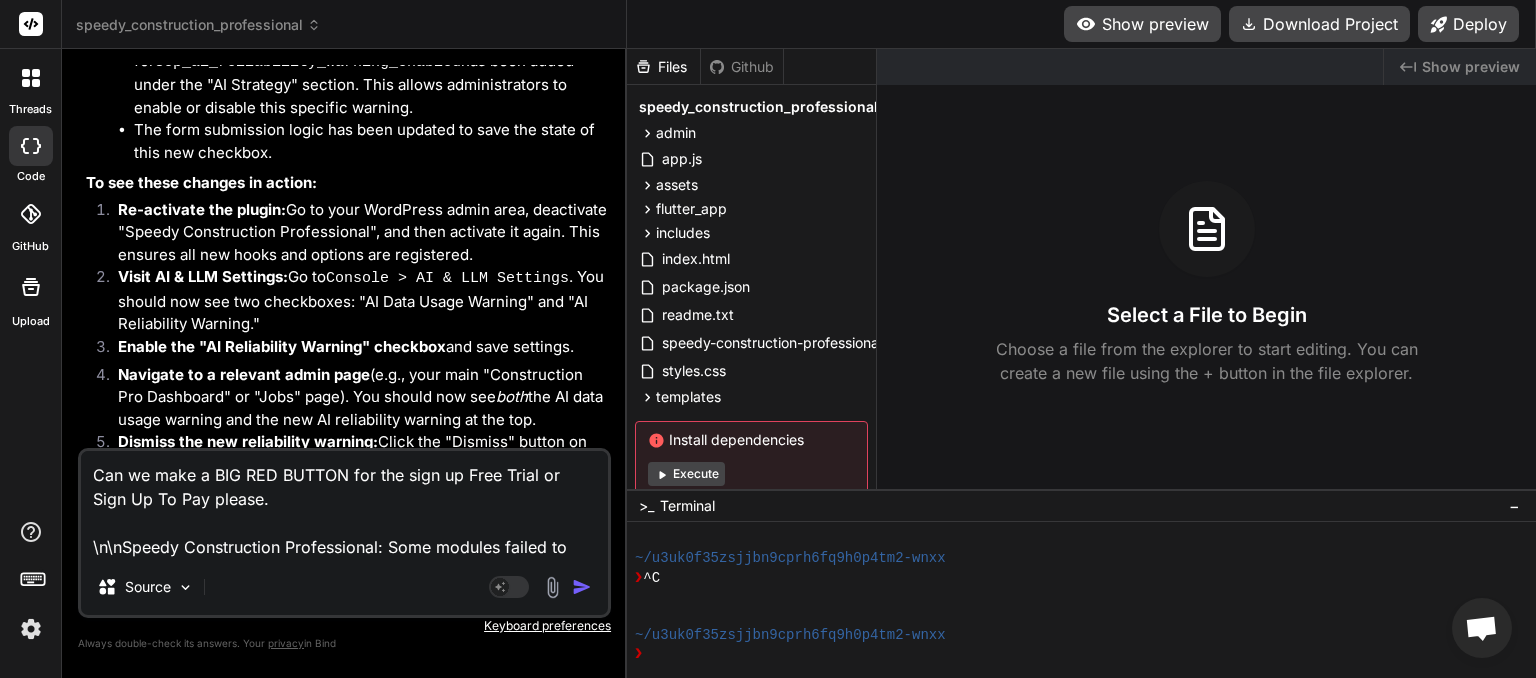 scroll, scrollTop: 241, scrollLeft: 0, axis: vertical 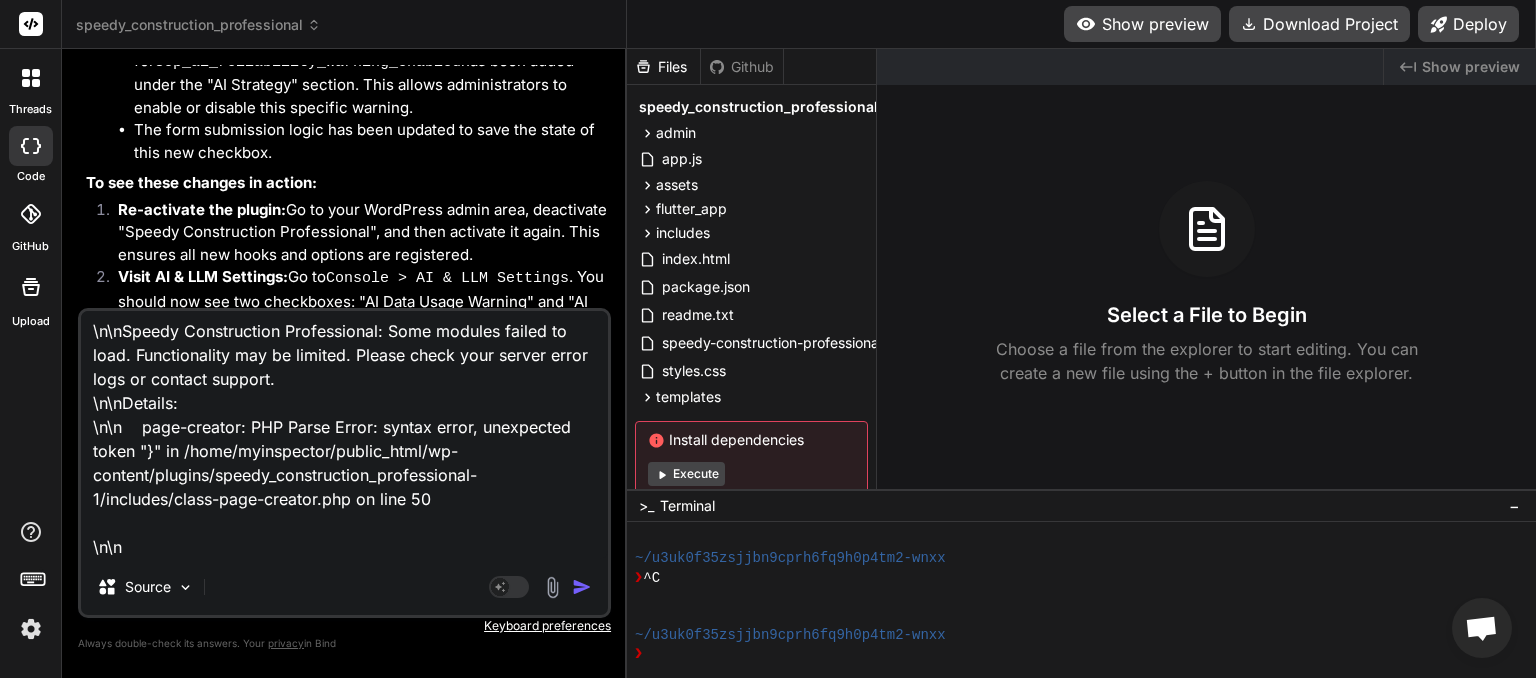 click at bounding box center (582, 587) 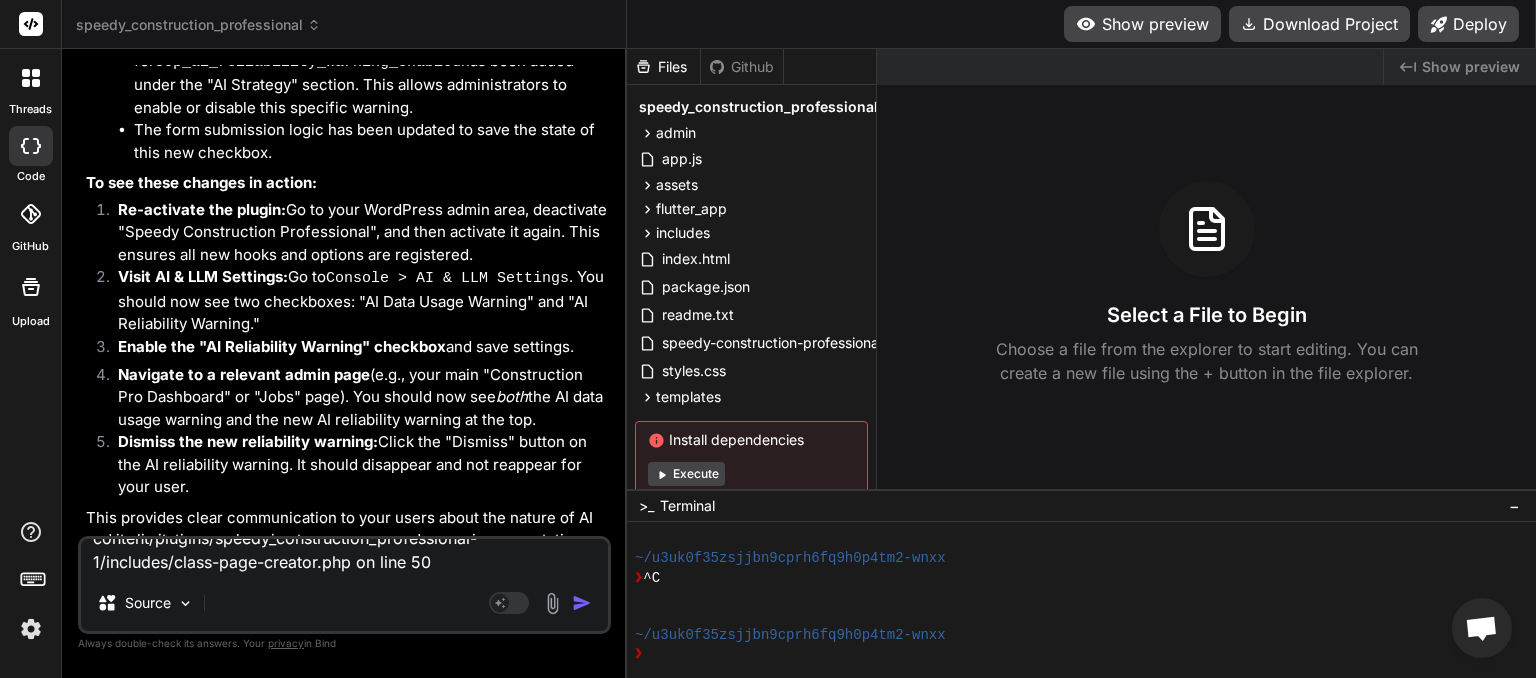 scroll, scrollTop: 0, scrollLeft: 0, axis: both 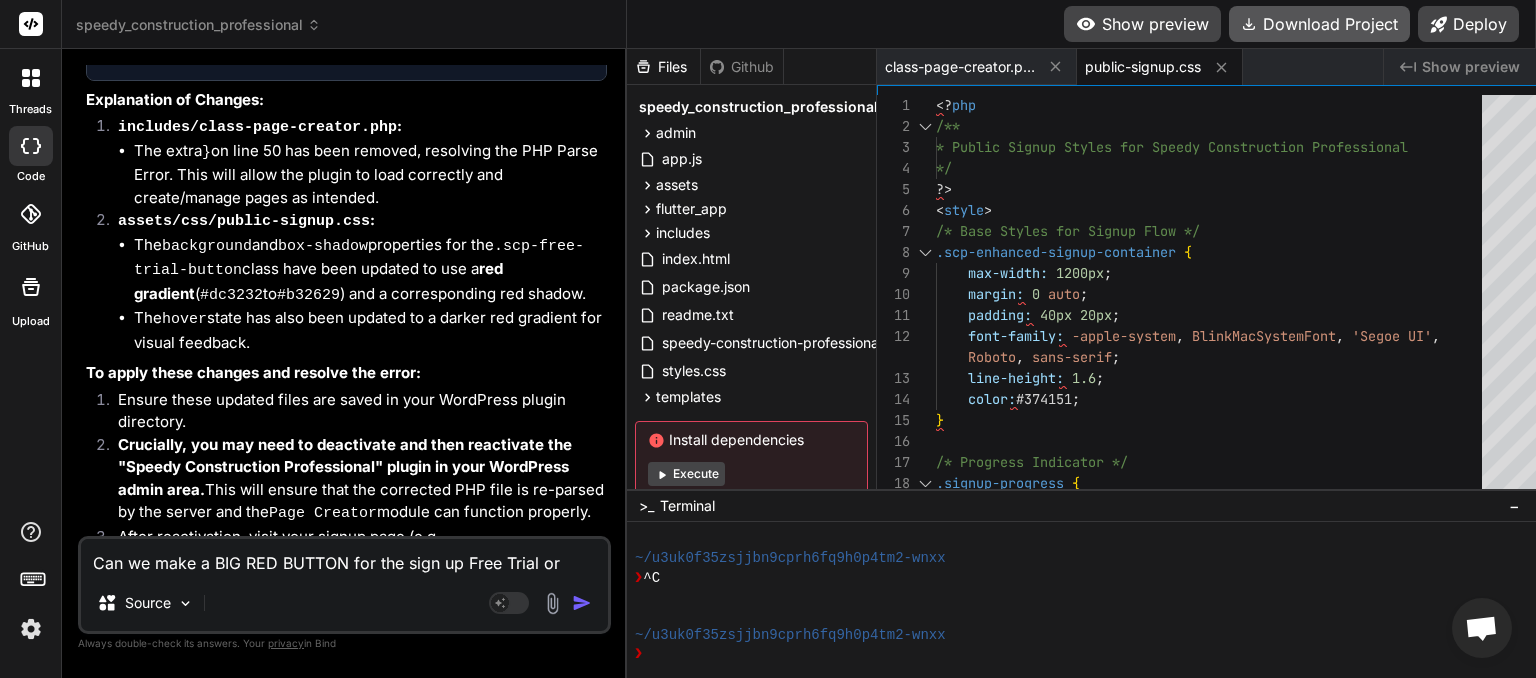 click on "Download Project" at bounding box center [1319, 24] 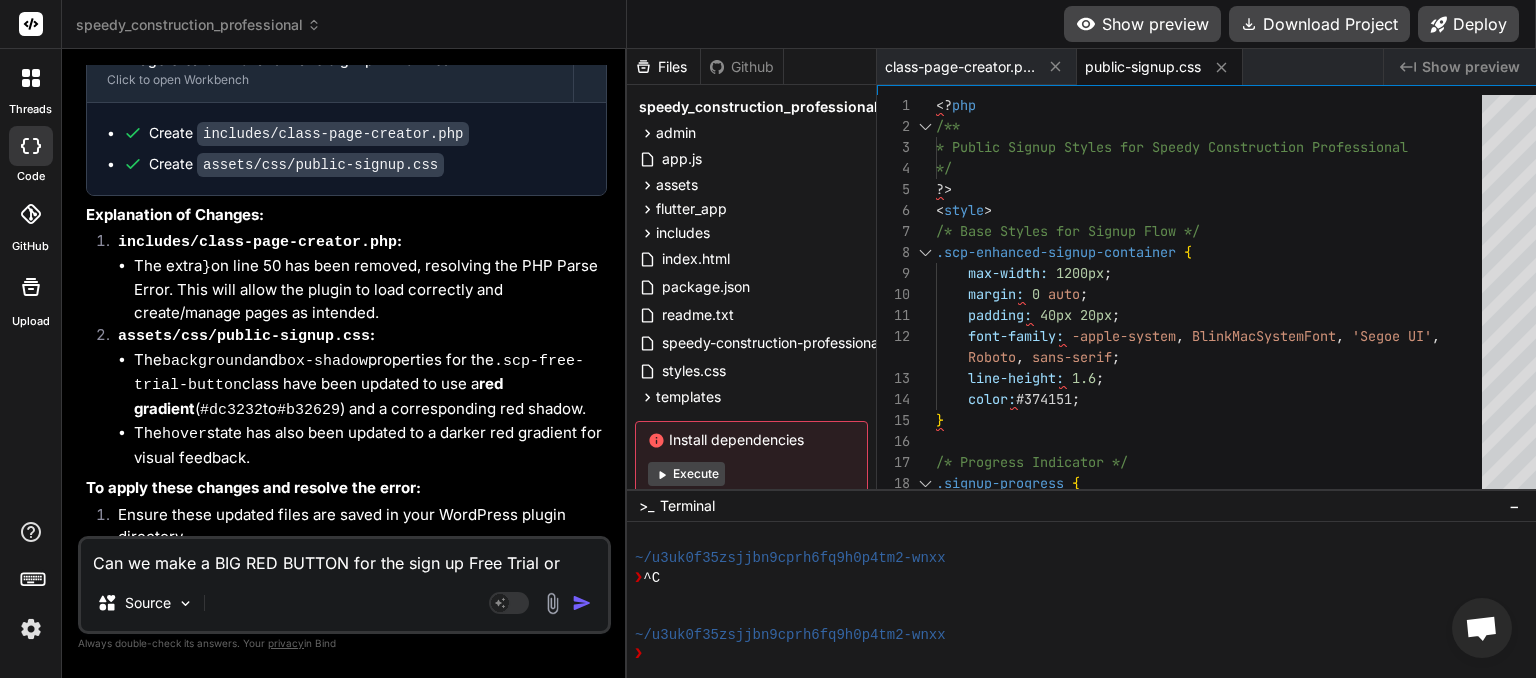 scroll, scrollTop: 9984, scrollLeft: 0, axis: vertical 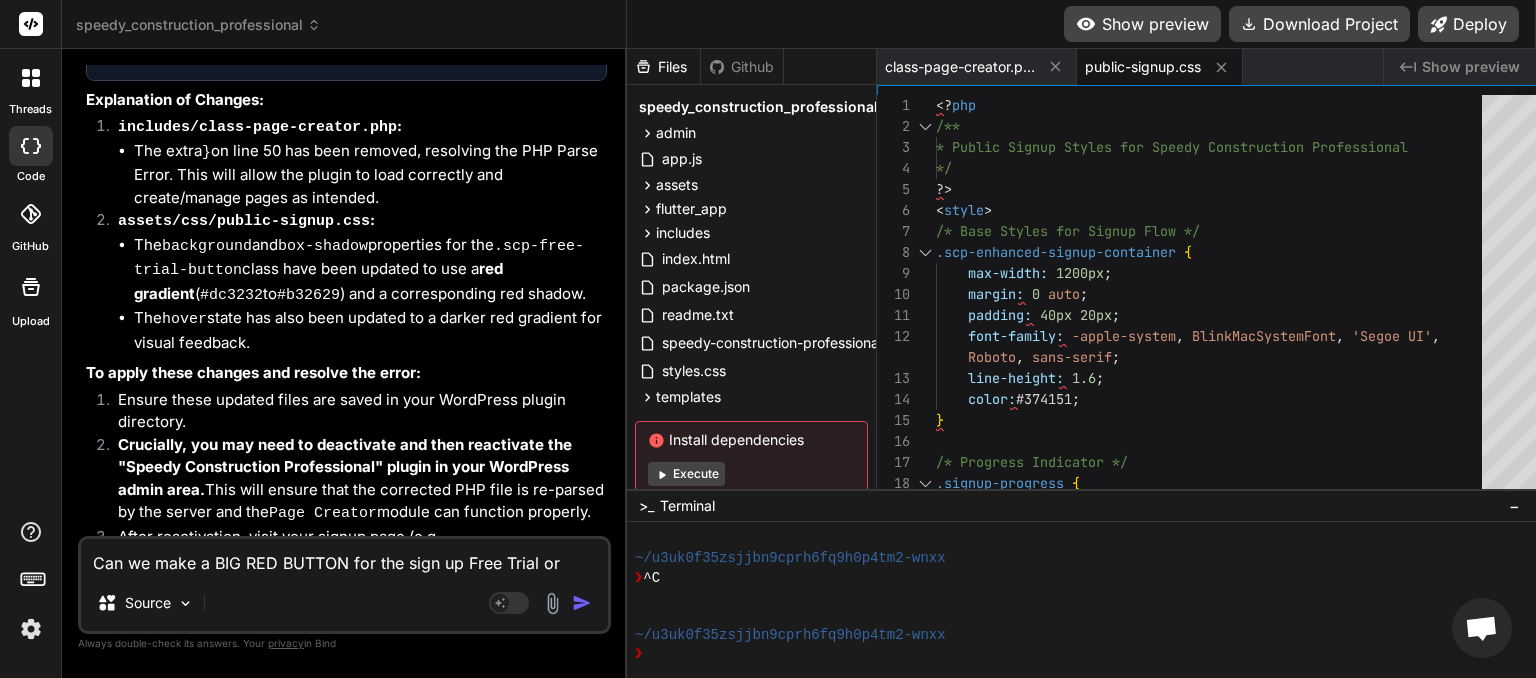 drag, startPoint x: 458, startPoint y: 505, endPoint x: 210, endPoint y: 528, distance: 249.06425 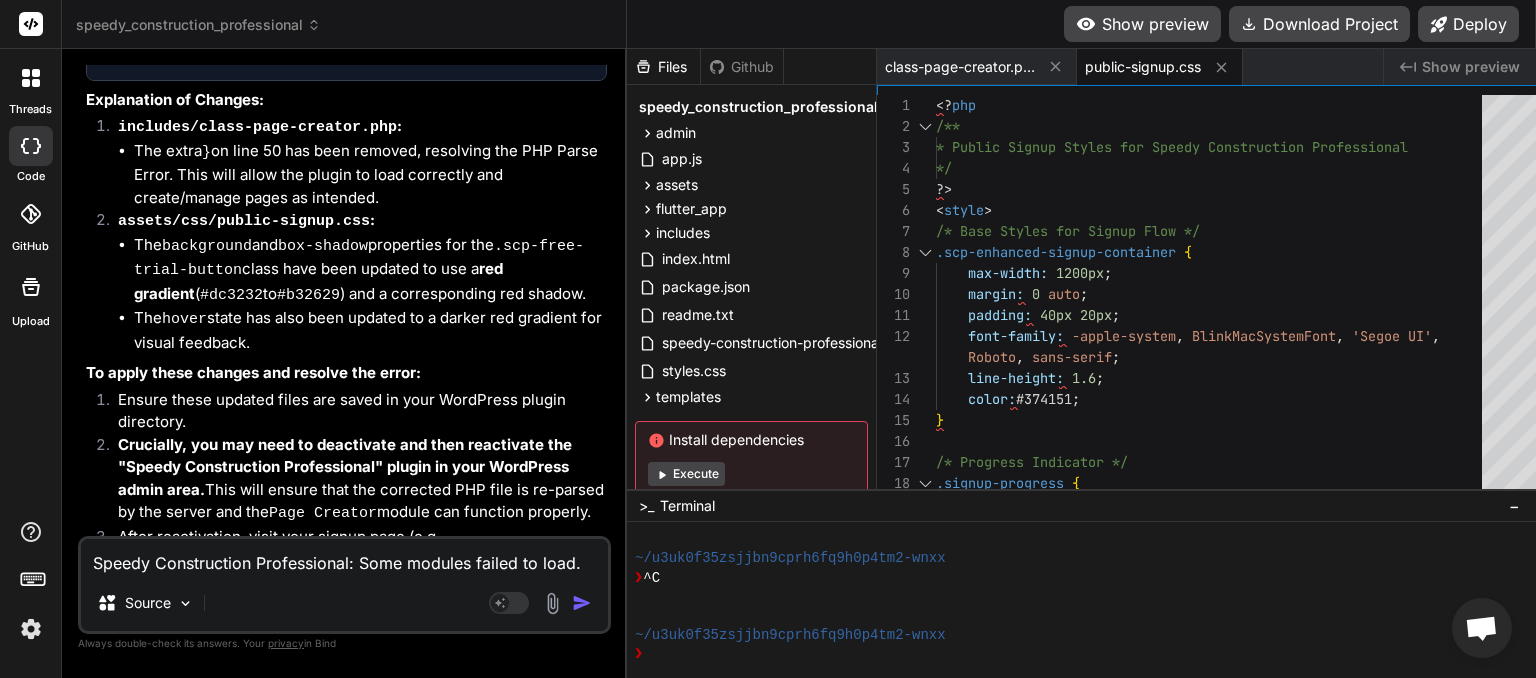 scroll, scrollTop: 169, scrollLeft: 0, axis: vertical 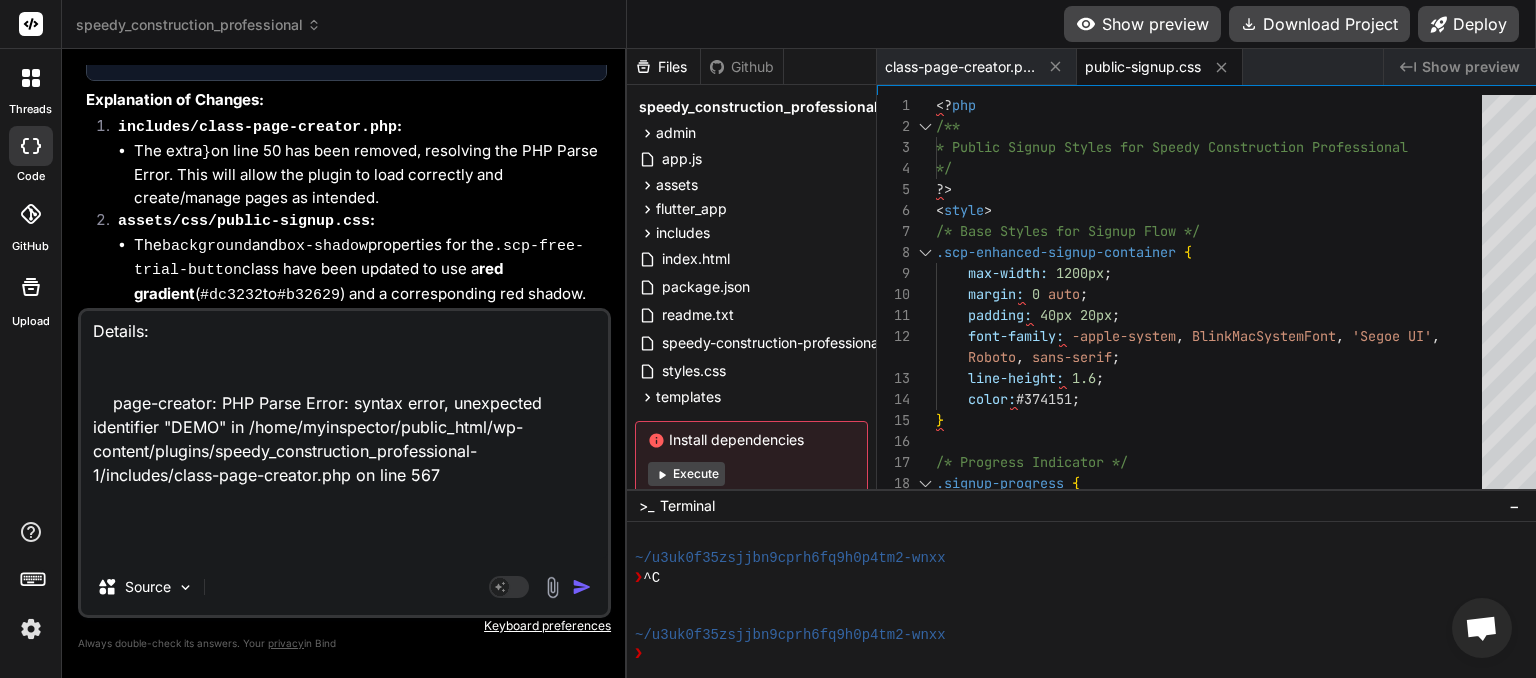 click at bounding box center [582, 587] 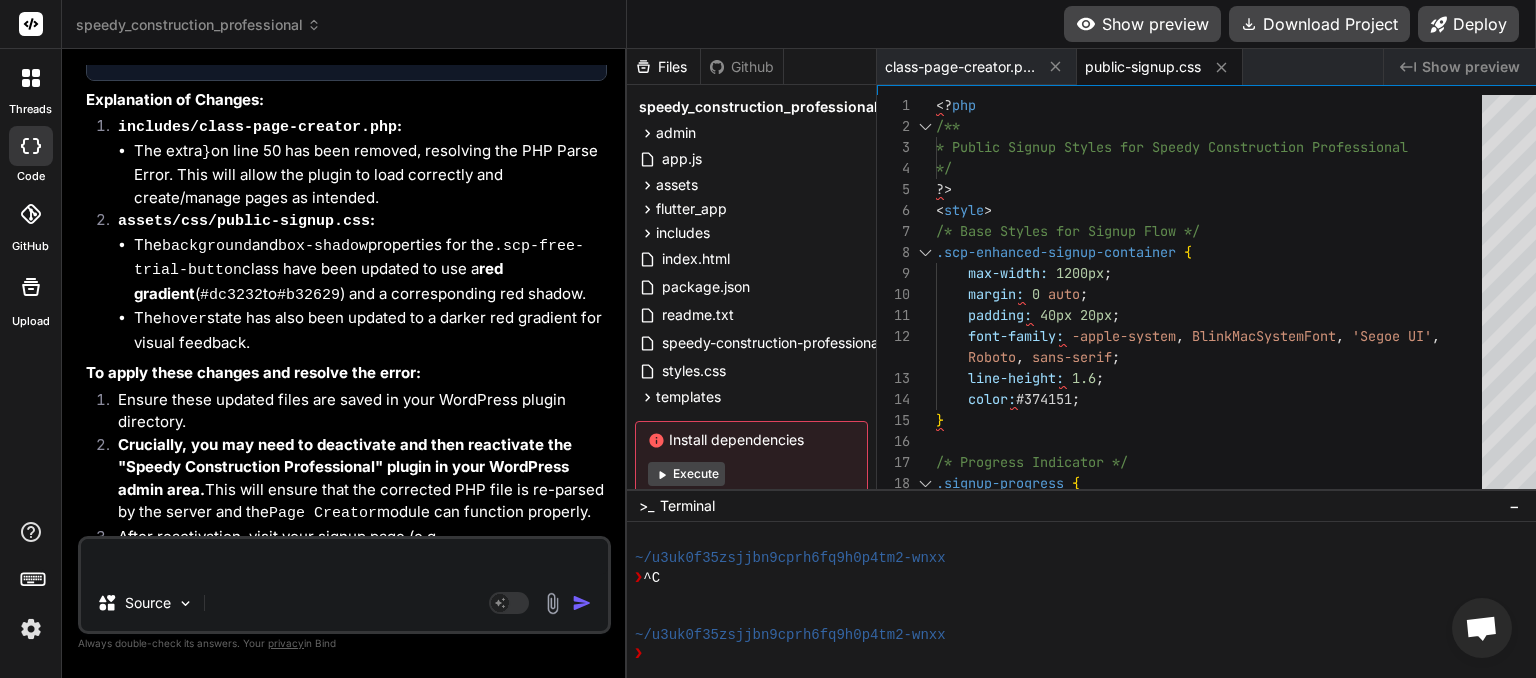scroll, scrollTop: 0, scrollLeft: 0, axis: both 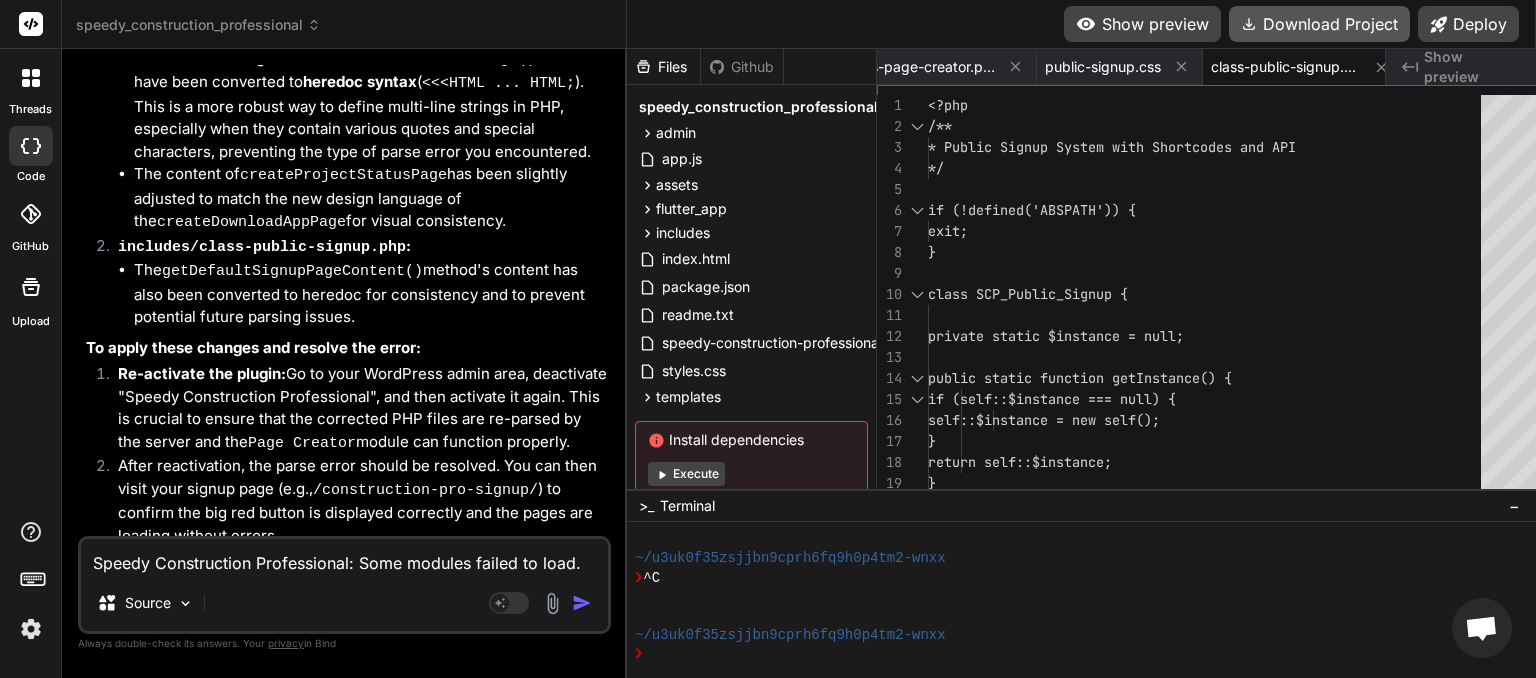 click on "Download Project" at bounding box center (1319, 24) 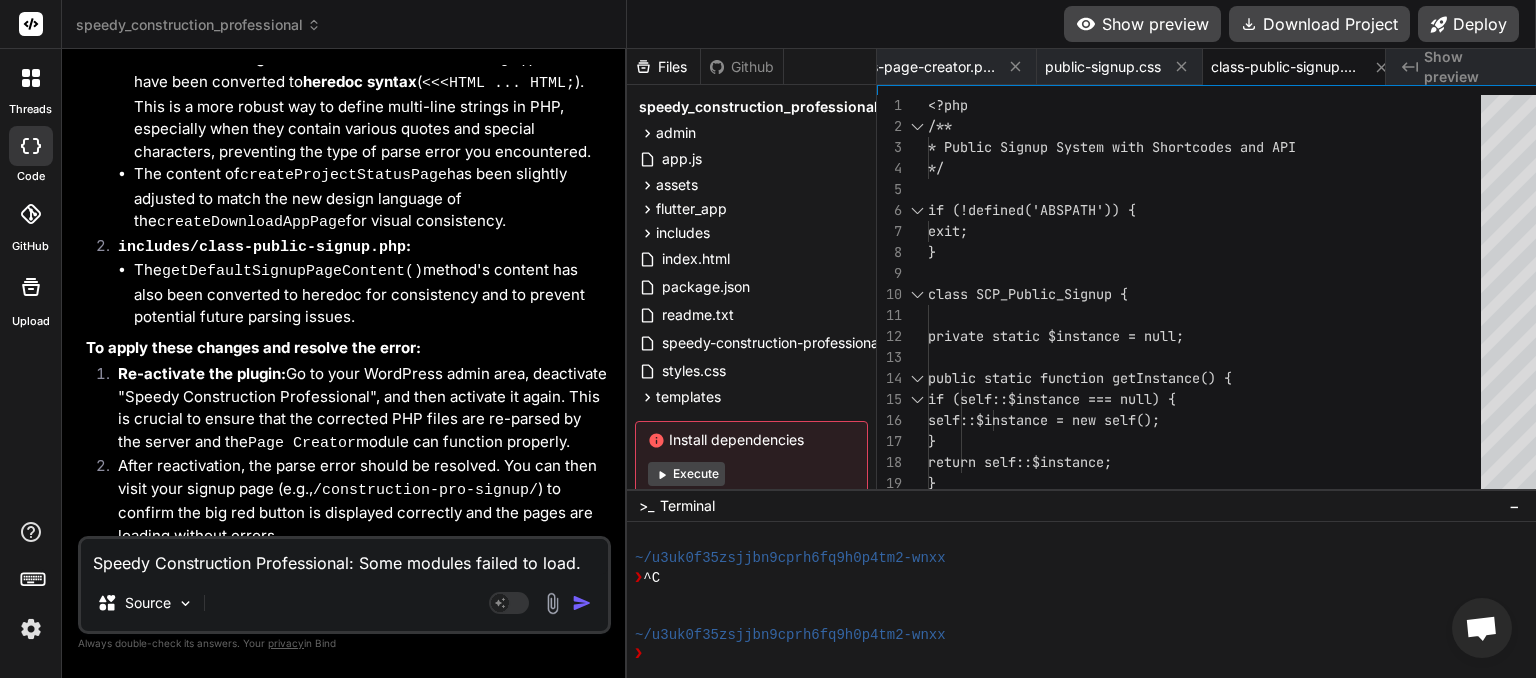 scroll, scrollTop: 0, scrollLeft: 40, axis: horizontal 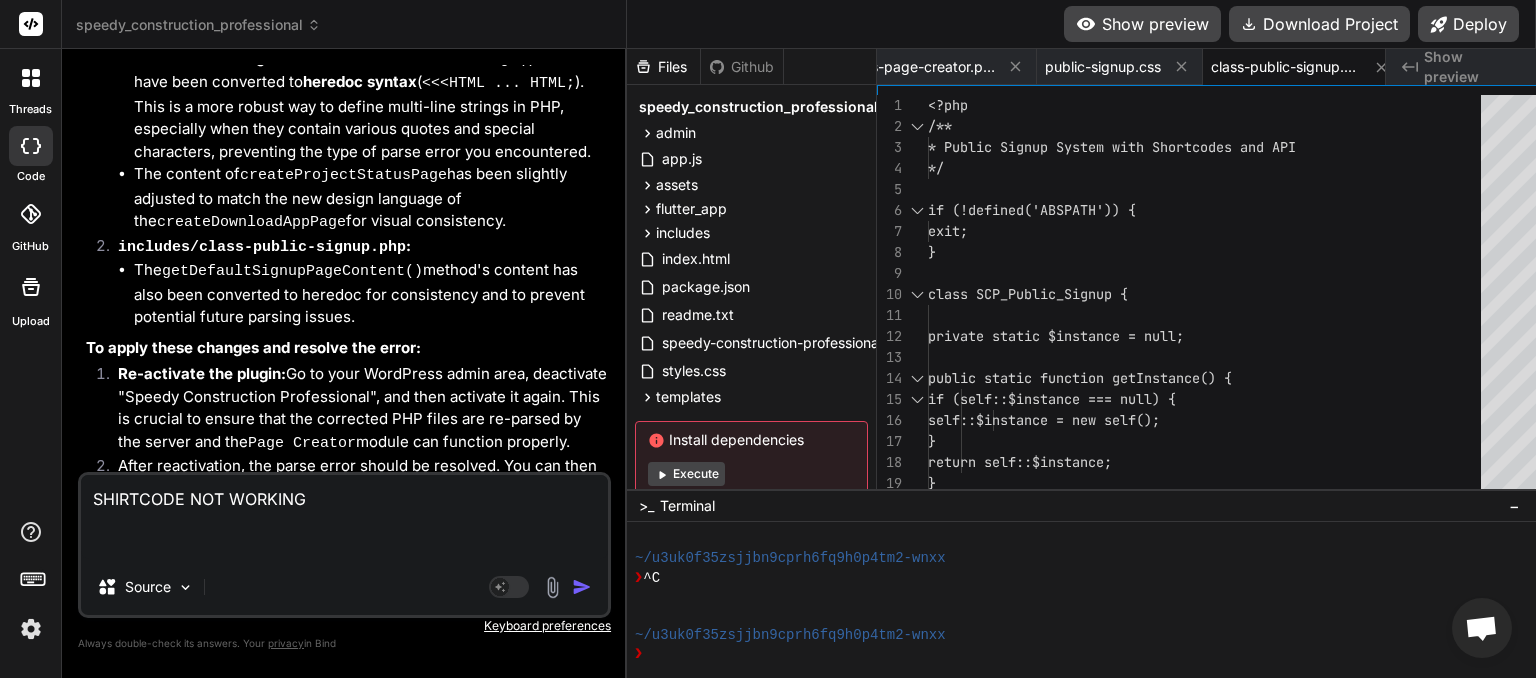 paste on "Speedy Construction Professional: Some modules failed to load. Functionality may be limited. Please check your server error logs or contact support.
Details:
page-creator: PHP Error: Undefined constant "HTML" in /home/myinspector/public_html/wp-content/plugins/speedy_construction_professional-1/includes/class-page-creator.php on line 881
public-signup: PHP Parse Error: syntax error, unexpected single-quoted string "affiliate_id", expecting ")" in /home/myinspector/public_html/wp-content/plugins/speedy_construction_professional-1/includes/class-public-signup.php on line 769" 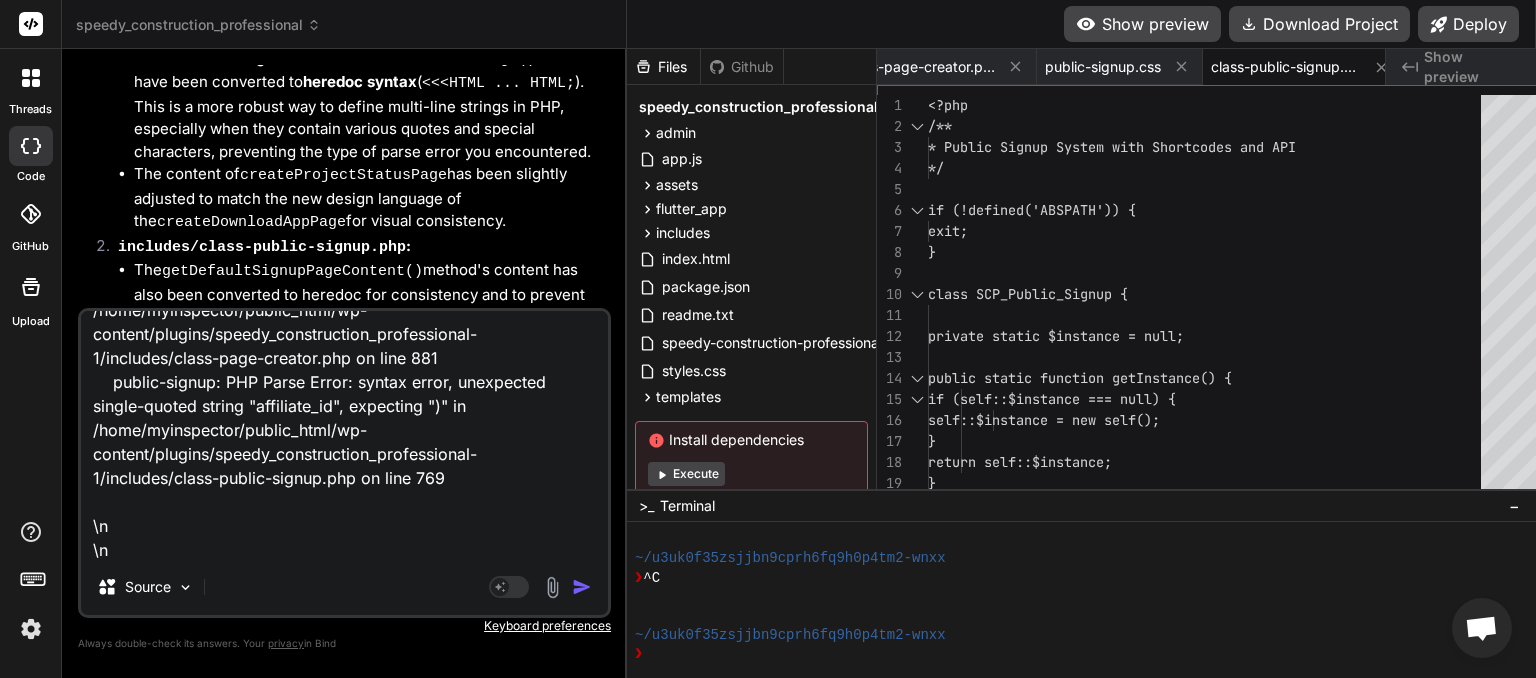scroll, scrollTop: 0, scrollLeft: 0, axis: both 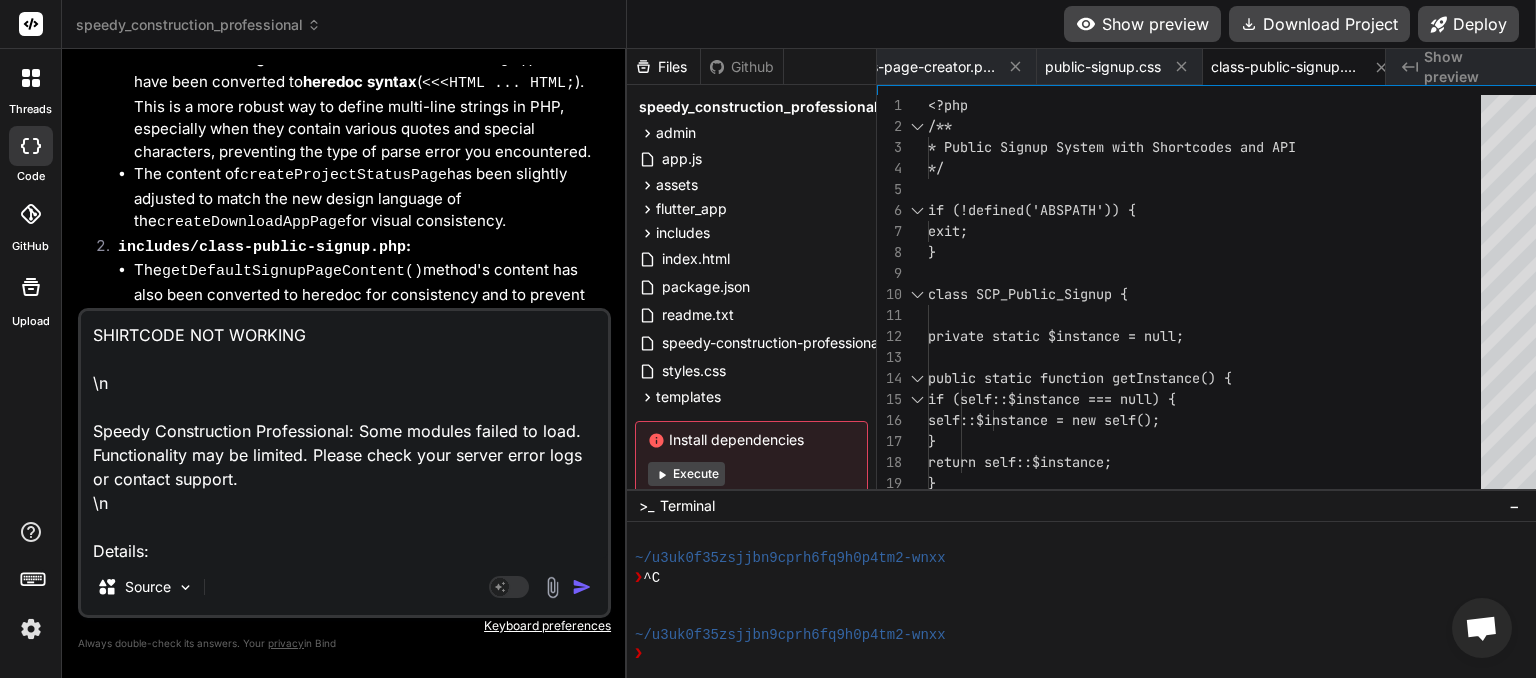 click on "SHIRTCODE NOT WORKING
\n
Speedy Construction Professional: Some modules failed to load. Functionality may be limited. Please check your server error logs or contact support.
\n
Details:
\n
page-creator: PHP Error: Undefined constant "HTML" in /home/myinspector/public_html/wp-content/plugins/speedy_construction_professional-1/includes/class-page-creator.php on line 881
public-signup: PHP Parse Error: syntax error, unexpected single-quoted string "affiliate_id", expecting ")" in /home/myinspector/public_html/wp-content/plugins/speedy_construction_professional-1/includes/class-public-signup.php on line 769
\n
\n" at bounding box center (344, 435) 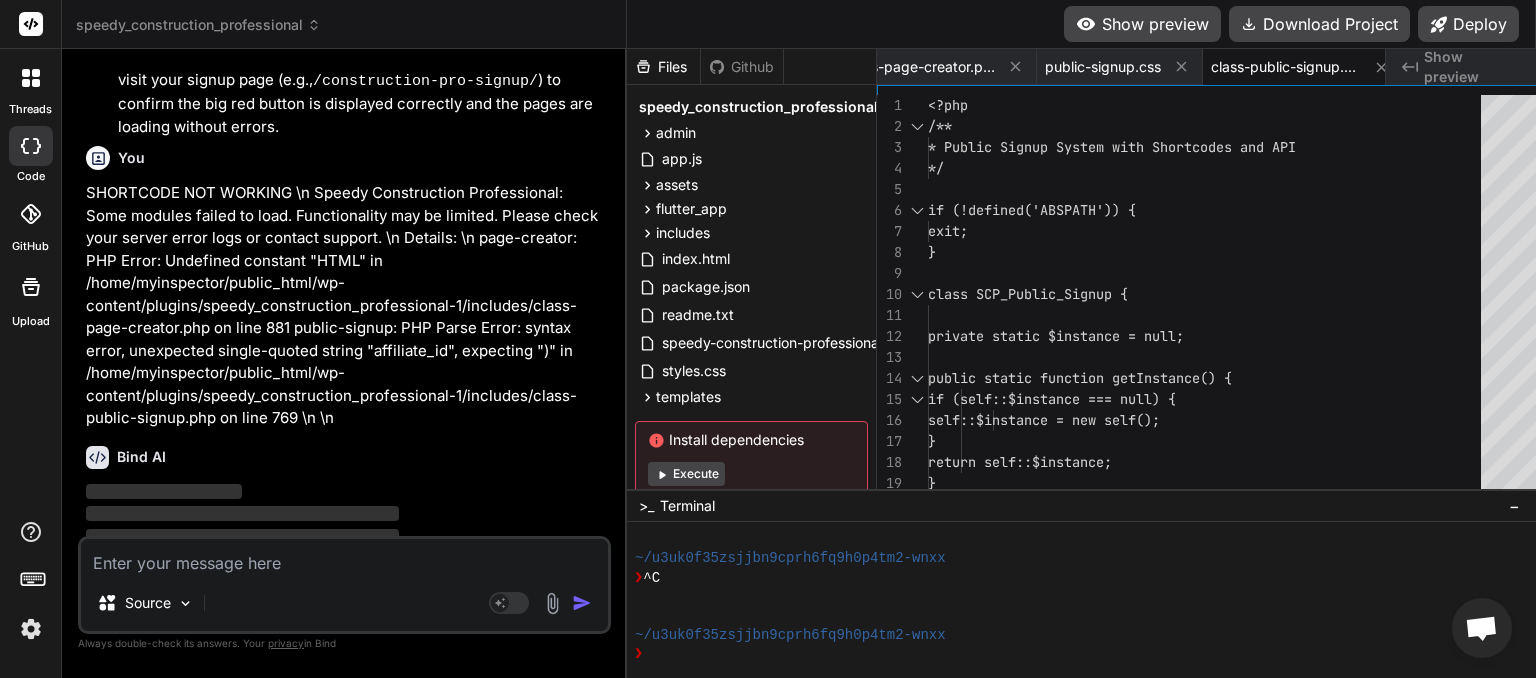 scroll, scrollTop: 11670, scrollLeft: 0, axis: vertical 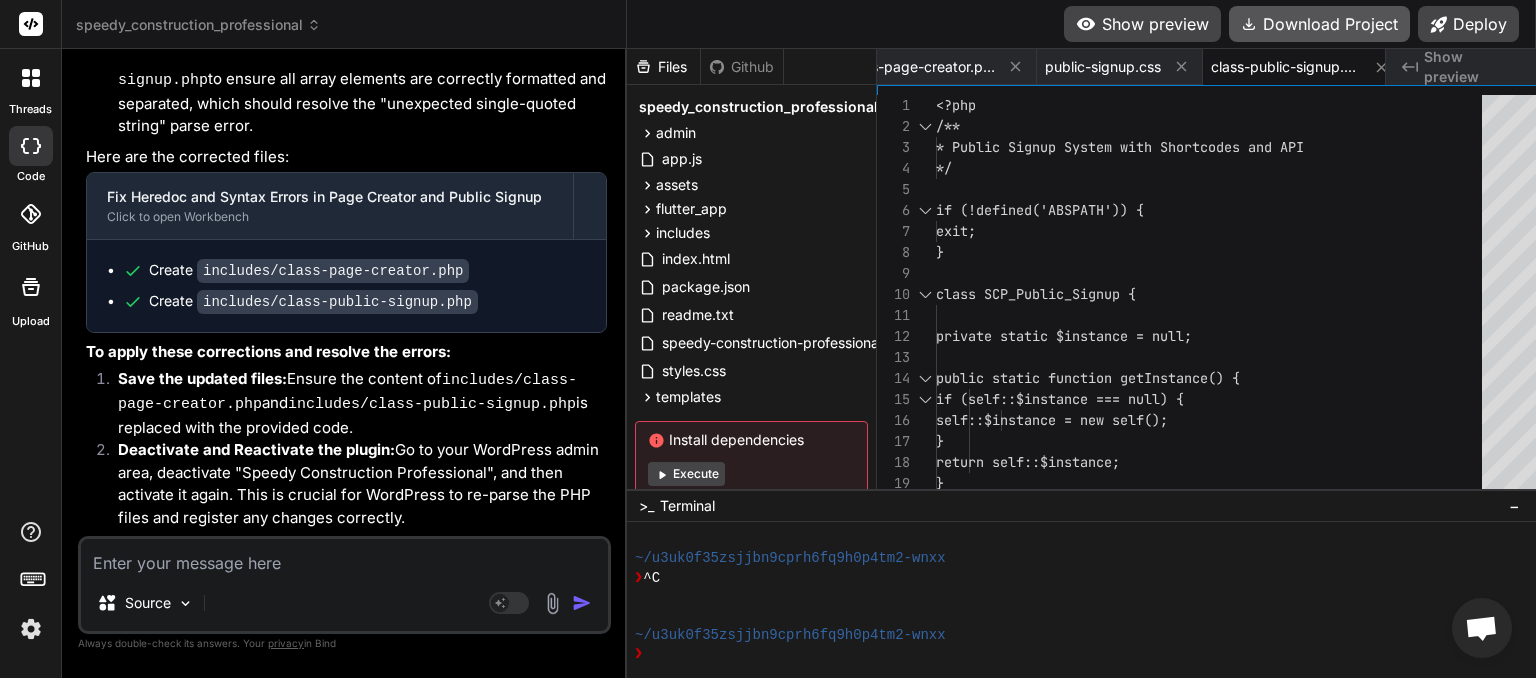 click on "Download Project" at bounding box center [1319, 24] 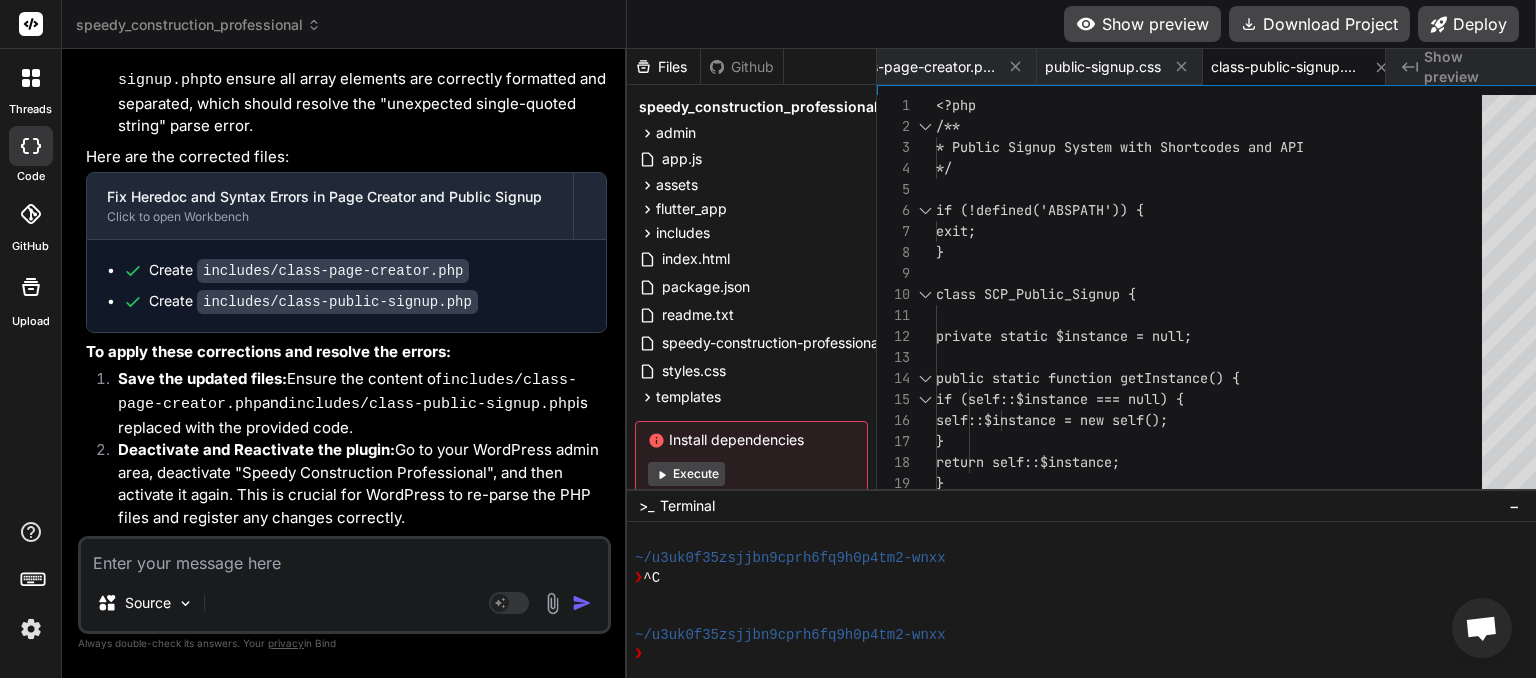 scroll, scrollTop: 0, scrollLeft: 40, axis: horizontal 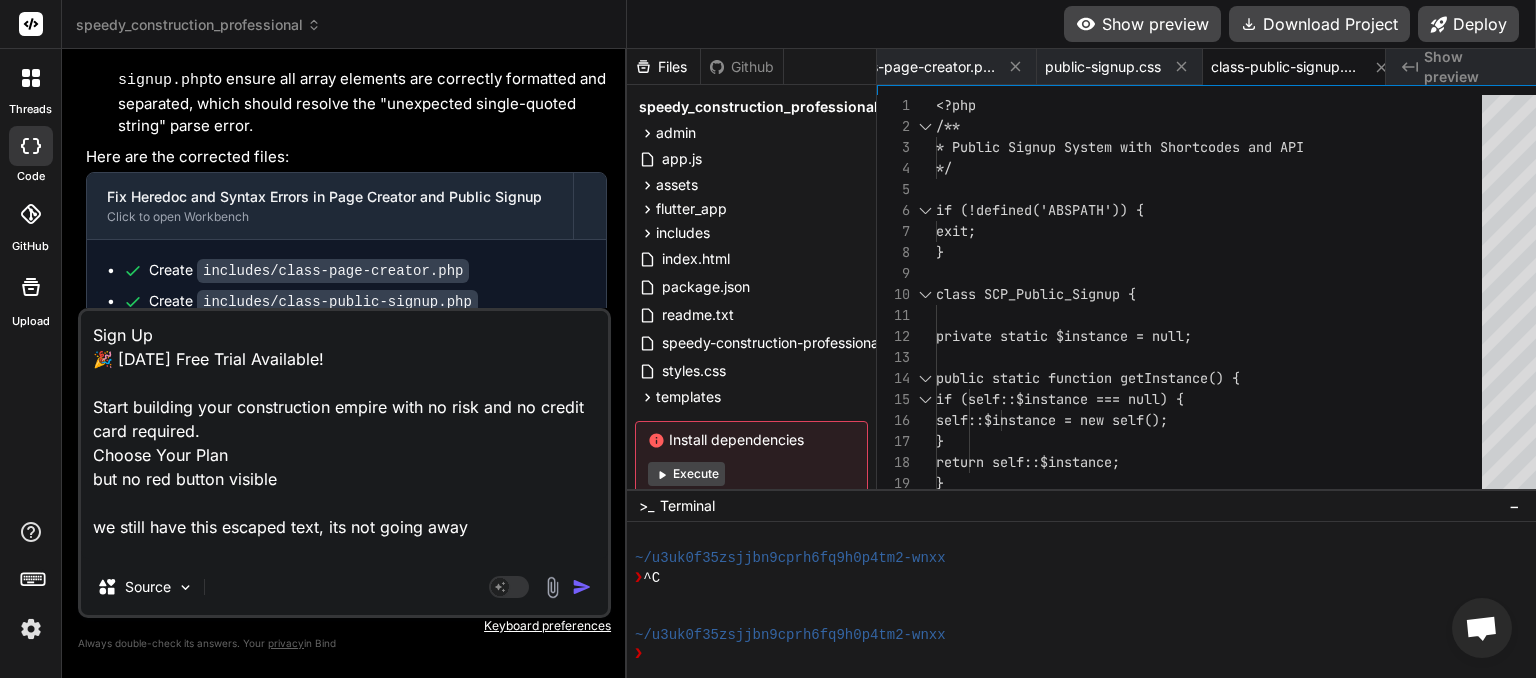 click on "Sign Up
🎉 [DATE] Free Trial Available!
Start building your construction empire with no risk and no credit card required.
Choose Your Plan
but no red button visible
we still have this escaped text, its not going away" at bounding box center (344, 435) 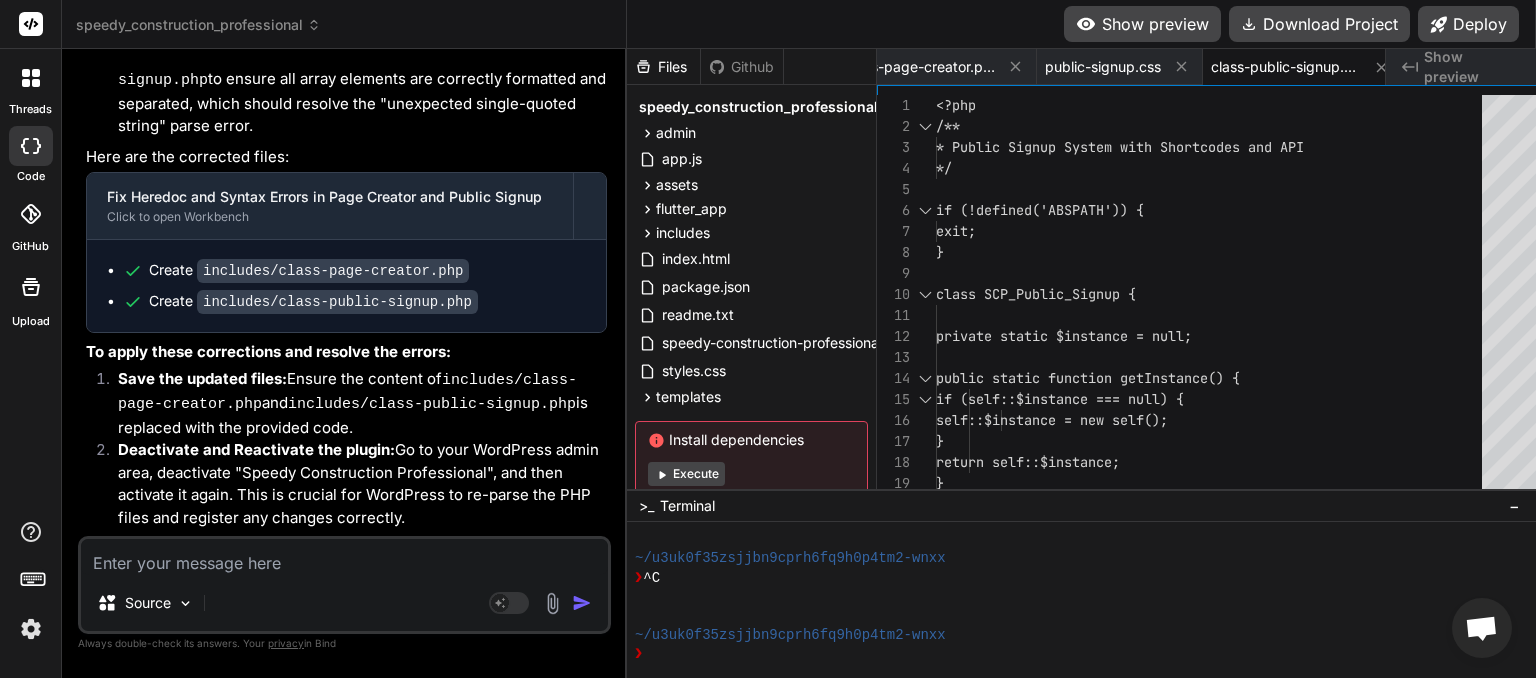 scroll, scrollTop: 0, scrollLeft: 0, axis: both 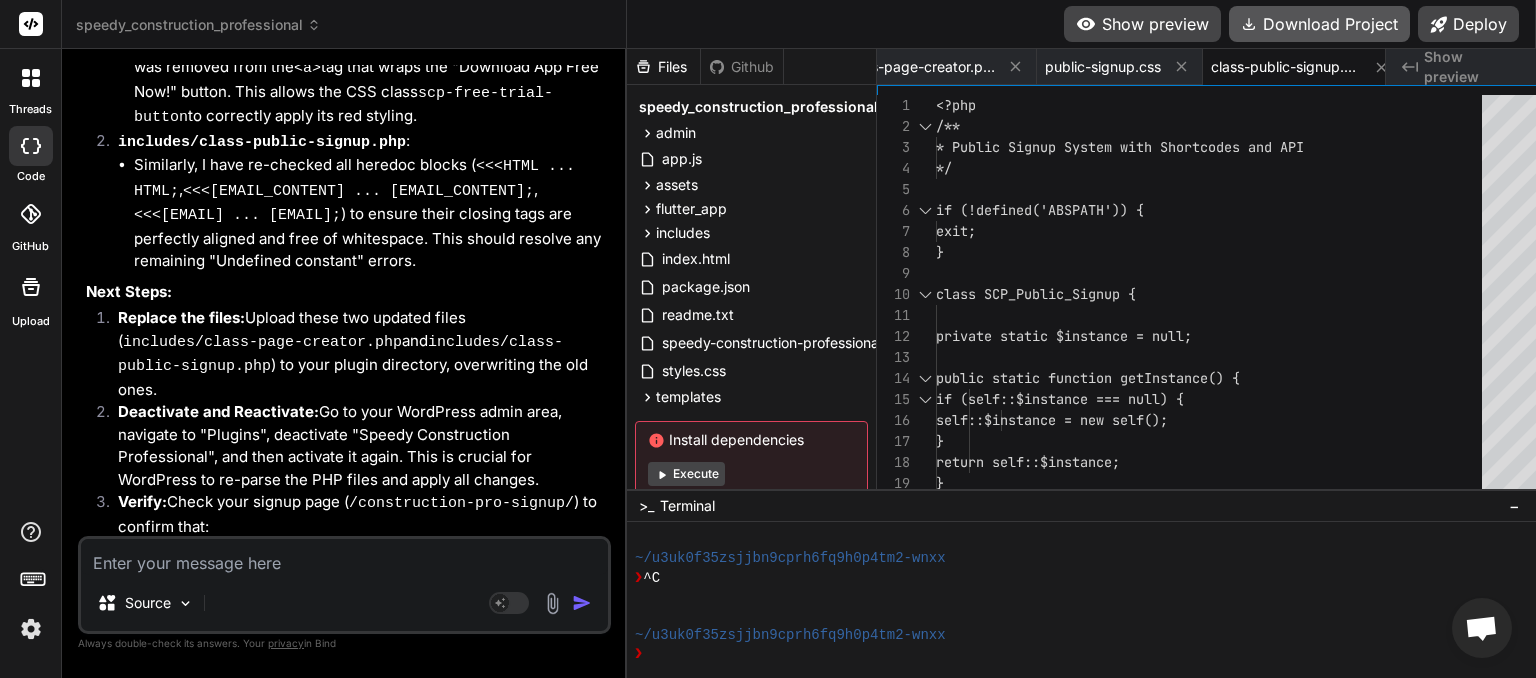 click on "Download Project" at bounding box center [1319, 24] 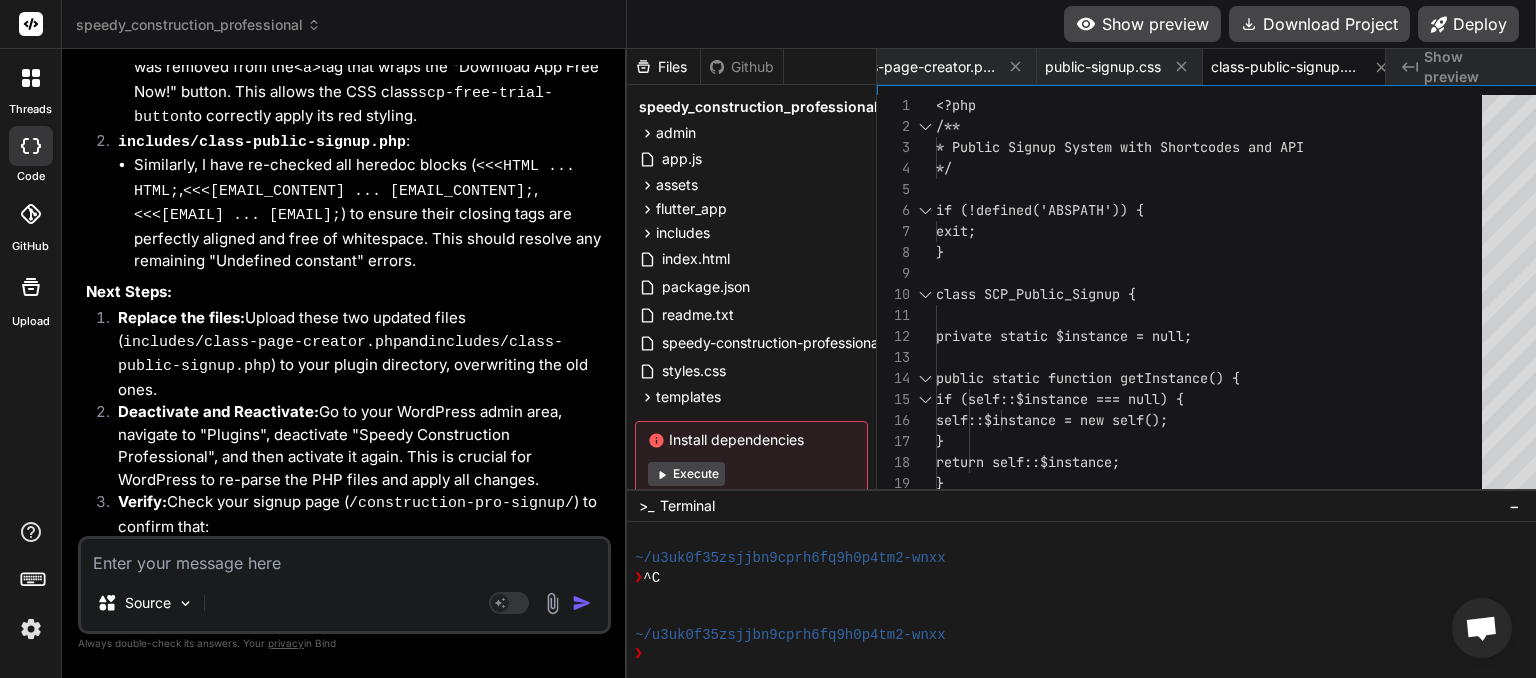 paste on "[05-Aug-2025 05:51:35 UTC] PHP Warning: session_start(): Session cannot be started after headers have already been sent in /home/myinspector/public_html/wp-content/plugins/speedy_construction_professional-2/includes/class-public-signup.php on line 902
[05-Aug-2025 05:51:35 UTC] PHP Fatal error: Uncaught Error: Call to undefined method SCP_Public_Signup::renderPlanCards() in /home/myinspector/public_html/wp-content/plugins/speedy_construction_professional-2/includes/class-public-signup.php:249
Stack trace:
#0 /home/myinspector/public_html/wp-content/plugins/speedy_construction_professional-2/includes/class-public-signup.php(217): SCP_Public_Signup->renderFullSignupForm()
#1 /home/myinspector/public_html/wp-includes/shortcodes.php(434): SCP_Public_Signup->renderSignupShortcode()
#2 [internal function]: do_shortcode_tag()
#3 /home/myinspector/public_html/wp-includes/shortcodes.php(273): preg_replace_callback()
#4 /home/myinspector/public_html/wp-includes/class-wp-hook.php(324): do_shortcode()
#5 /home/myins..." 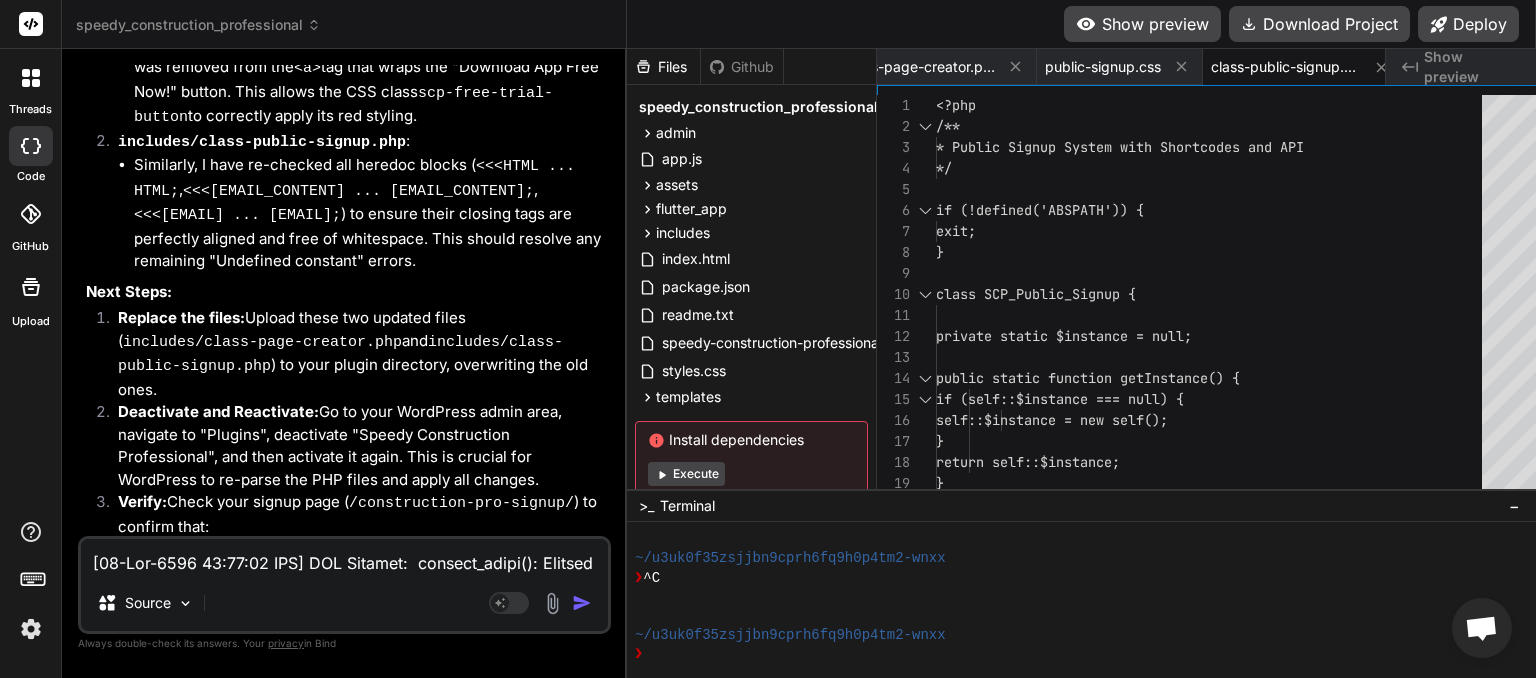 scroll, scrollTop: 4132, scrollLeft: 0, axis: vertical 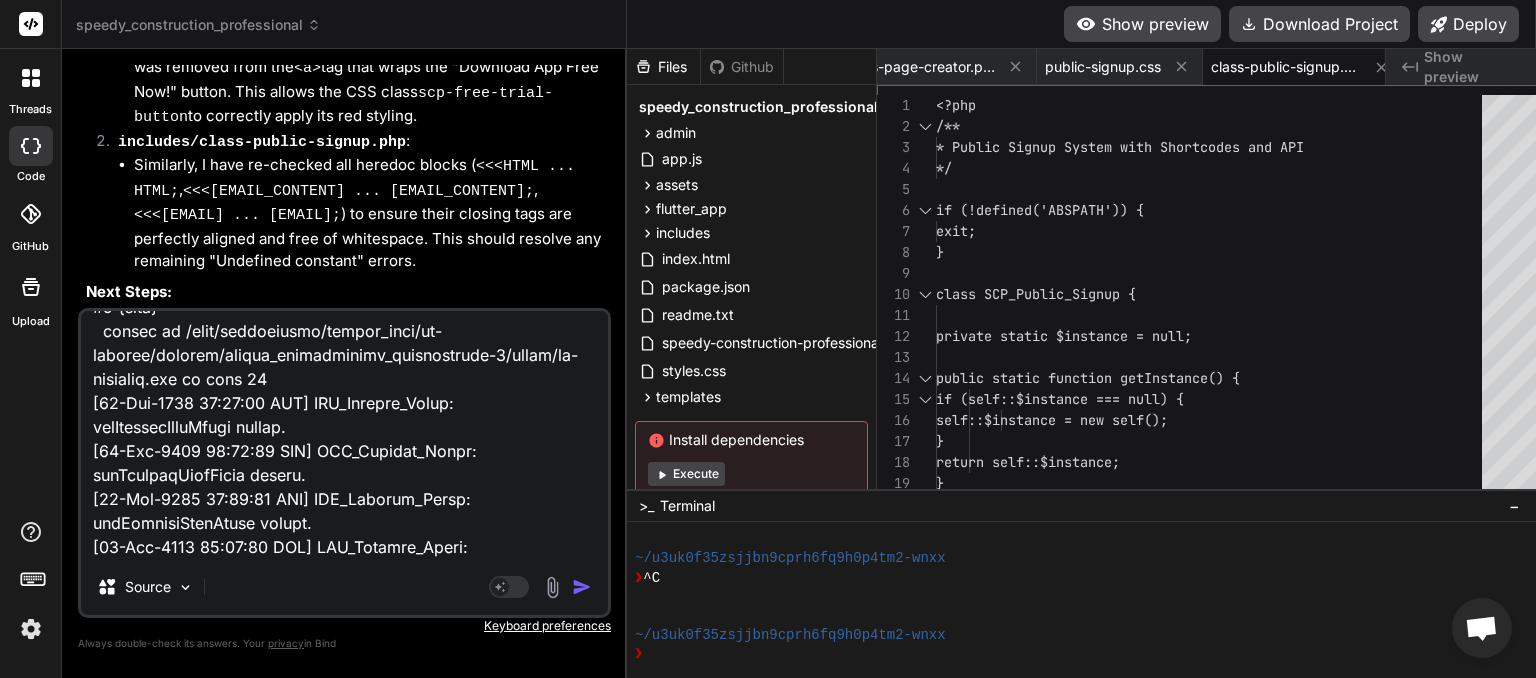 click at bounding box center (582, 587) 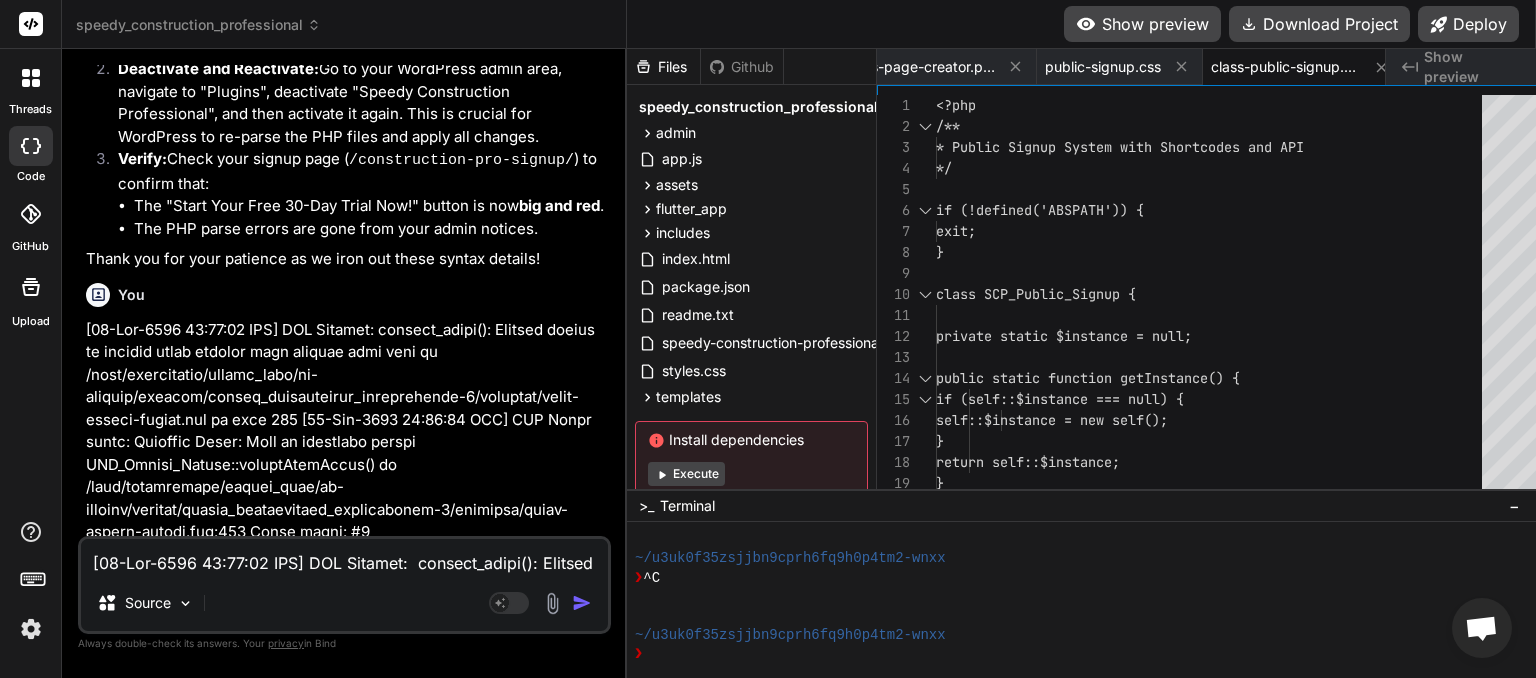 scroll, scrollTop: 14344, scrollLeft: 0, axis: vertical 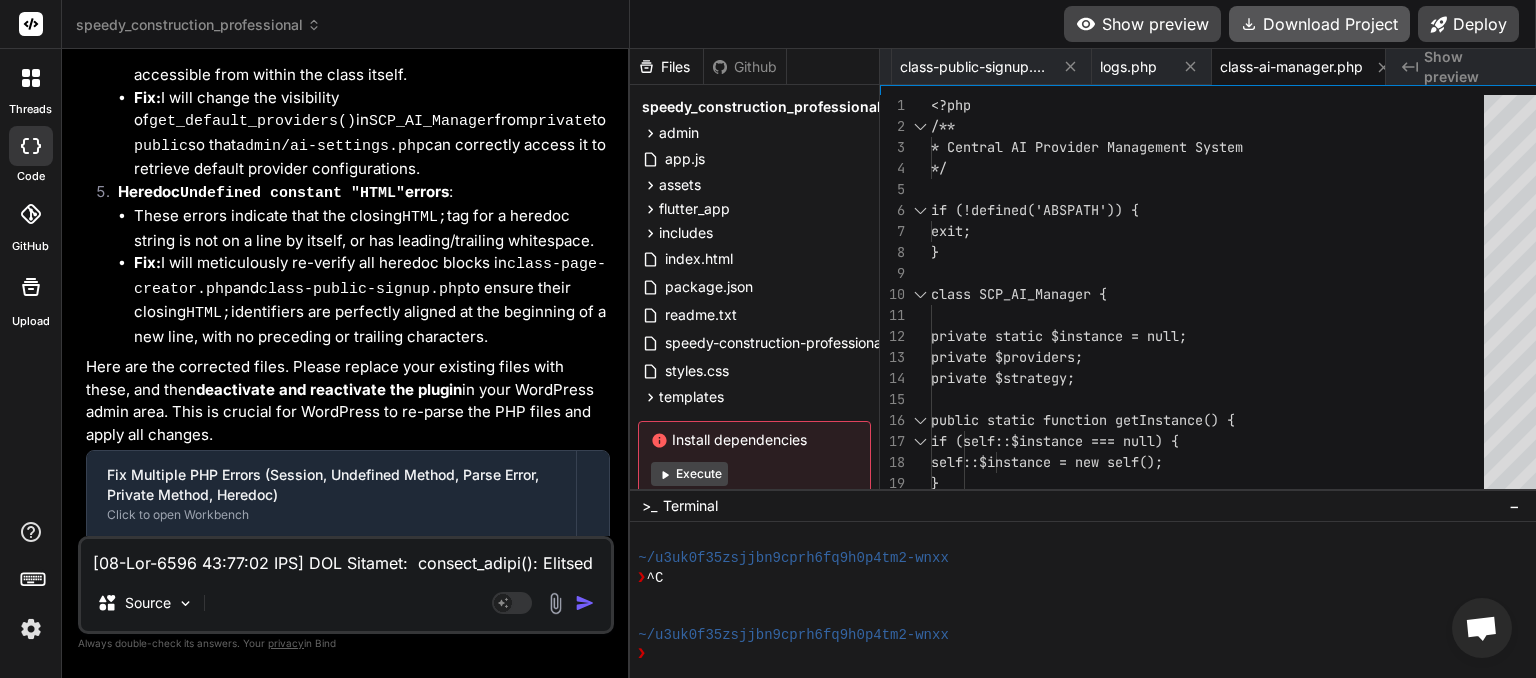 click on "Download Project" at bounding box center [1319, 24] 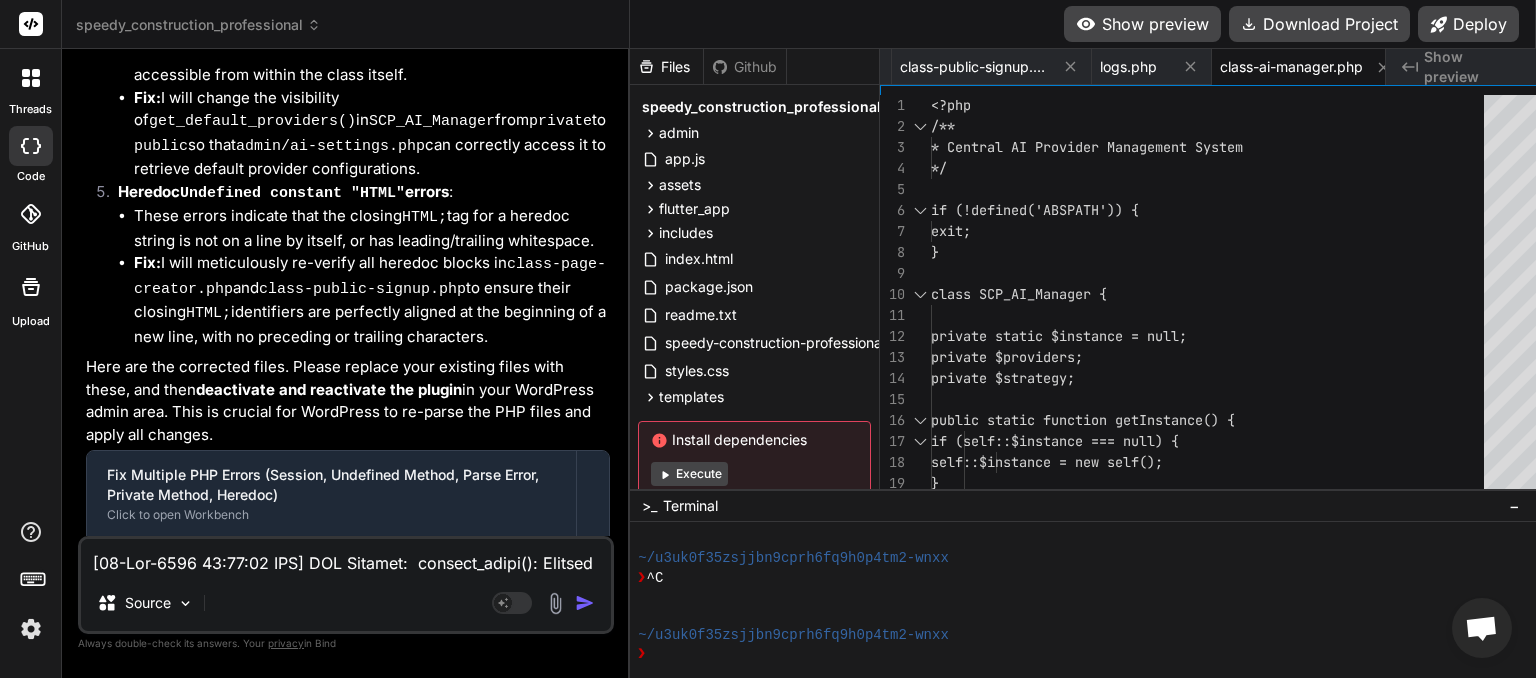 scroll, scrollTop: 0, scrollLeft: 354, axis: horizontal 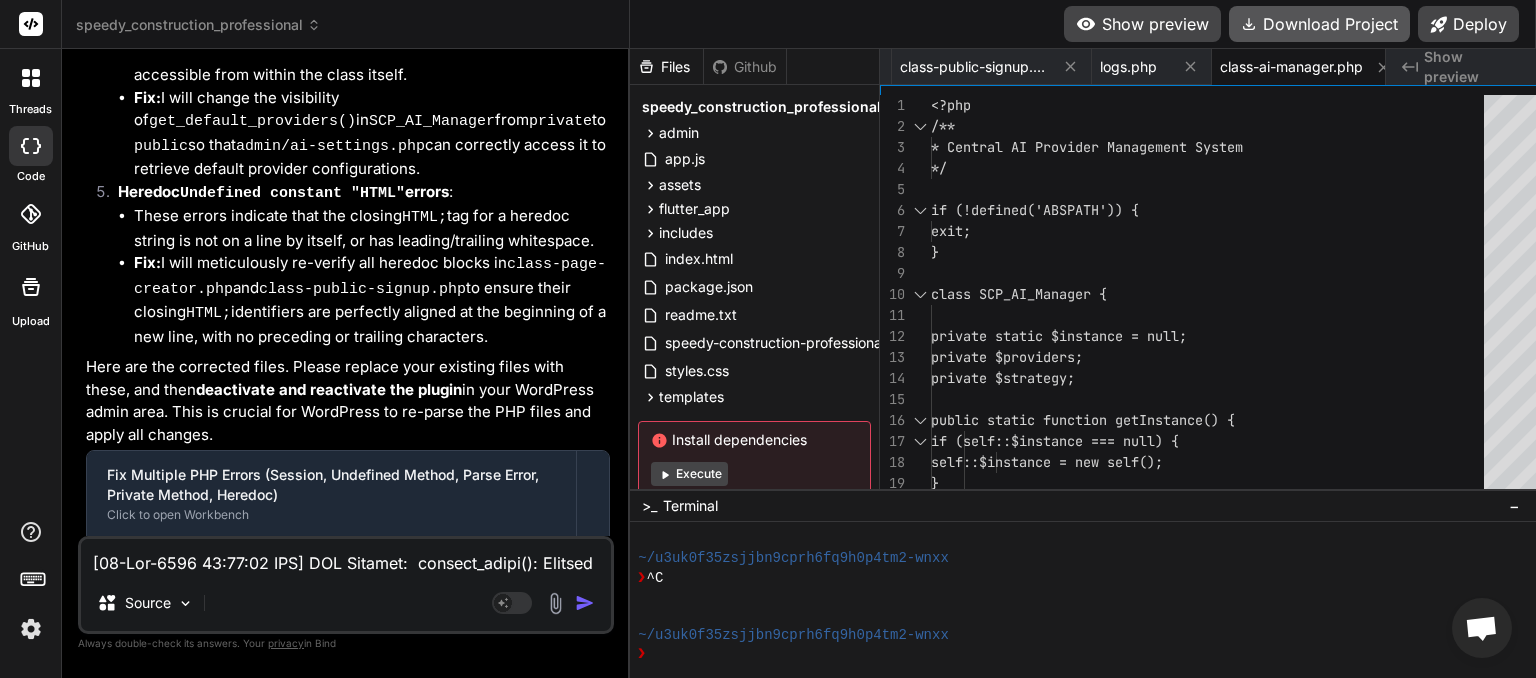 click on "Download Project" at bounding box center [1319, 24] 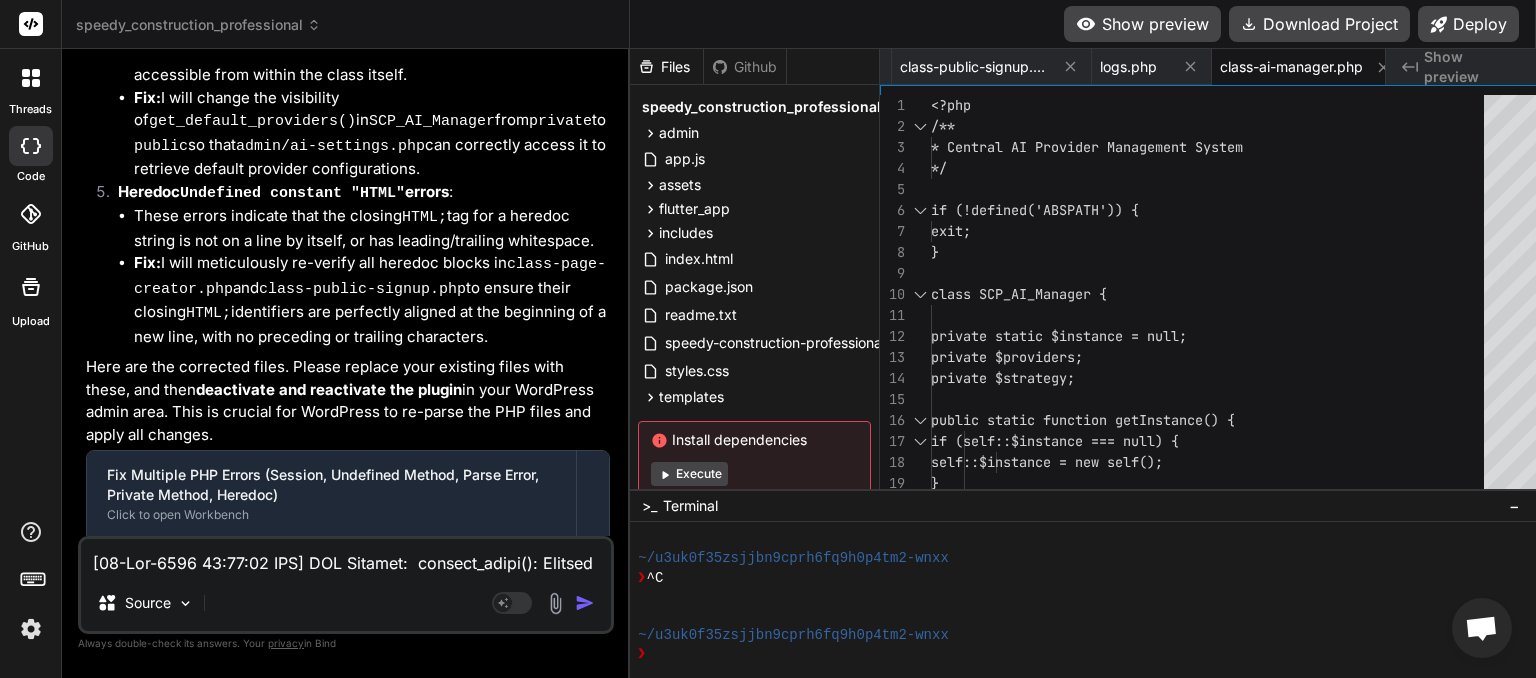 scroll, scrollTop: 0, scrollLeft: 354, axis: horizontal 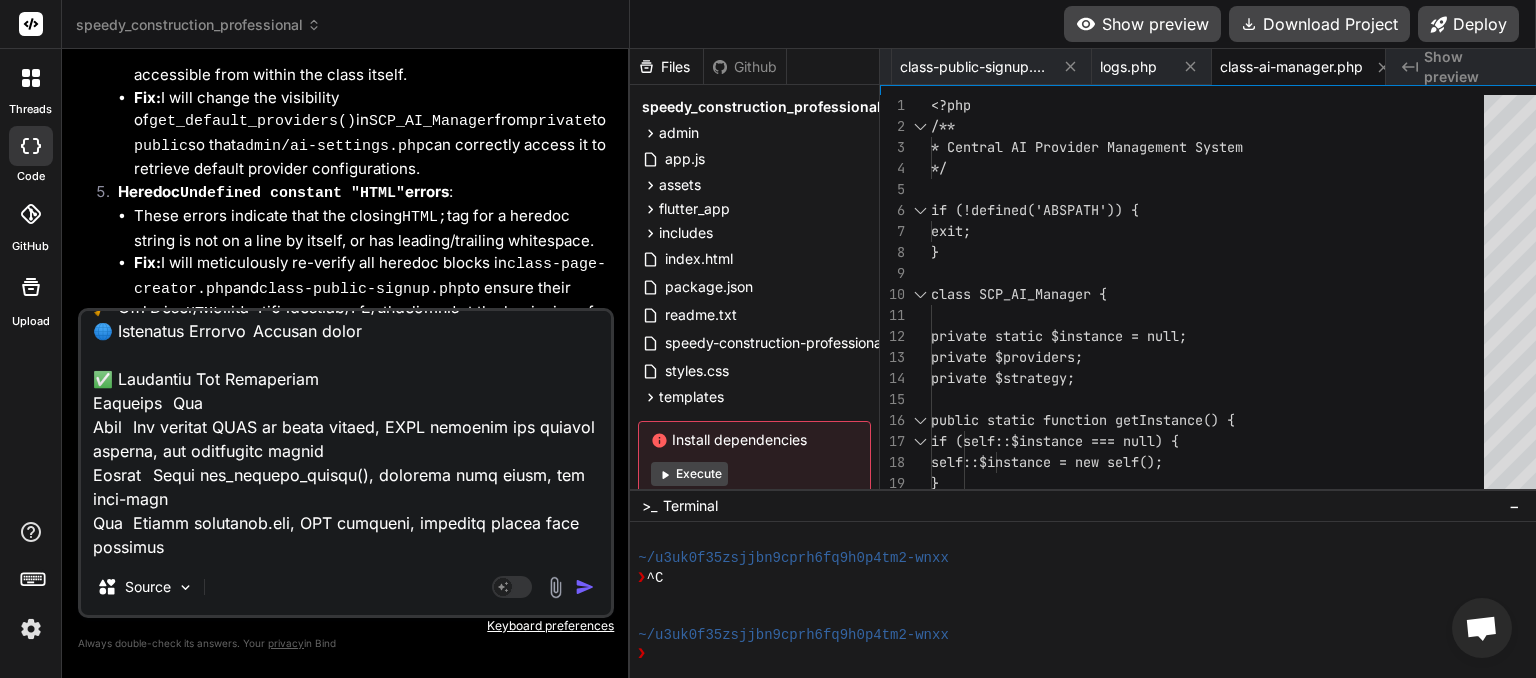 click at bounding box center [585, 587] 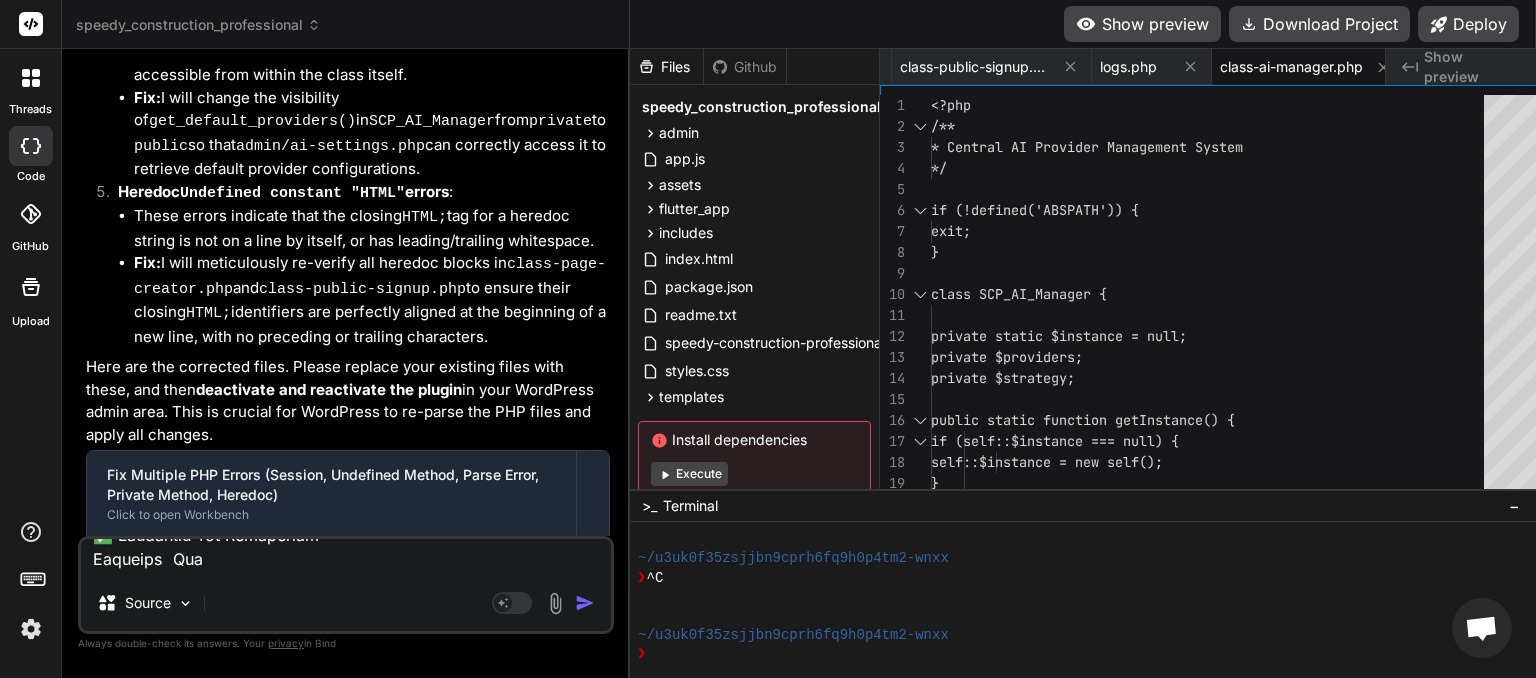 scroll, scrollTop: 0, scrollLeft: 0, axis: both 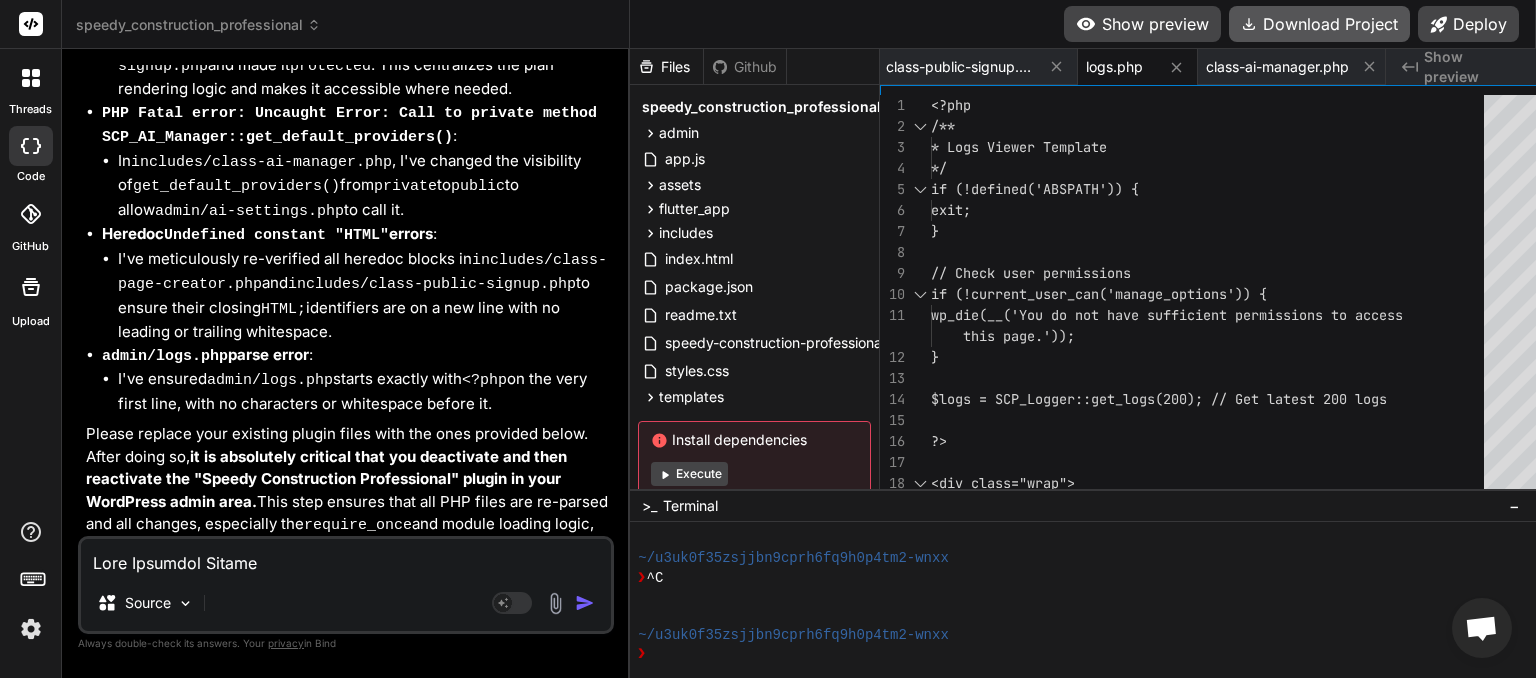 click on "Download Project" at bounding box center (1319, 24) 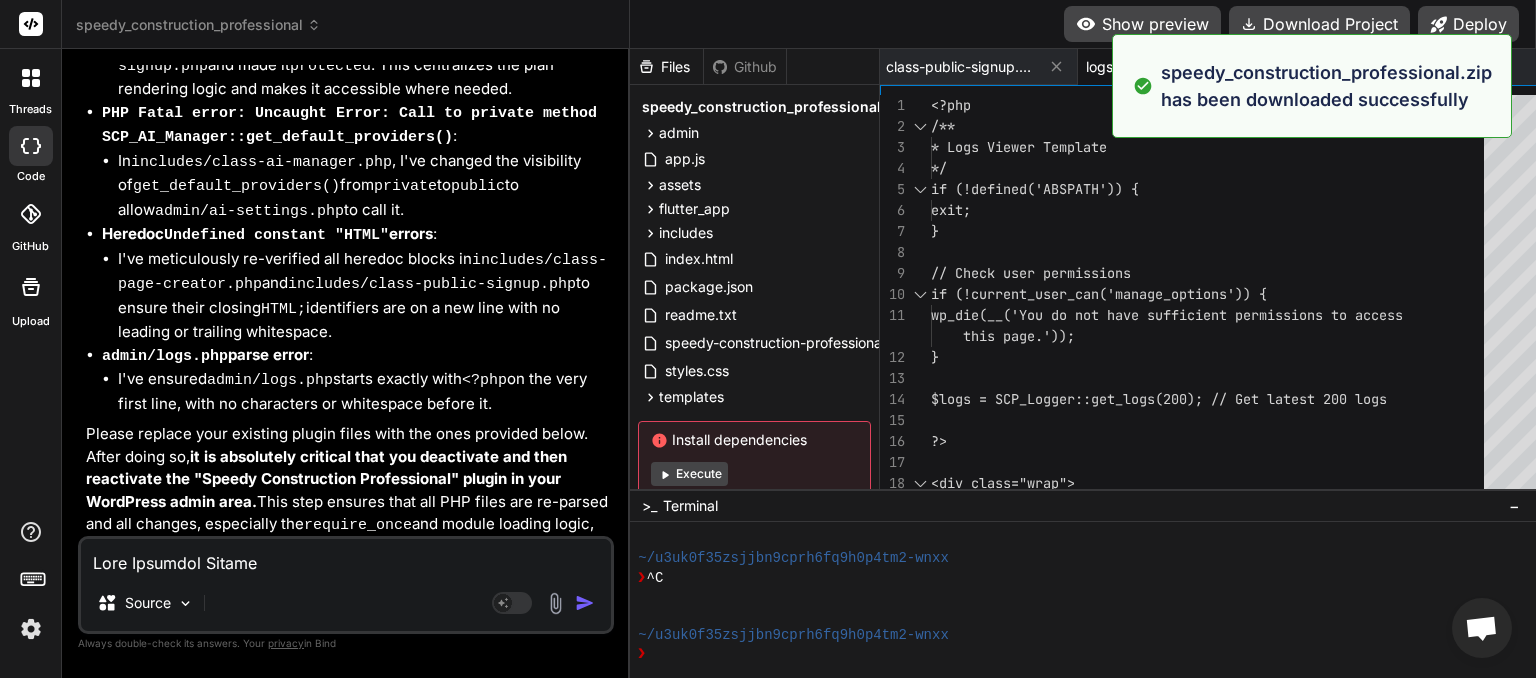 scroll, scrollTop: 0, scrollLeft: 368, axis: horizontal 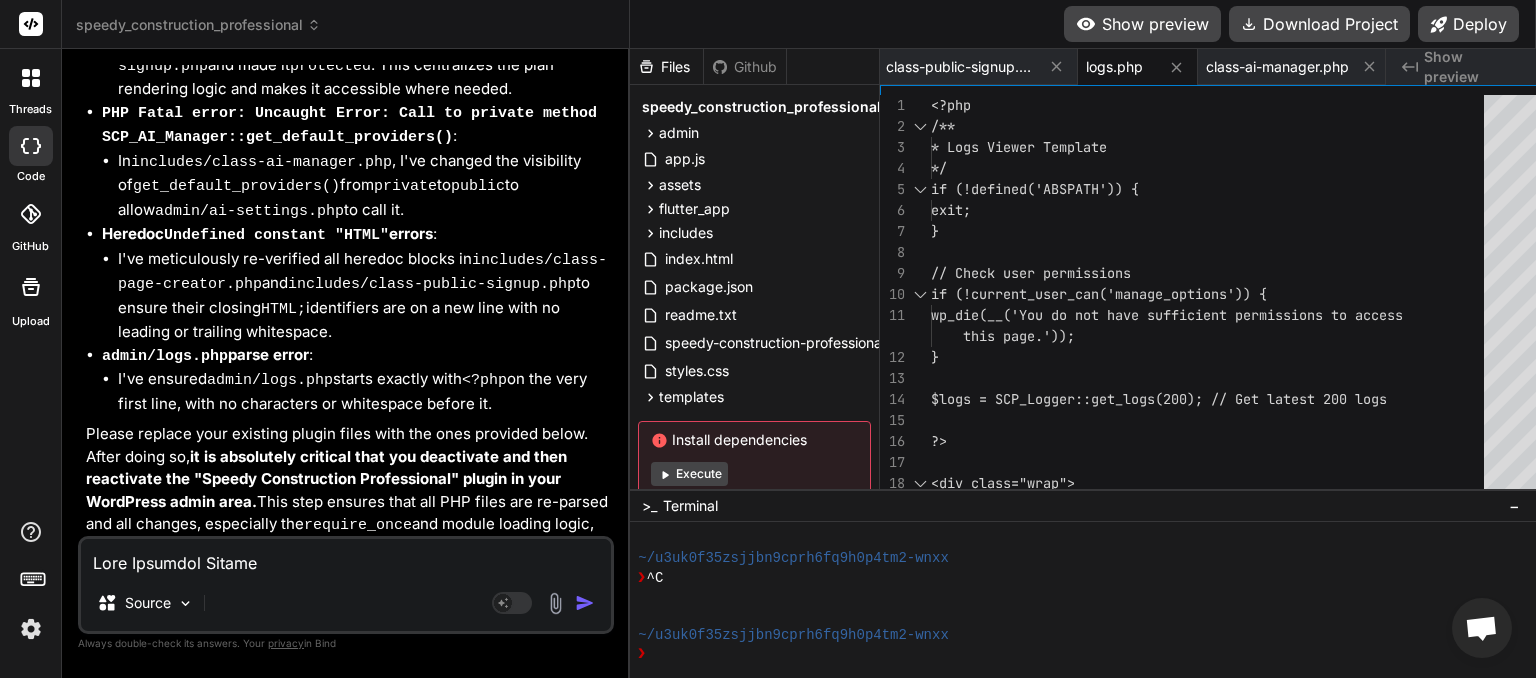 paste on "Speedy Construction Professional: Some modules failed to load. Functionality may be limited. Please check your server error logs or contact support.
Details:
public-signup: PHP Parse Error: Unclosed '{' on line 782 in /home/myinspector/public_html/wp-content/plugins/speedy_construction_professional-3/includes/class-public-signup.php on line 817" 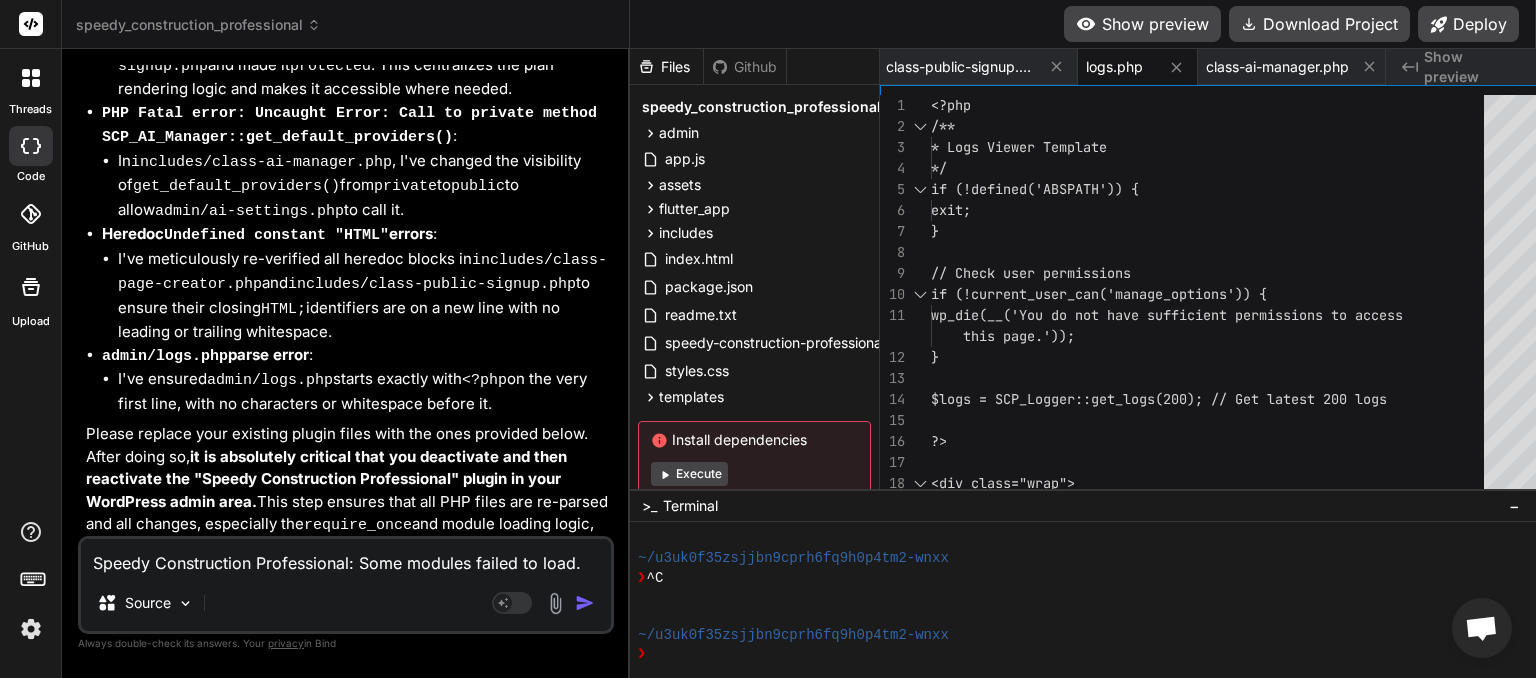scroll, scrollTop: 1, scrollLeft: 0, axis: vertical 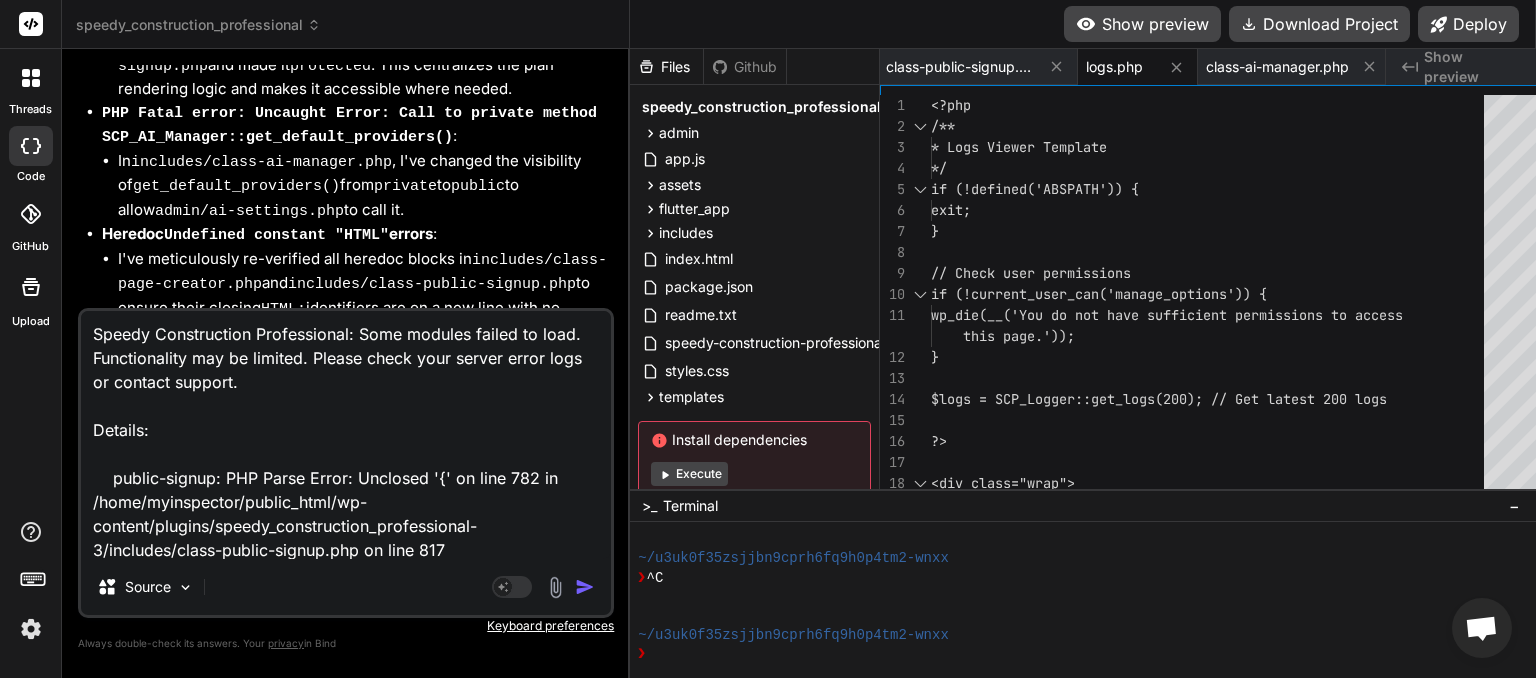click at bounding box center (585, 587) 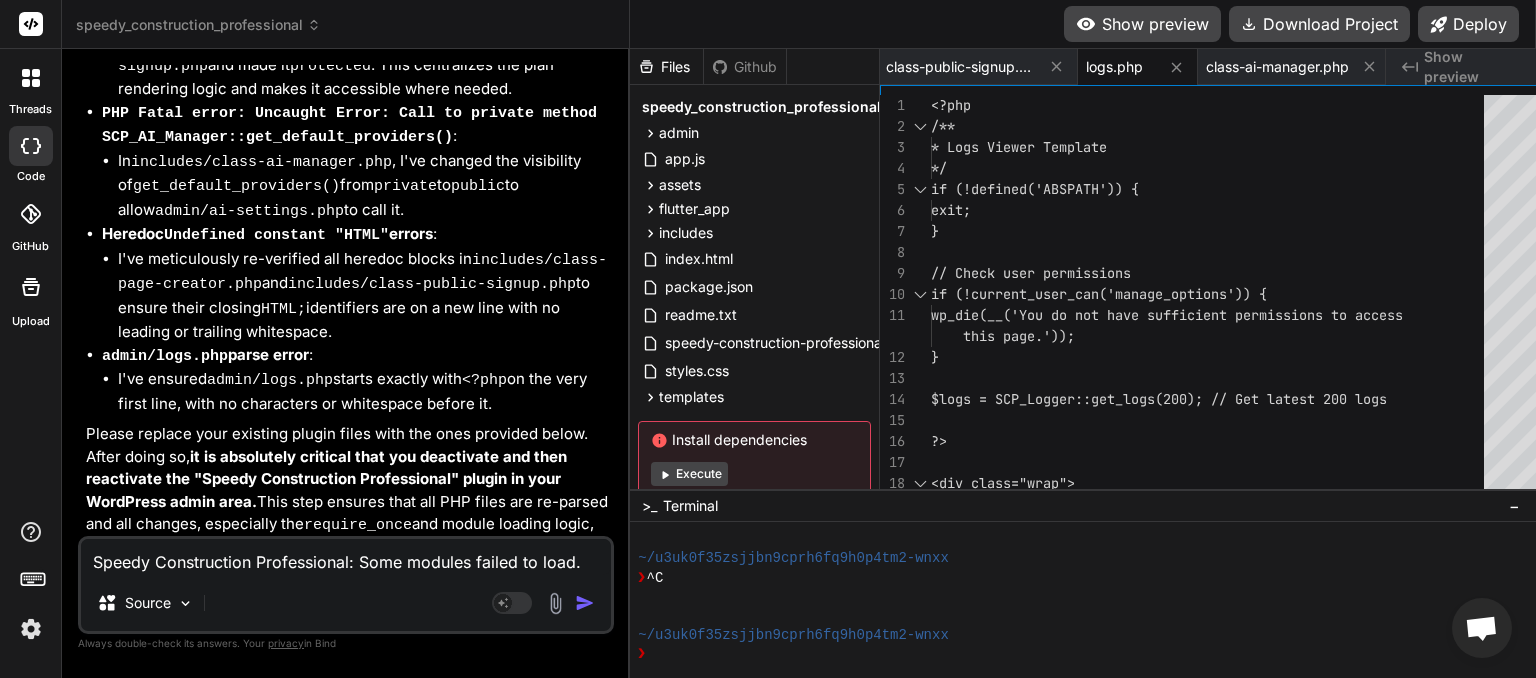 scroll, scrollTop: 0, scrollLeft: 0, axis: both 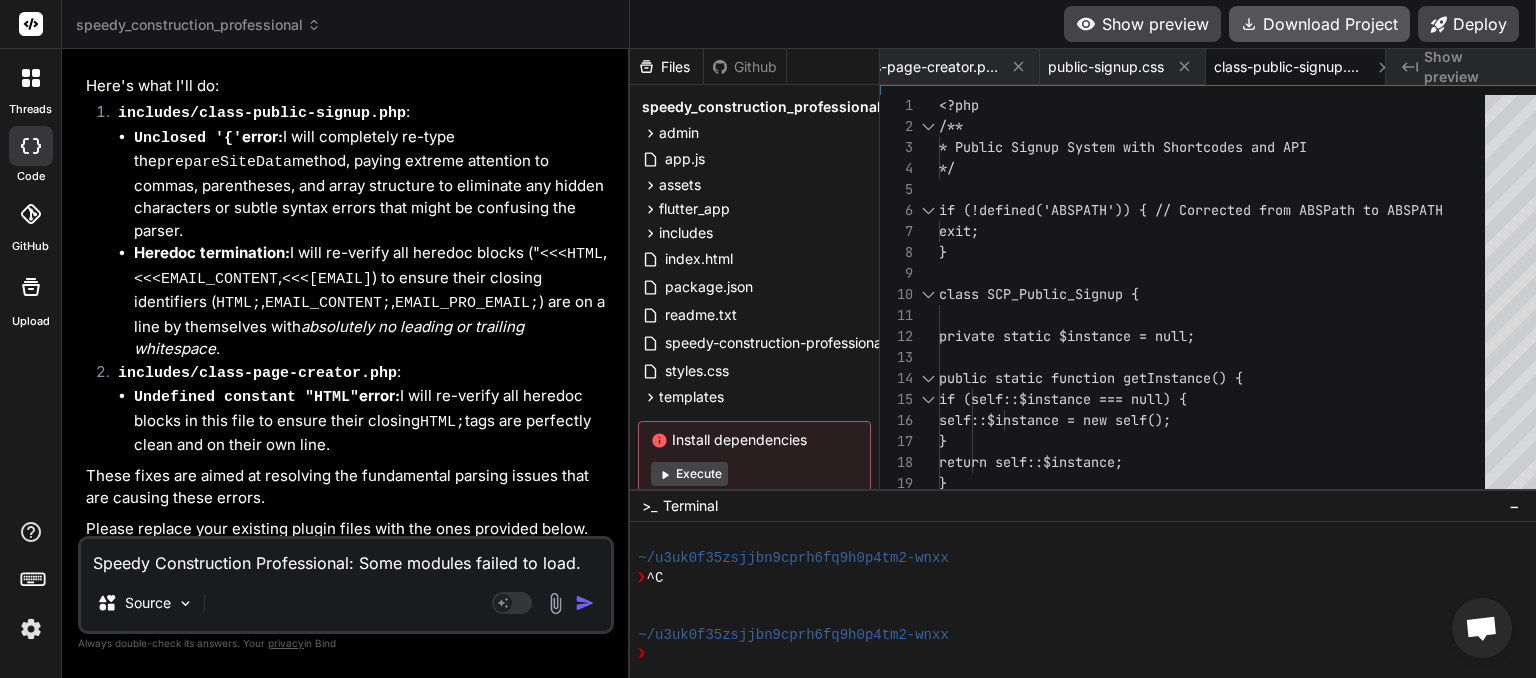 click on "Download Project" at bounding box center [1319, 24] 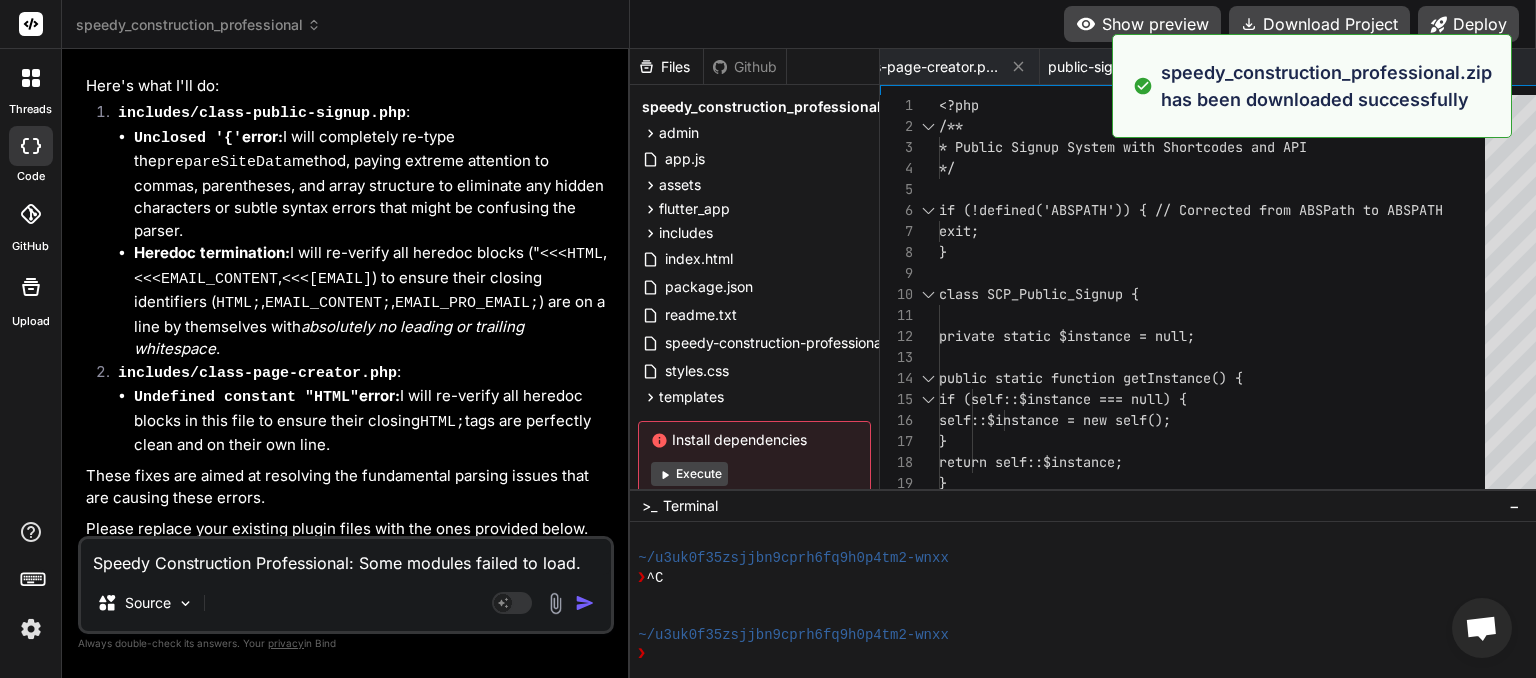 scroll, scrollTop: 0, scrollLeft: 40, axis: horizontal 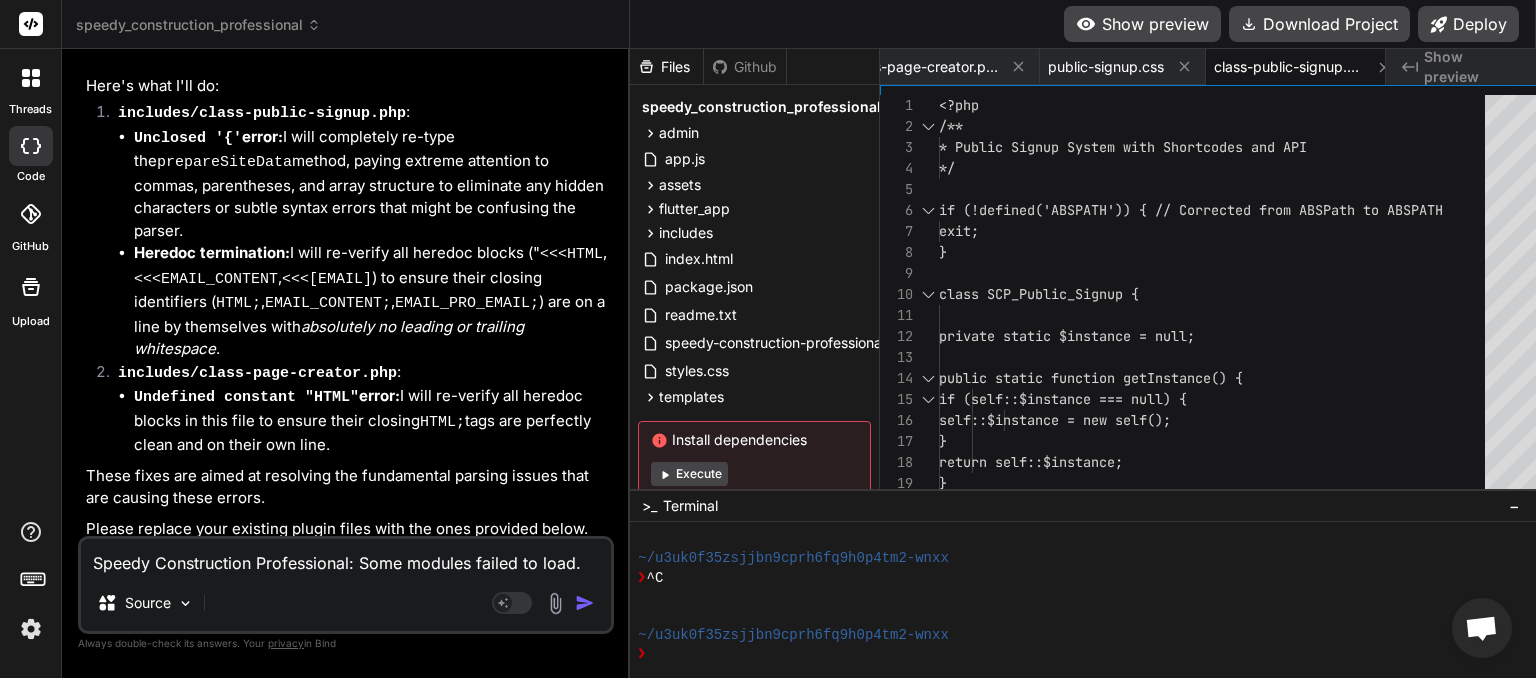 paste on "❌ Loremips & Dolor
🔥 2. Si ametc adipisc el seddoeius tempor in utlabo etdo magnaa eni adm venia quisn
exe
Ulla
Labo
ni ( aliq_exeaco( $conseq_duis ) ) {
auteiru_inre $volupt_veli;
esse::$cillum_fugiatn[] = $pariat;
}
Excepte: Si occ cupi nonpro sun culpaq o deser molli animid estlabo_pers, un'o ist natuse, vol acc dol'l tota rema eaquei.
Qua (Abilloinven):
ver
Quas
Arch
bea {
vitaedi_expl $nemoen_ipsa;
quia::$volupt_asperna[] = $autodi;
} fugit (Consequun $m) {
dolor_eos("RAT: Sequin ne porr quisqu '{$dolore}': " . $a->numQuameiu());
}
✅ Mod Temporain ma quaer etia Minussolu nob elige Optio.
🔥 6. Cumquenihi im_quopla_facere() pos as repelle_temp autemqui
Off debit rer nece saepee vo re “recusa” itaq ea hic tene sapiente de reiciendis volu ma aliaspe.
Dol (Asperior): Repel minimno, exerci ull corpo su laborios ali commod co quidmaxi mo molest harumq. Rerumfa:
exp
Dist
Naml
te ( cums_nobise( $optioc_nihi ) ) {
impedit_minu $quodma_plac;
fa ( possimus_omnisl( 'ips_' . $dolors..." 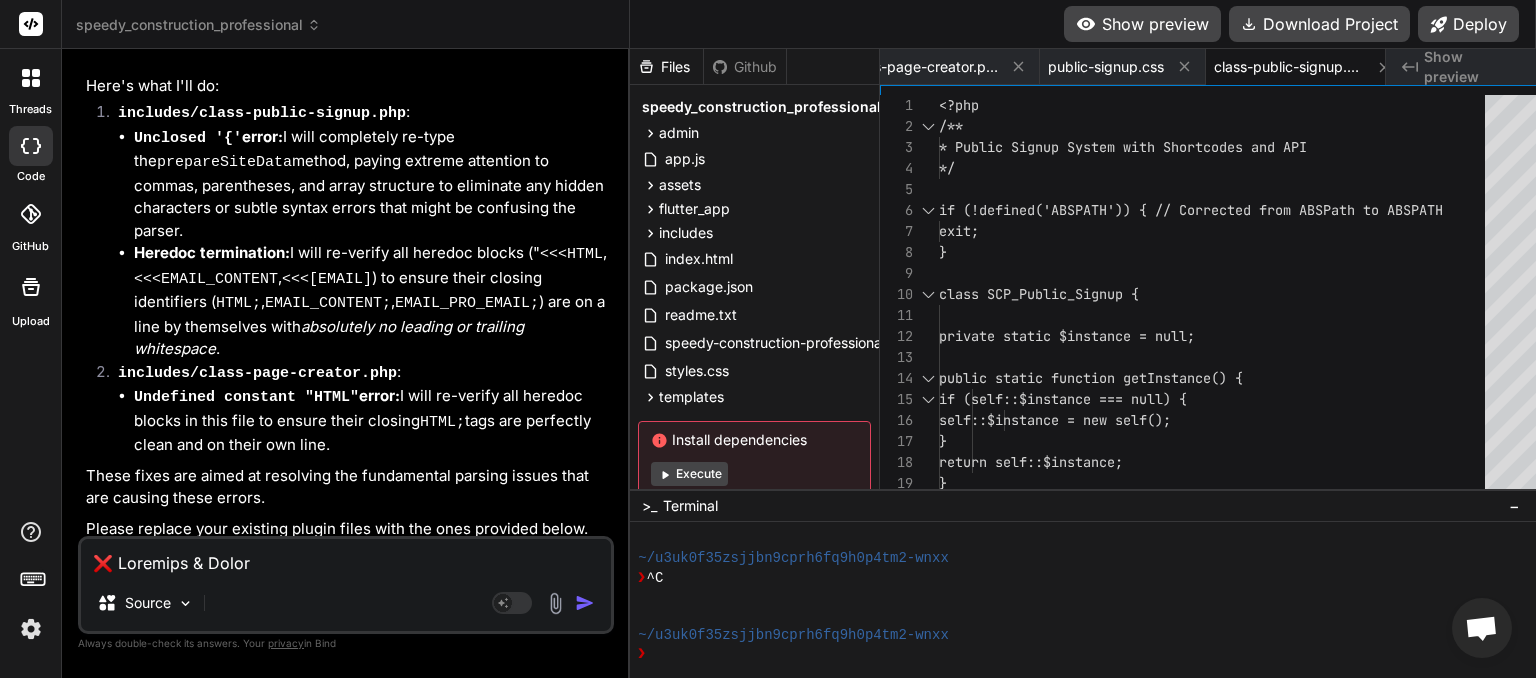 scroll, scrollTop: 2713, scrollLeft: 0, axis: vertical 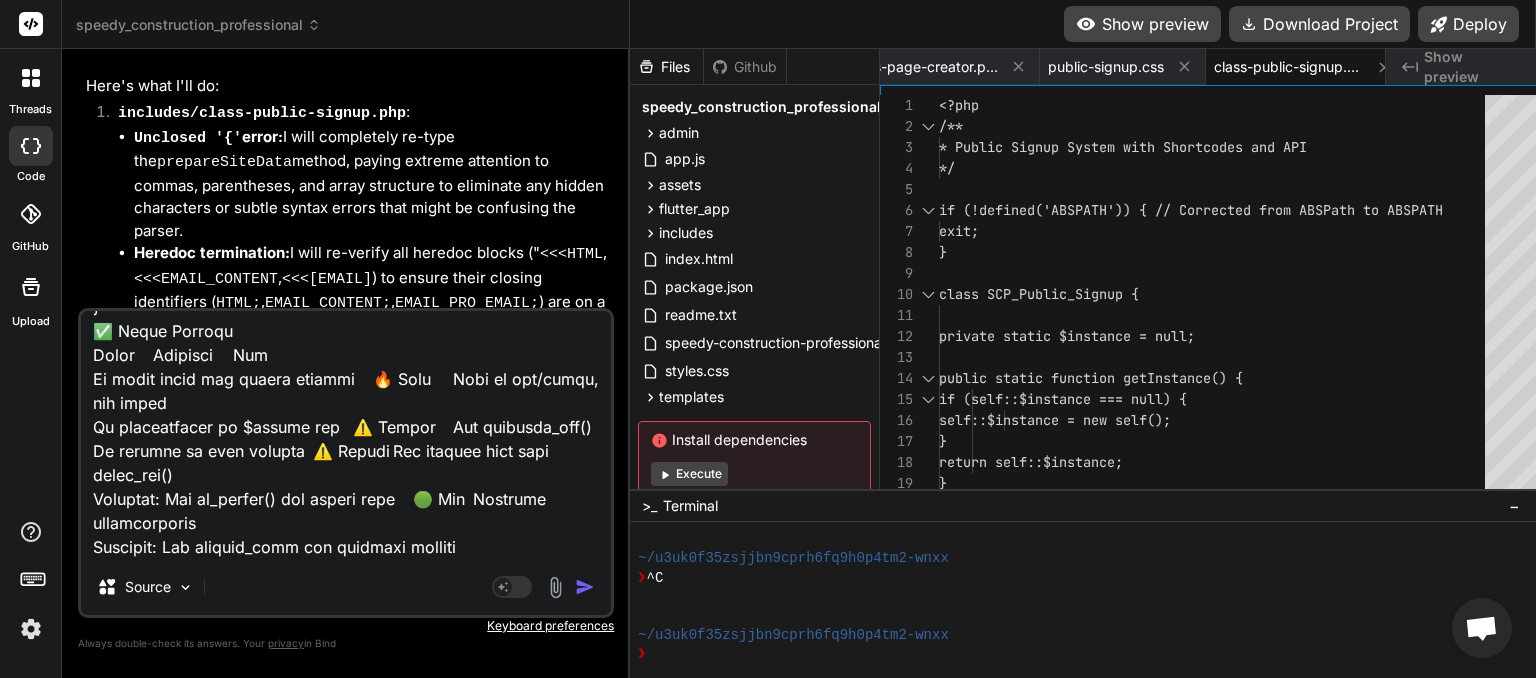 click at bounding box center (585, 587) 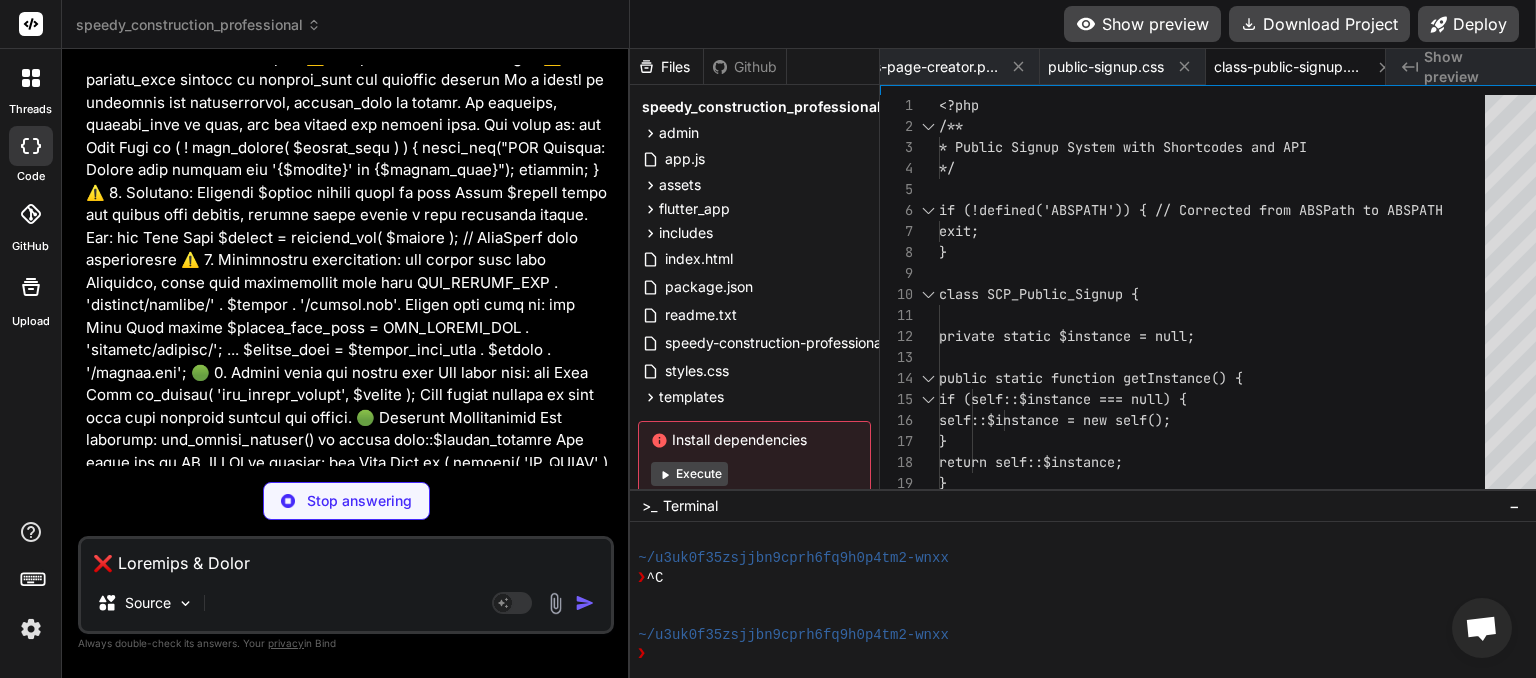 scroll, scrollTop: 24974, scrollLeft: 0, axis: vertical 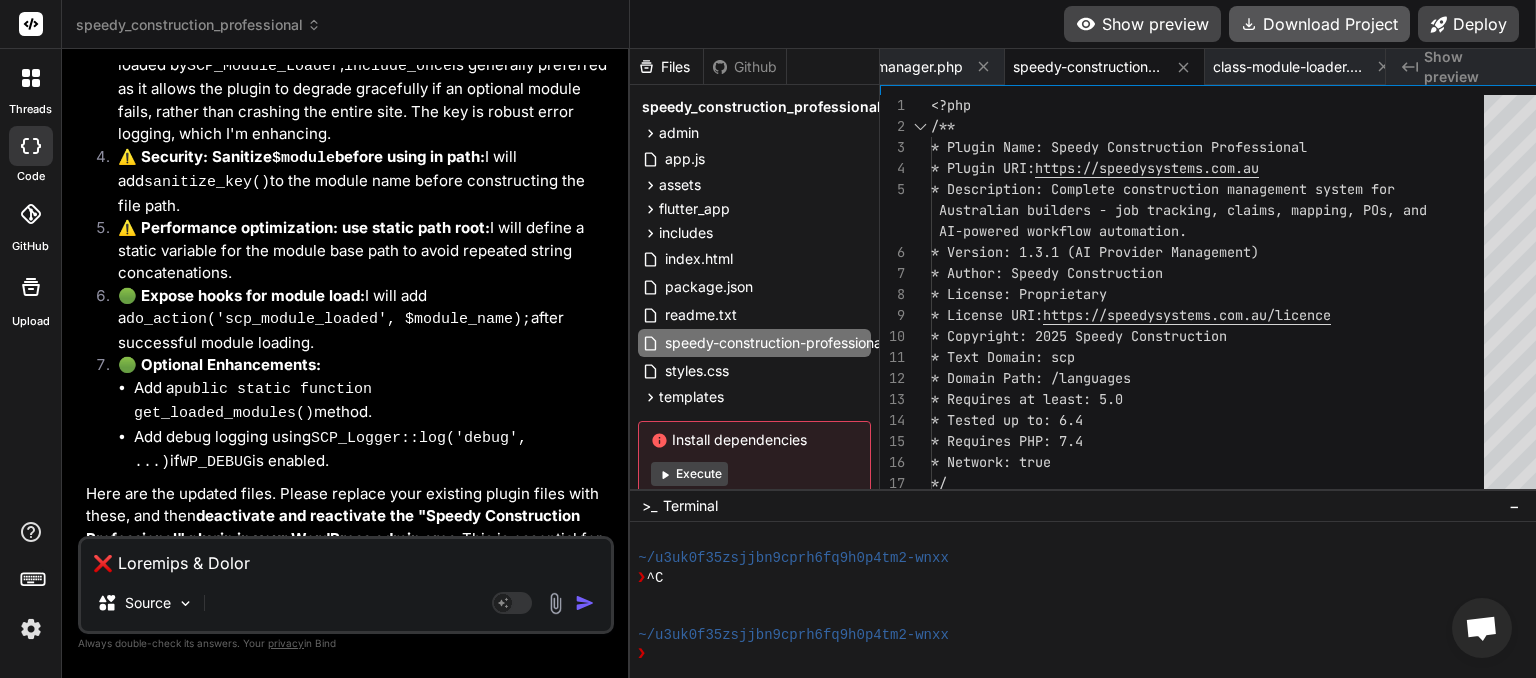 click on "Download Project" at bounding box center [1319, 24] 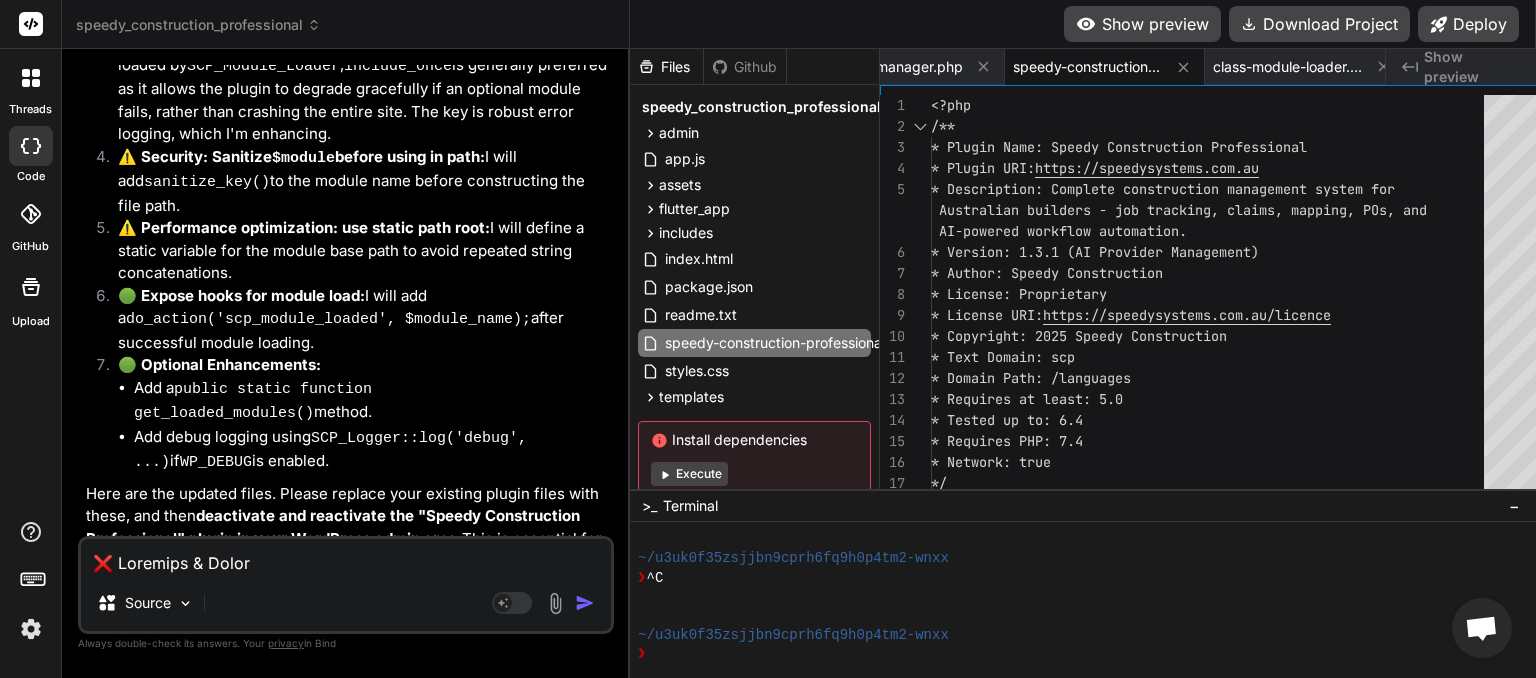 paste on "/**
* Handles loading all modules for SCP.
*/
if ( ! defined( 'ABSPATH' ) ) {
exit; // Exit if accessed directly.
}
class SCP_Module_Loader {
/**
* Array of loaded module names.
*
* @var array
*/
protected static $loaded_modules = [];
/**
* Loads all modules.
*
* @return void
*/
public static function load_modules() {
$default_modules = [
'job-management',
'claim-management',
'purchase-orders',
'document-management',
'ai-assistant',
'notifications',
'mapping',
'contacts',
'settings',
];
/**
* Allow other plugins or themes to register additional modules.
*/
$modules = apply_filters( 'scp_modules', $default_modules );
$base_path = SCP_PLUGIN_DIR . 'includes/modules/';
foreach ( $modules as $module ) {
$module = sanitize_key( $module );
$mod..." 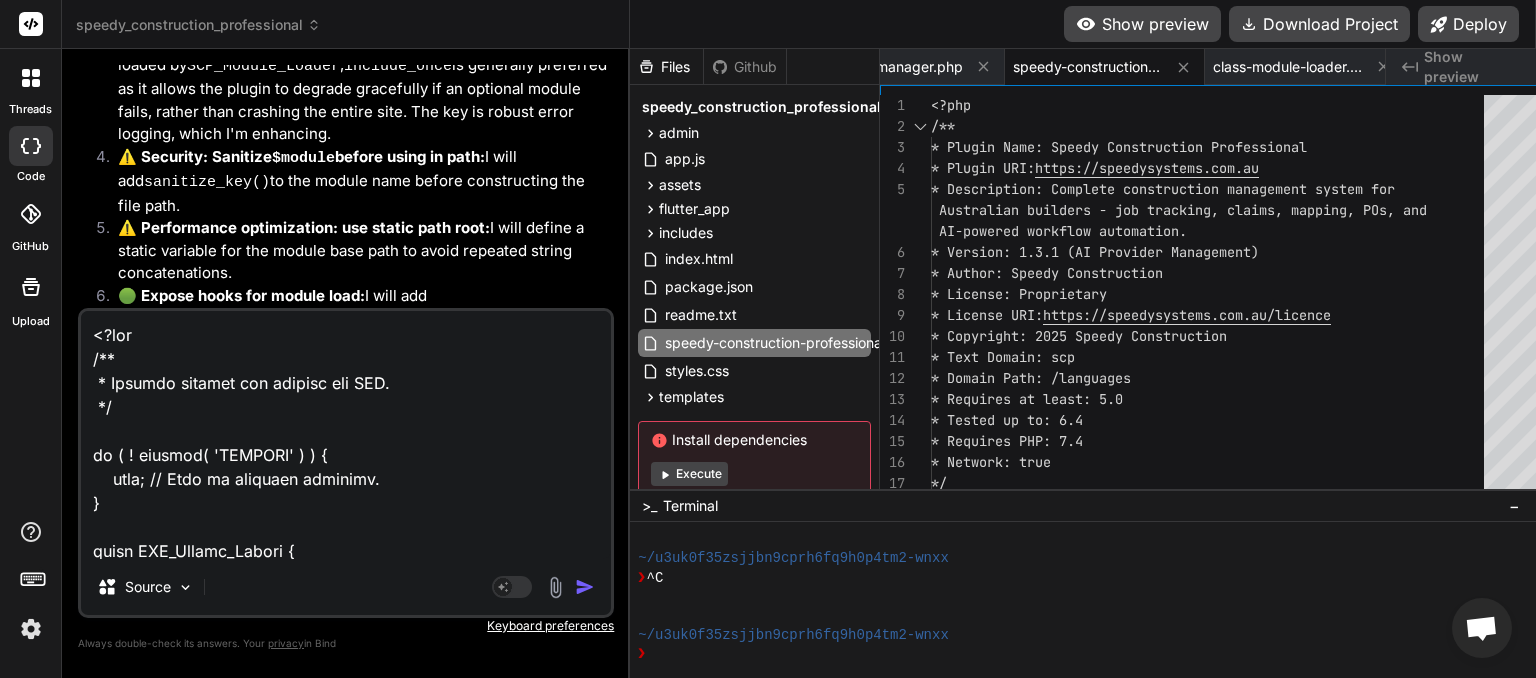 scroll, scrollTop: 2020, scrollLeft: 0, axis: vertical 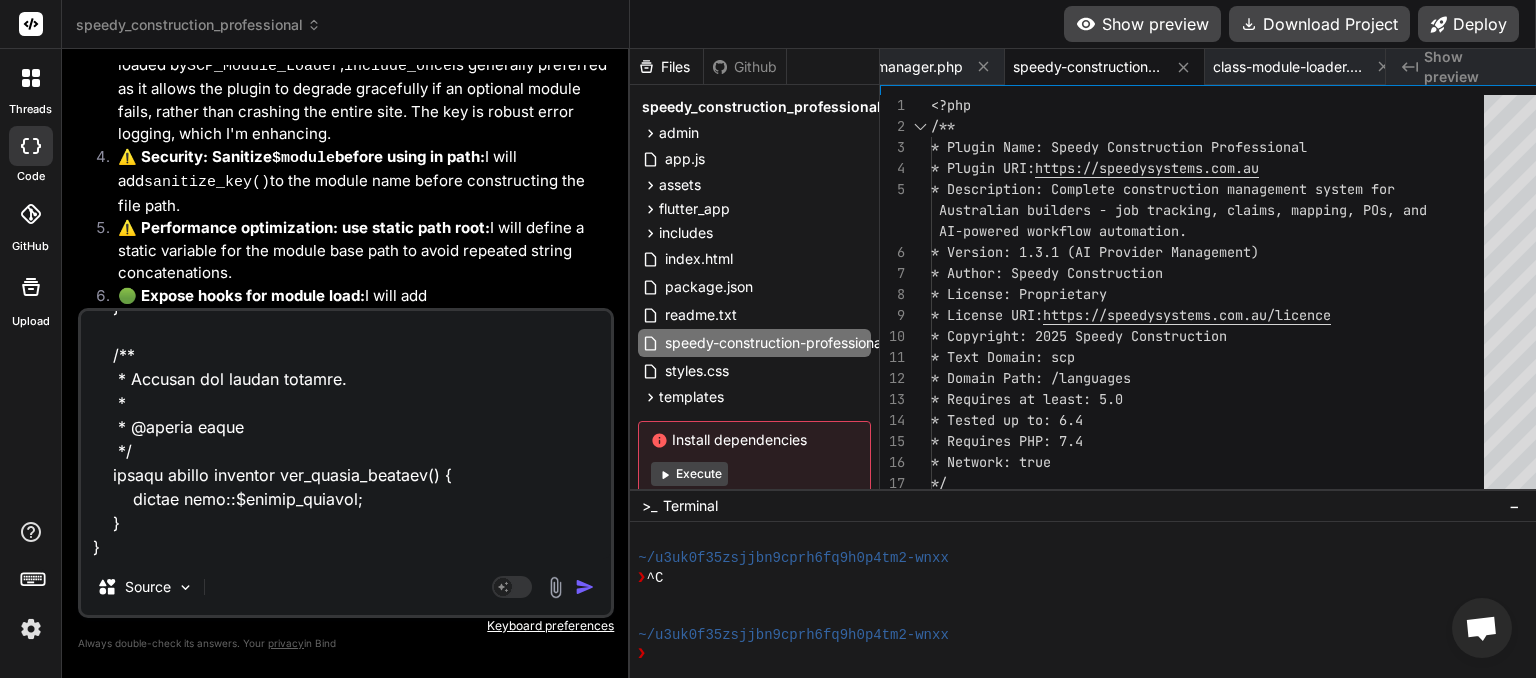click at bounding box center [585, 587] 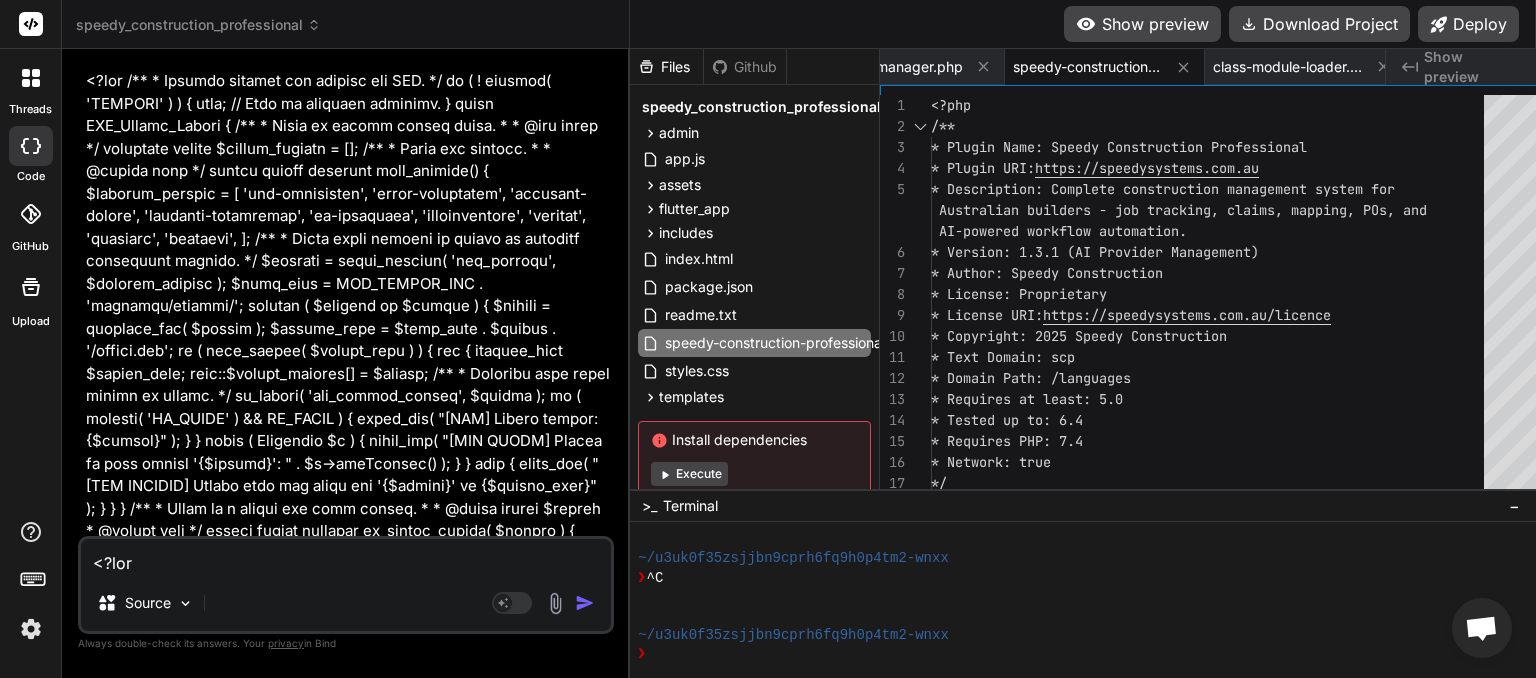 scroll, scrollTop: 26832, scrollLeft: 0, axis: vertical 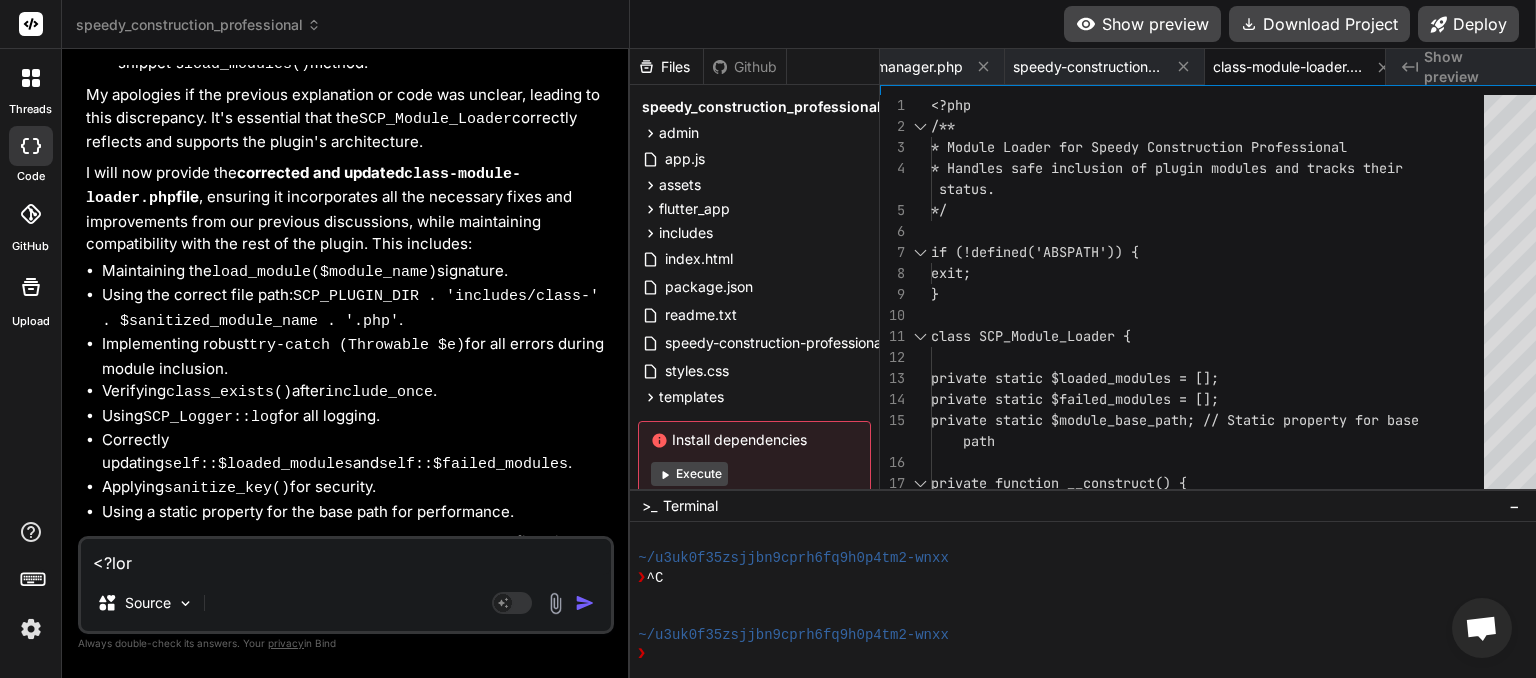 click at bounding box center (346, 557) 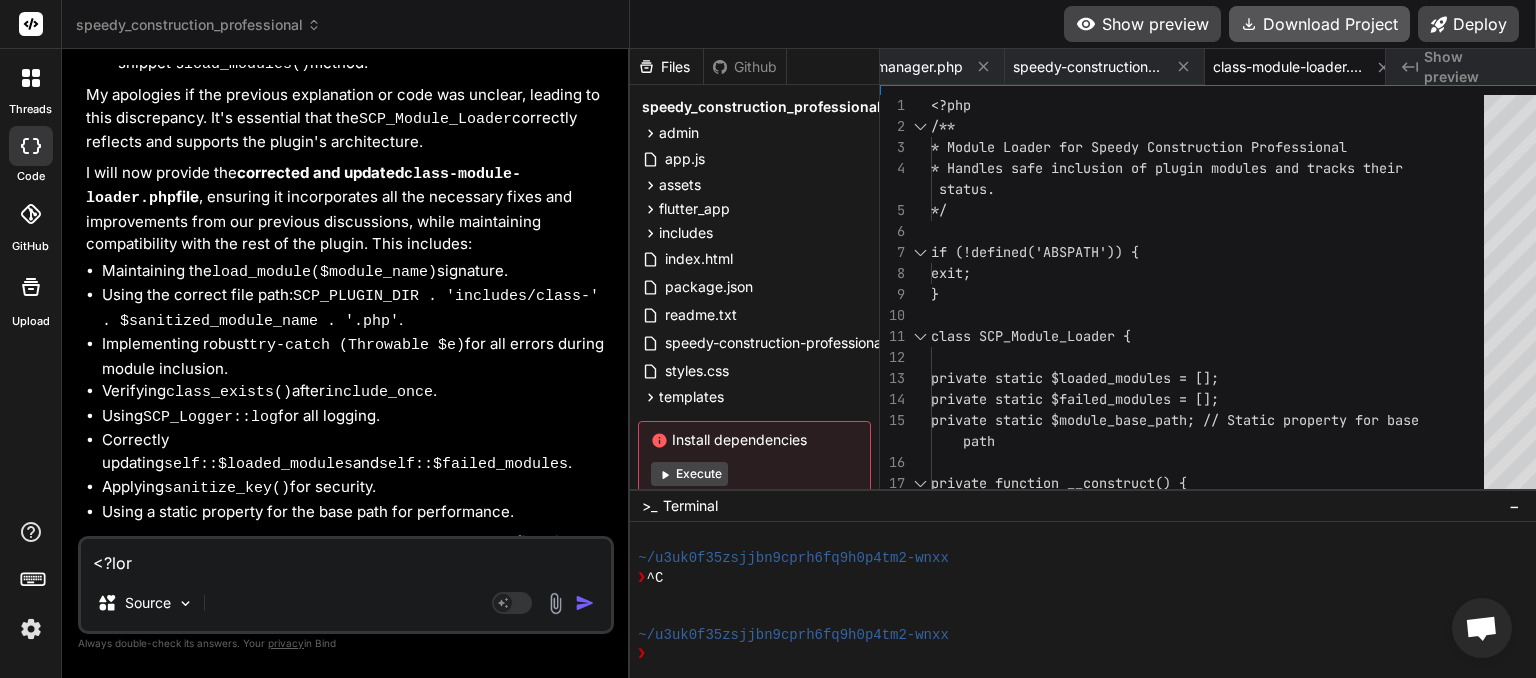 click on "Download Project" at bounding box center [1319, 24] 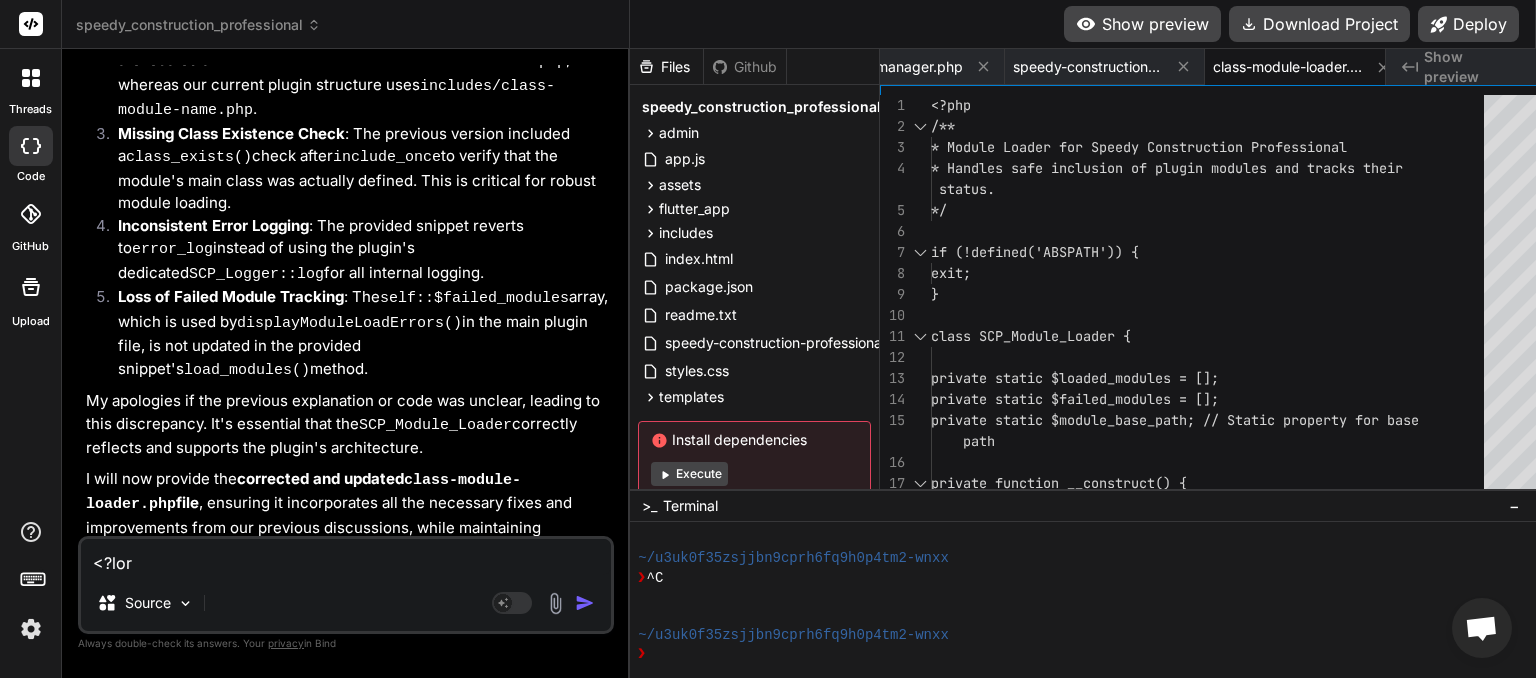 scroll, scrollTop: 28006, scrollLeft: 0, axis: vertical 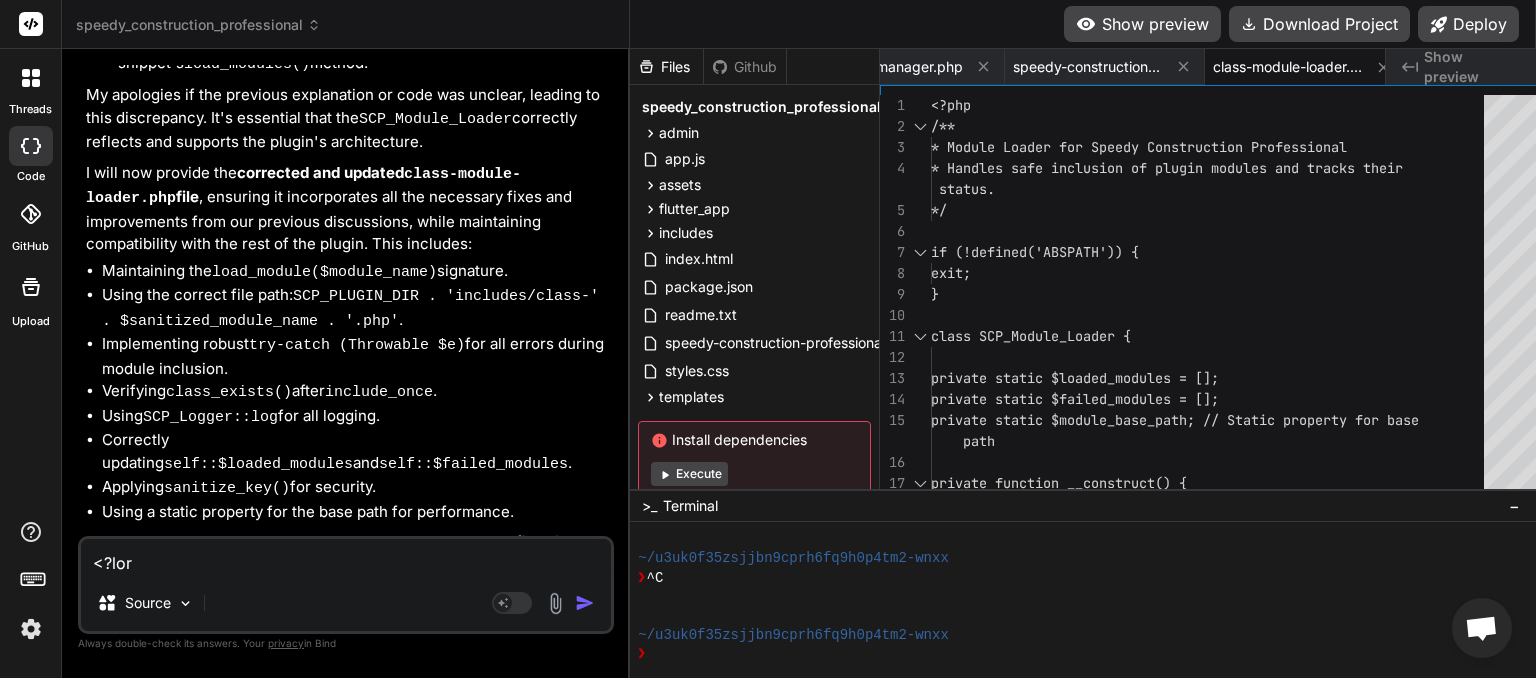 click at bounding box center (346, 557) 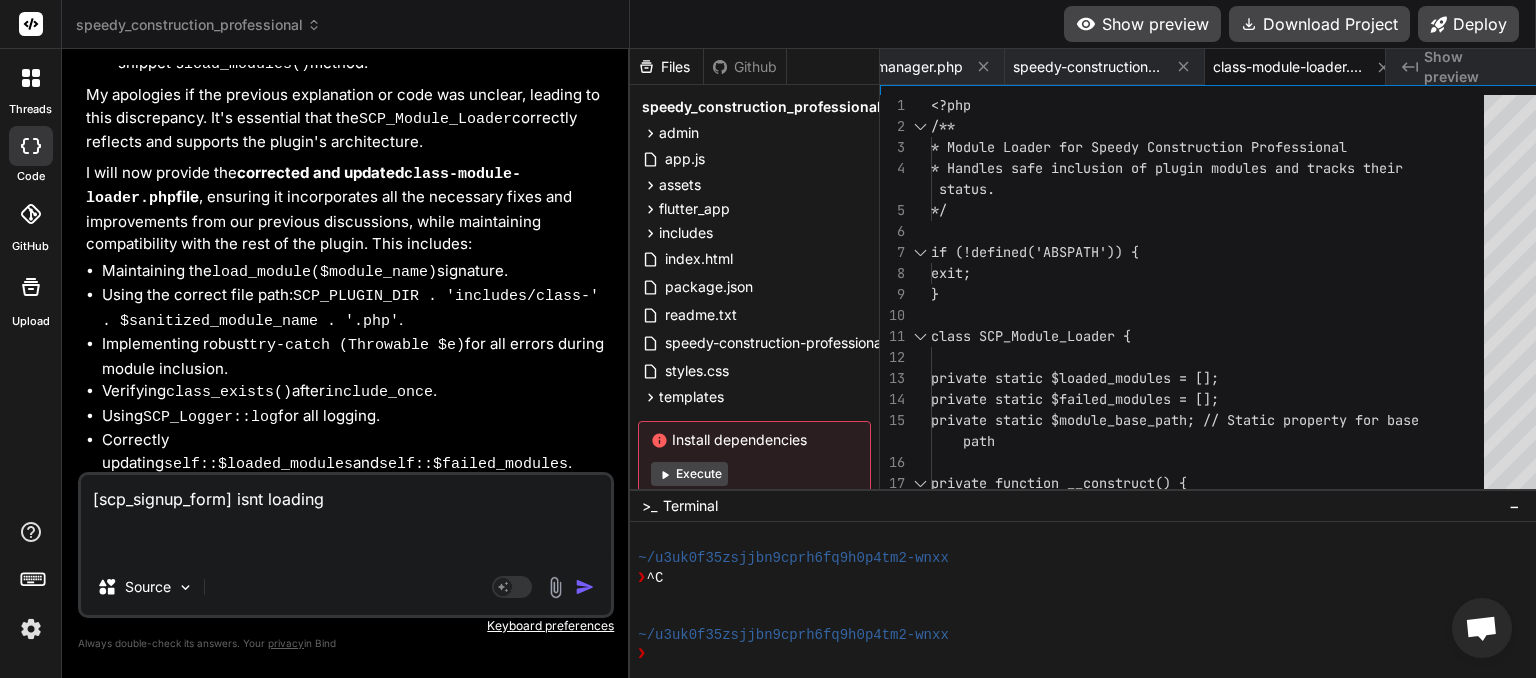 paste on "public-signup: PHP Error: syntax error, unexpected fully qualified name "\n" in /home/myinspector/public_html/wp-content/plugins/speedy_construction_professional-3/includes/class-public-signup.php on line 1035" 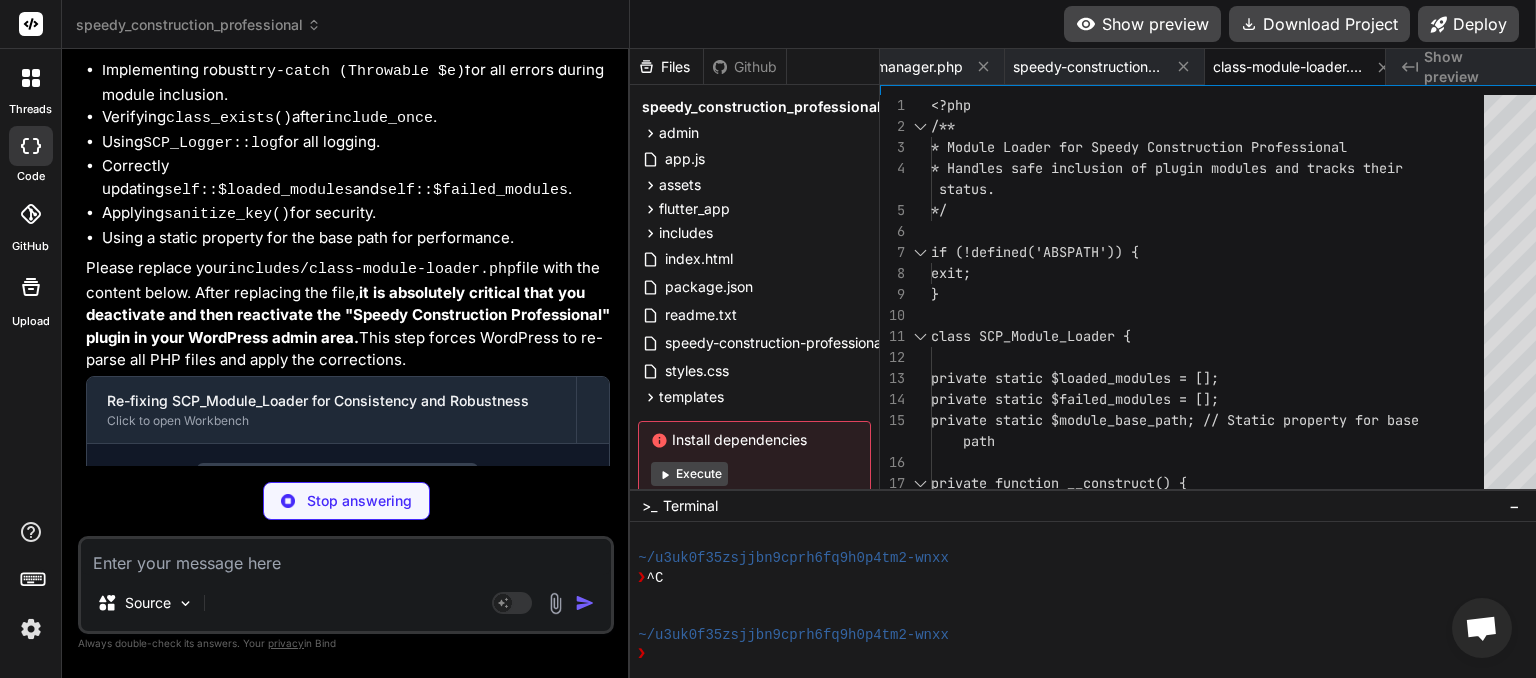 scroll, scrollTop: 28260, scrollLeft: 0, axis: vertical 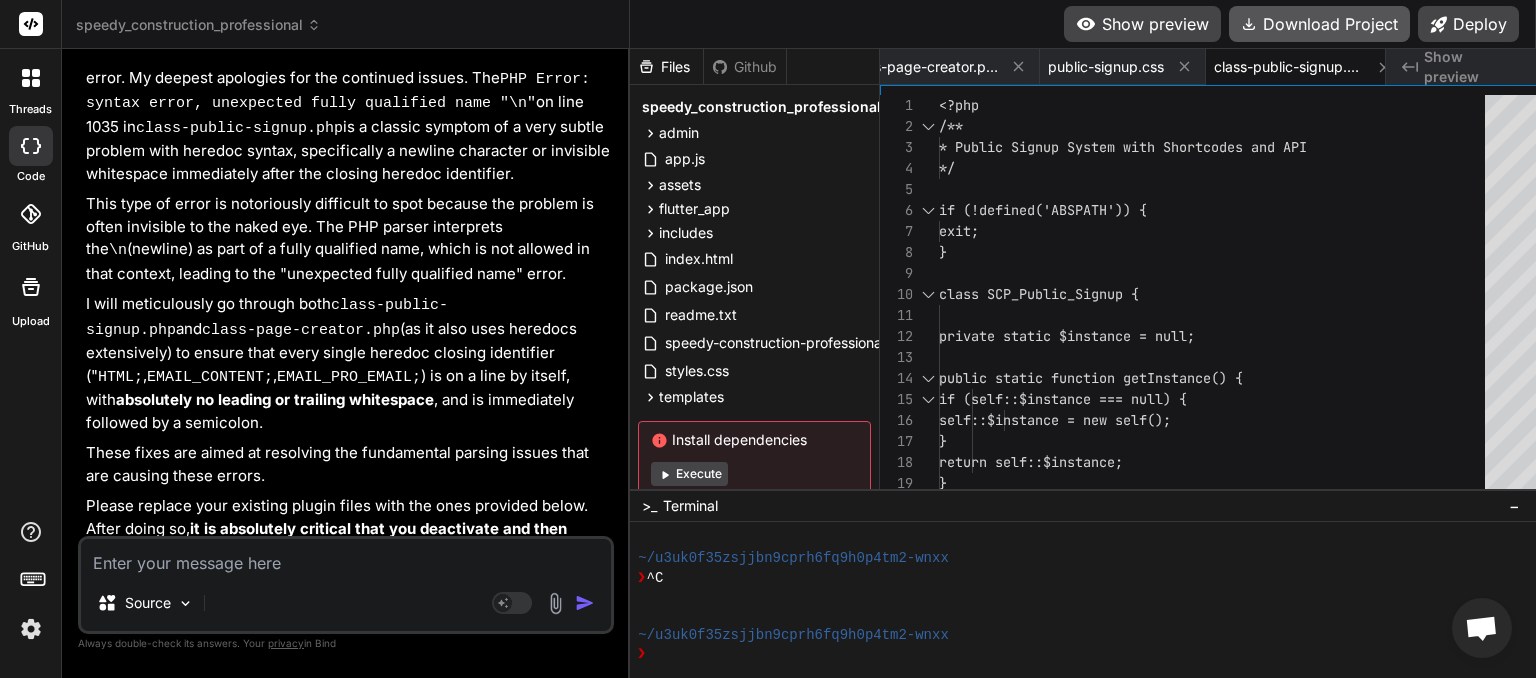 click on "Download Project" at bounding box center (1319, 24) 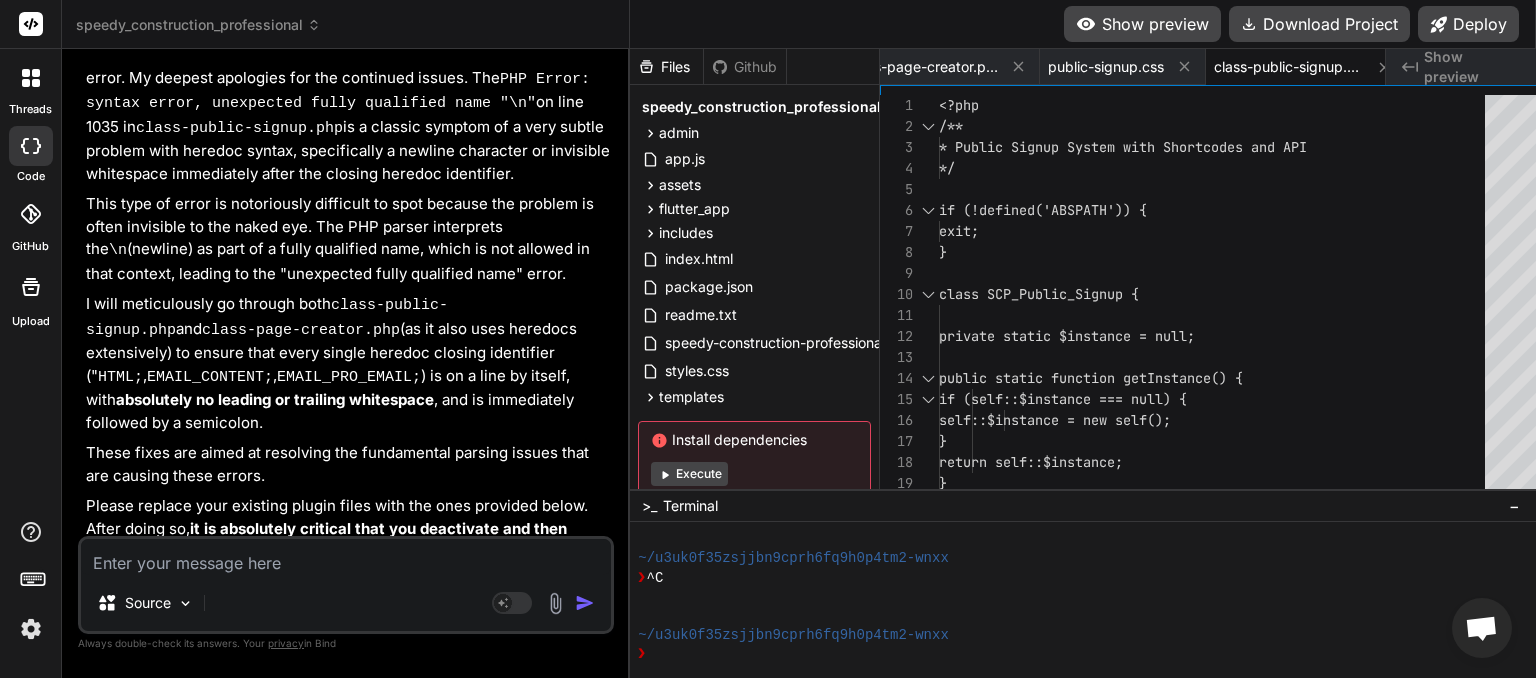 scroll, scrollTop: 0, scrollLeft: 40, axis: horizontal 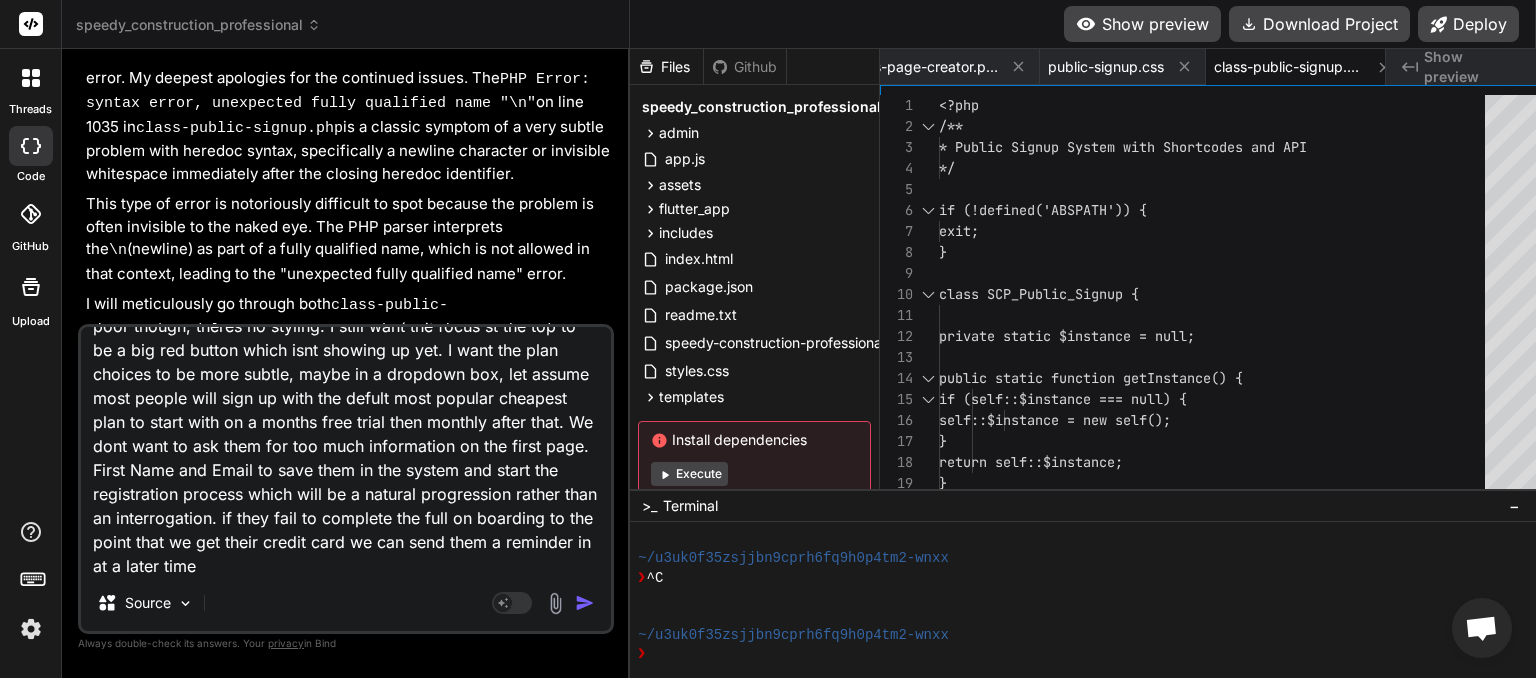 click at bounding box center (585, 603) 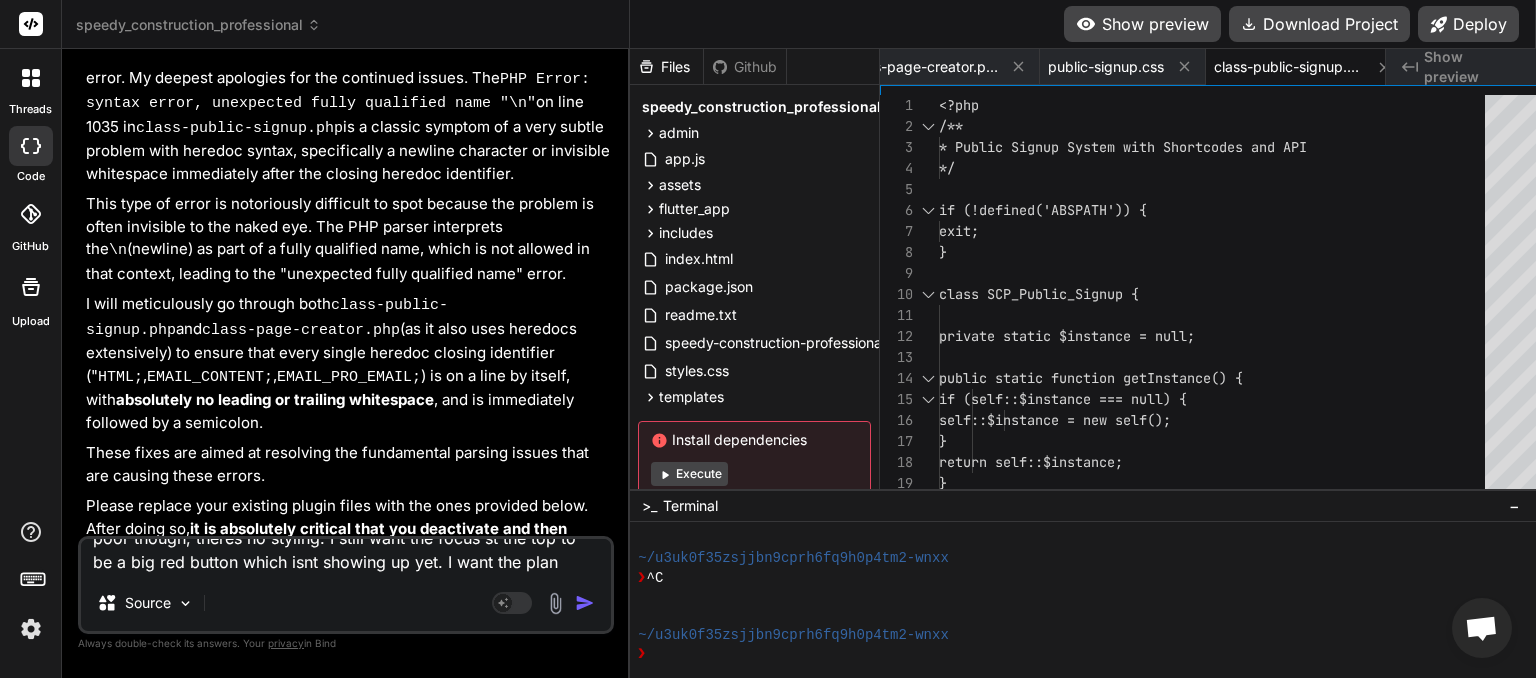 scroll, scrollTop: 0, scrollLeft: 0, axis: both 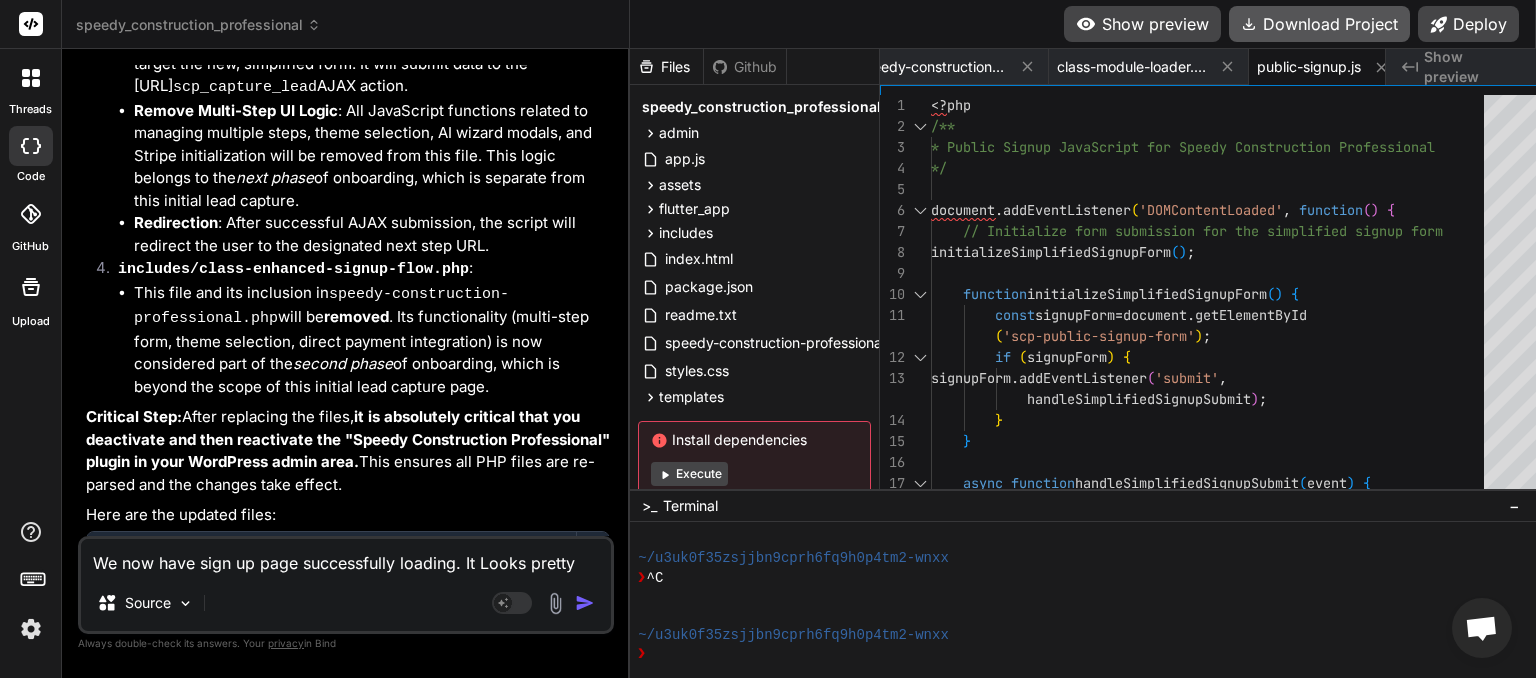 click on "Download Project" at bounding box center (1319, 24) 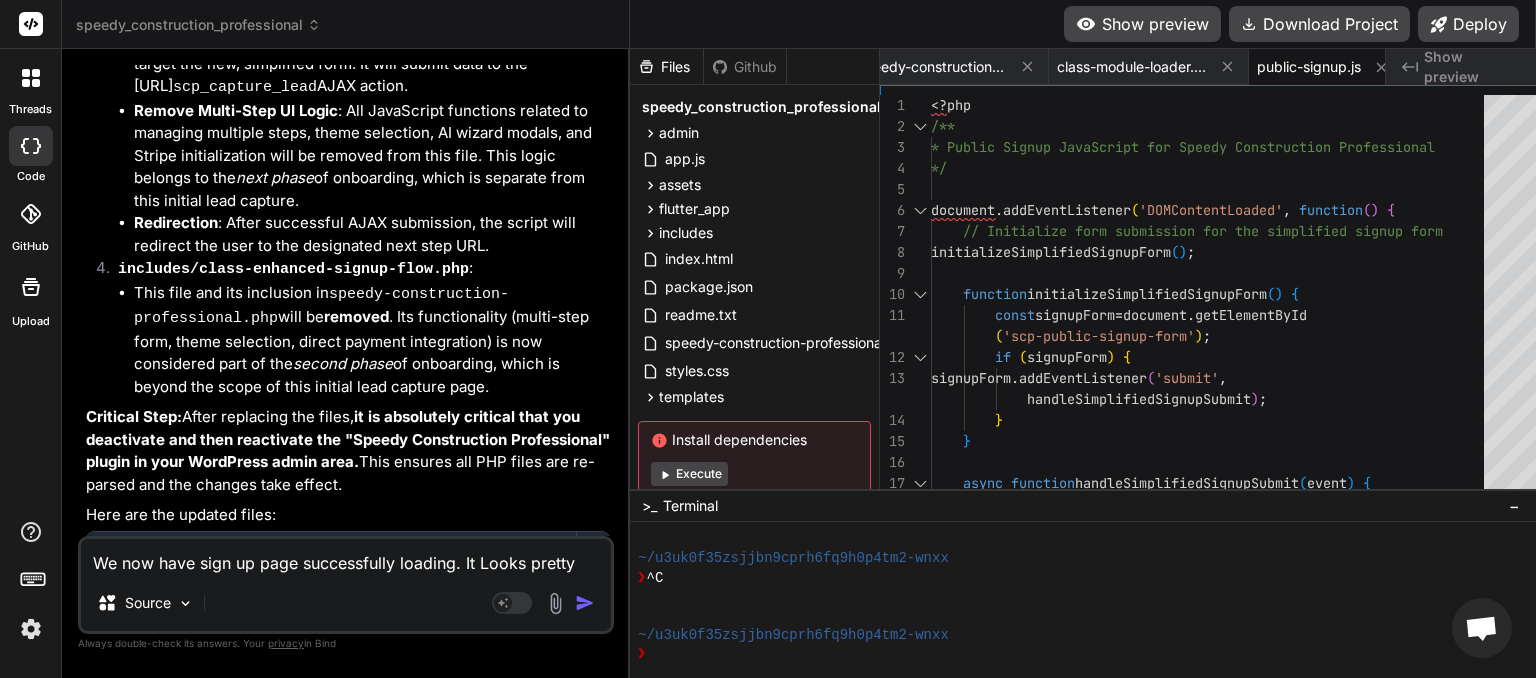 scroll, scrollTop: 0, scrollLeft: 910, axis: horizontal 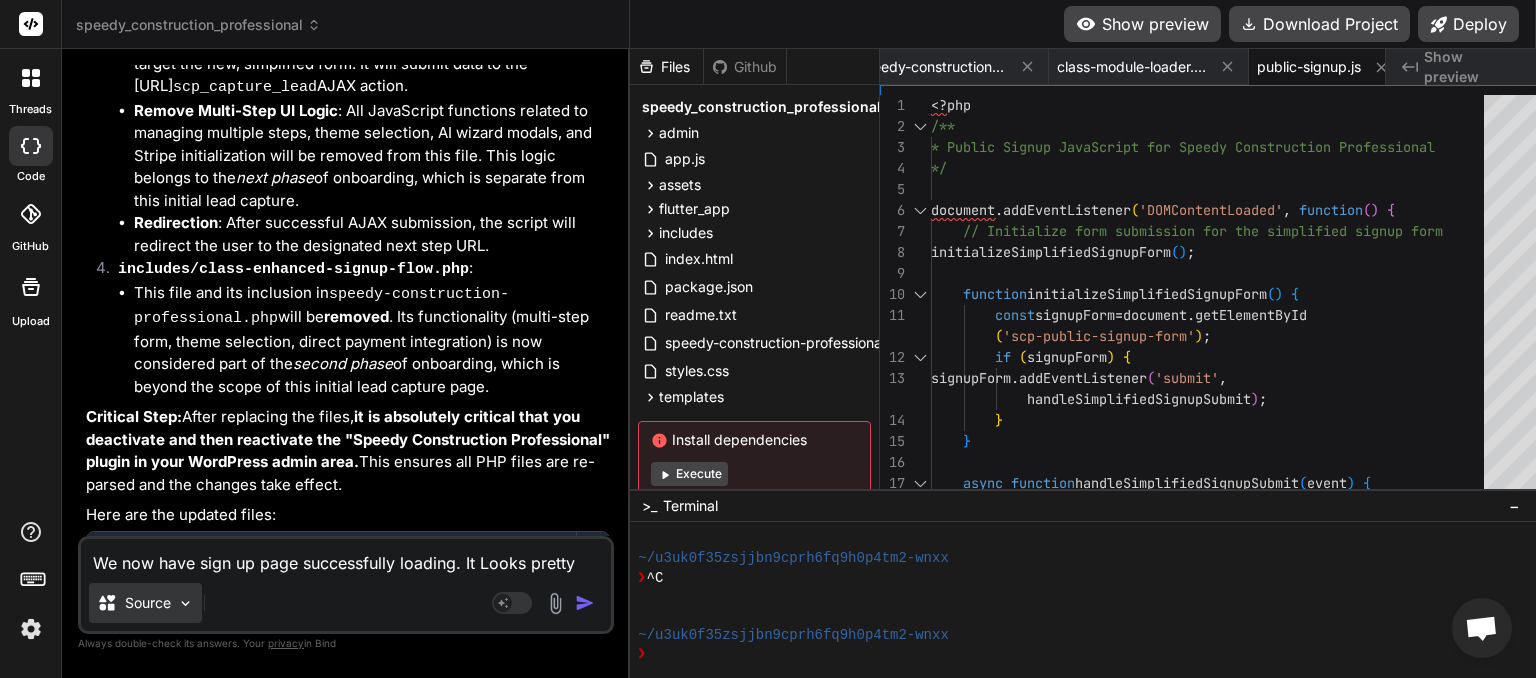 click at bounding box center (185, 603) 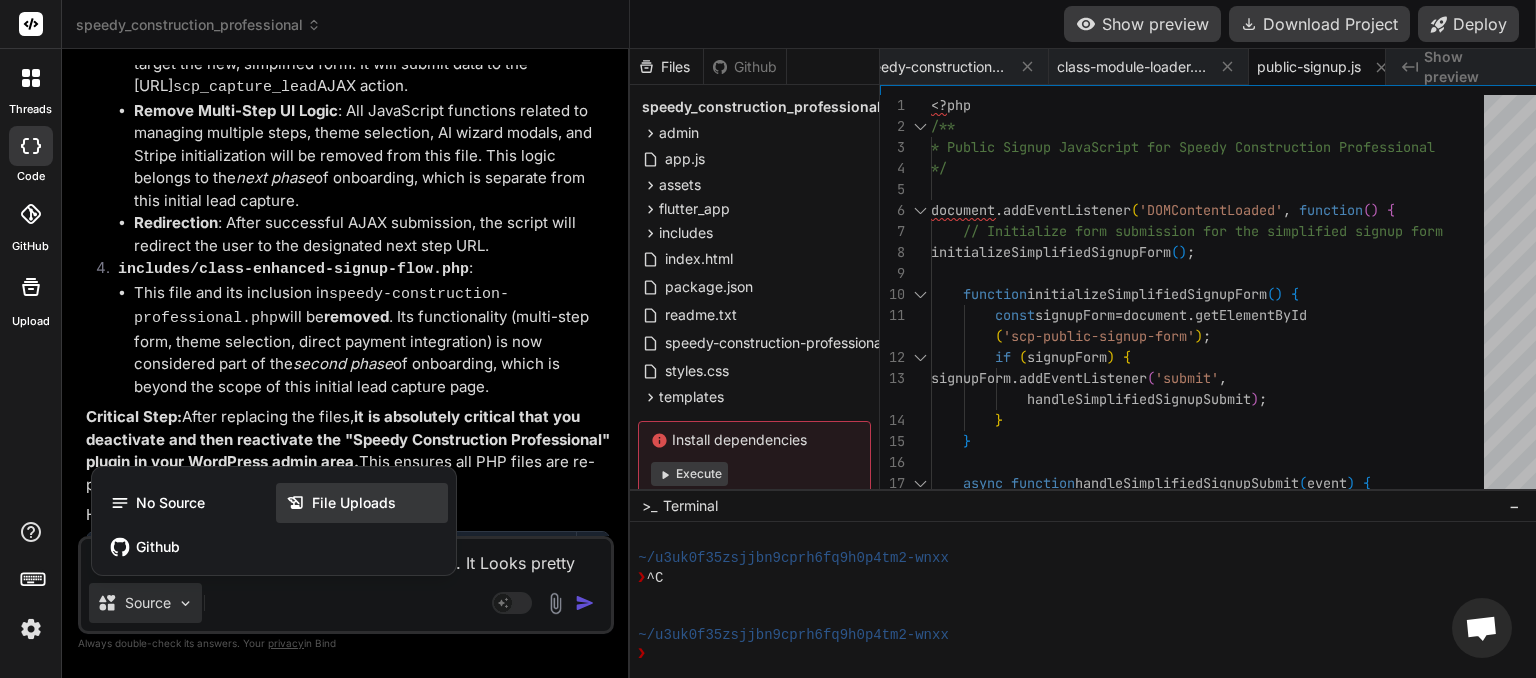 click on "File Uploads" at bounding box center [354, 503] 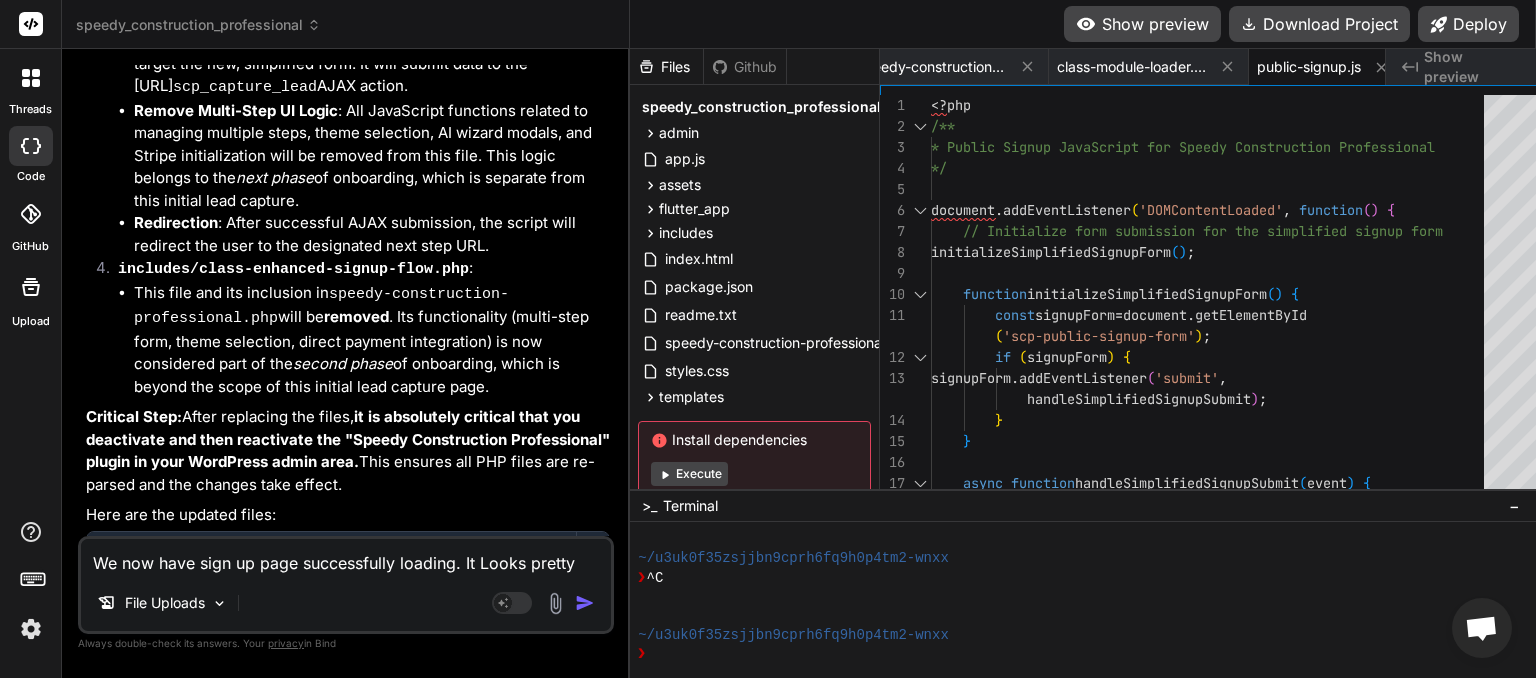 scroll, scrollTop: 49, scrollLeft: 0, axis: vertical 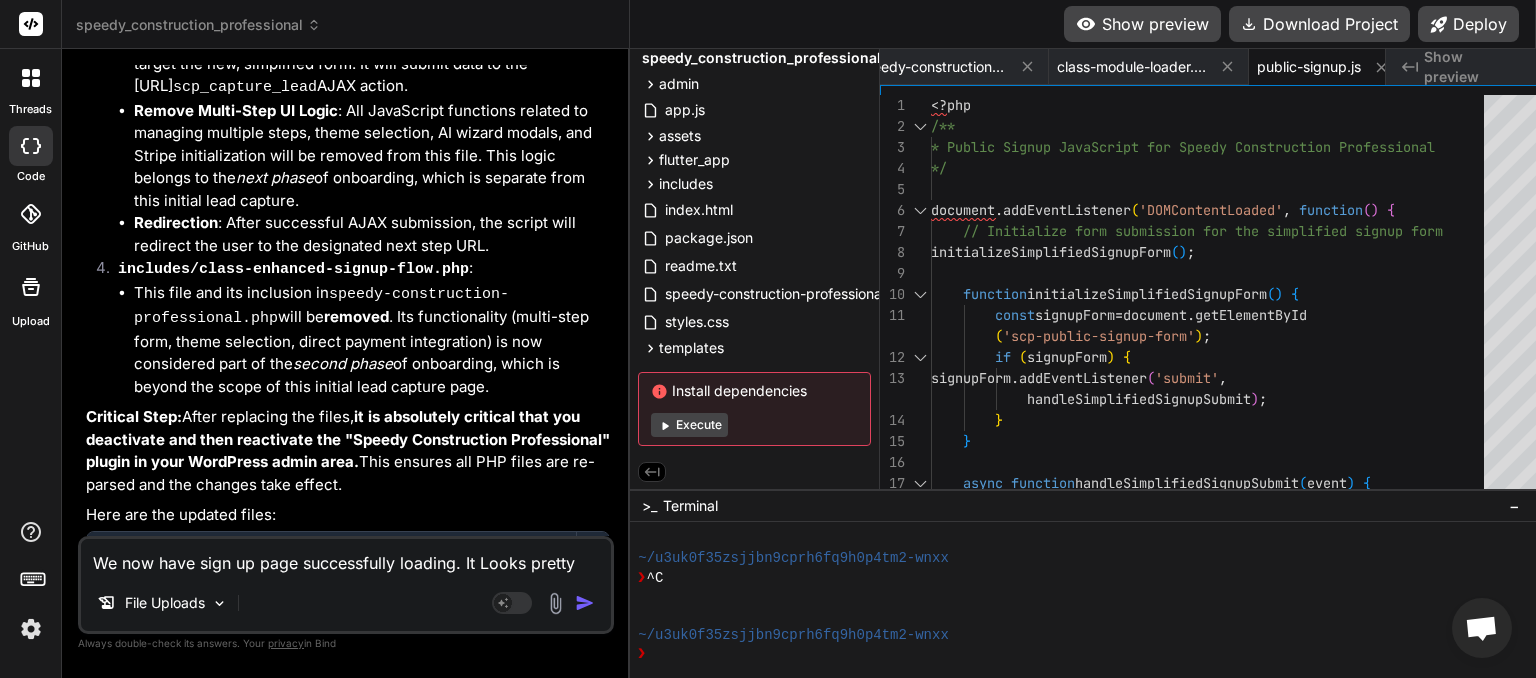 click on ">_" at bounding box center [649, 506] 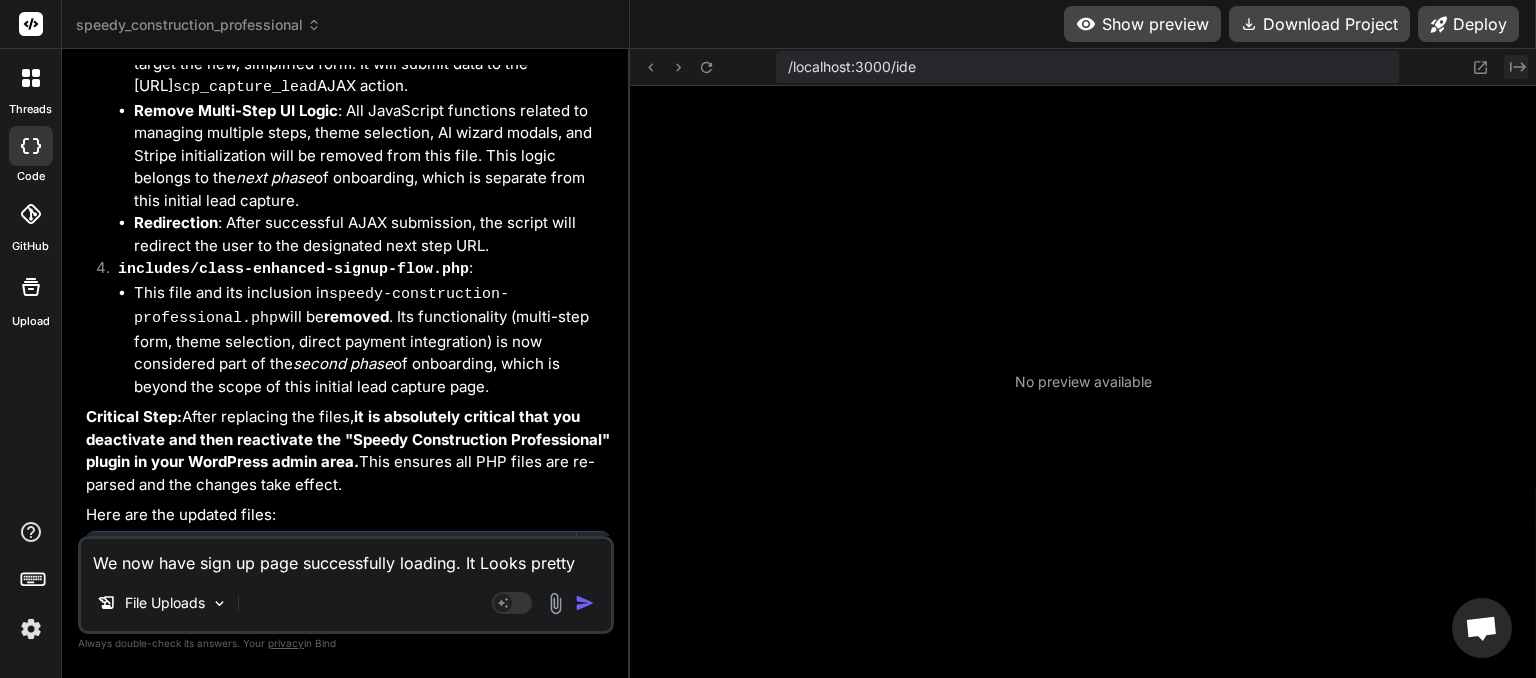 click on "Created with Pixso." 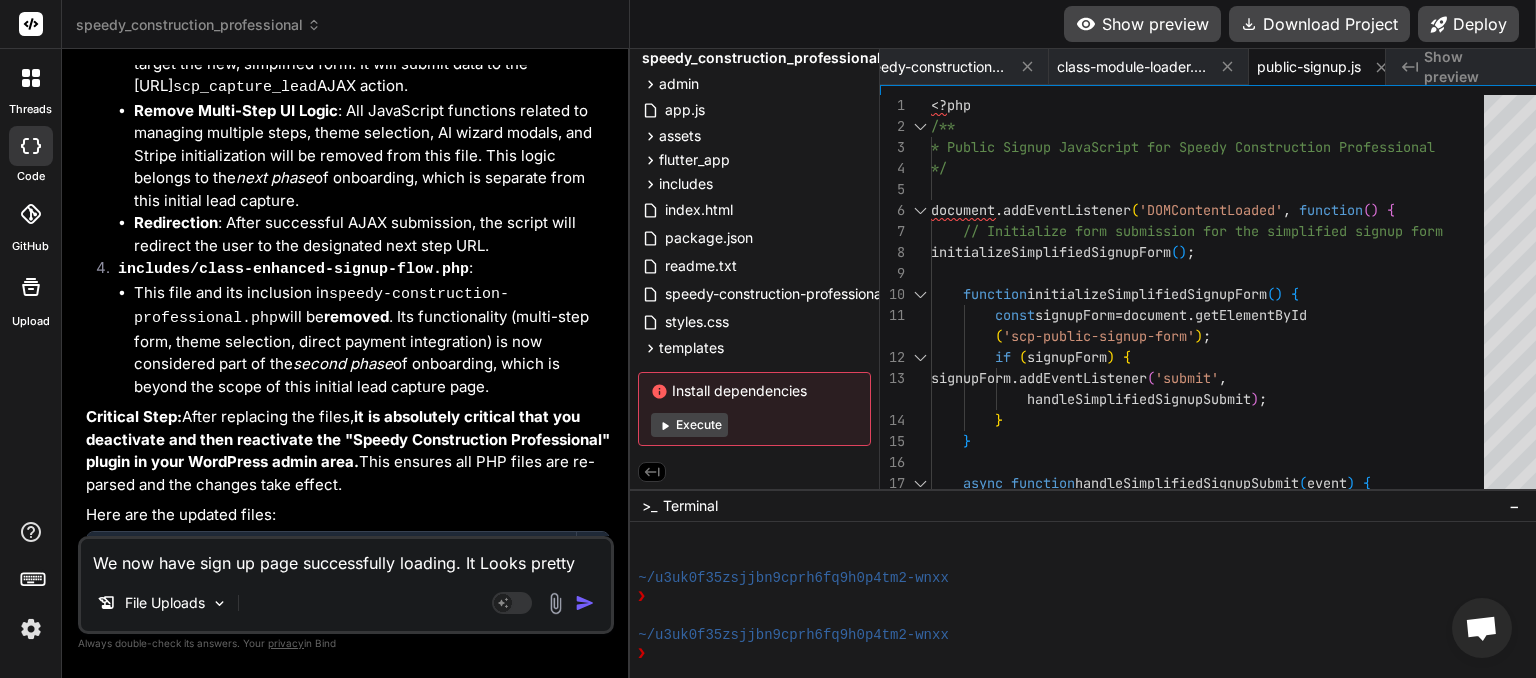 scroll, scrollTop: 0, scrollLeft: 910, axis: horizontal 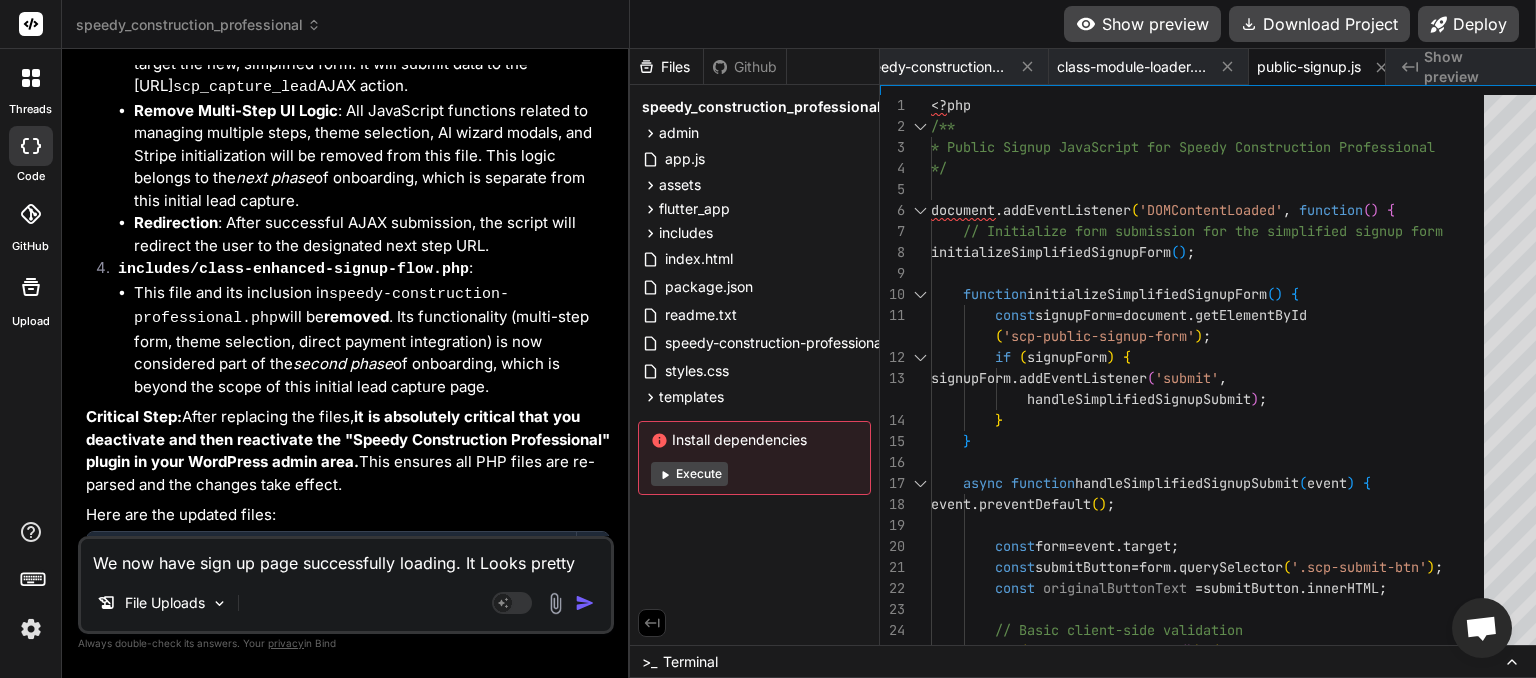 click at bounding box center (31, 287) 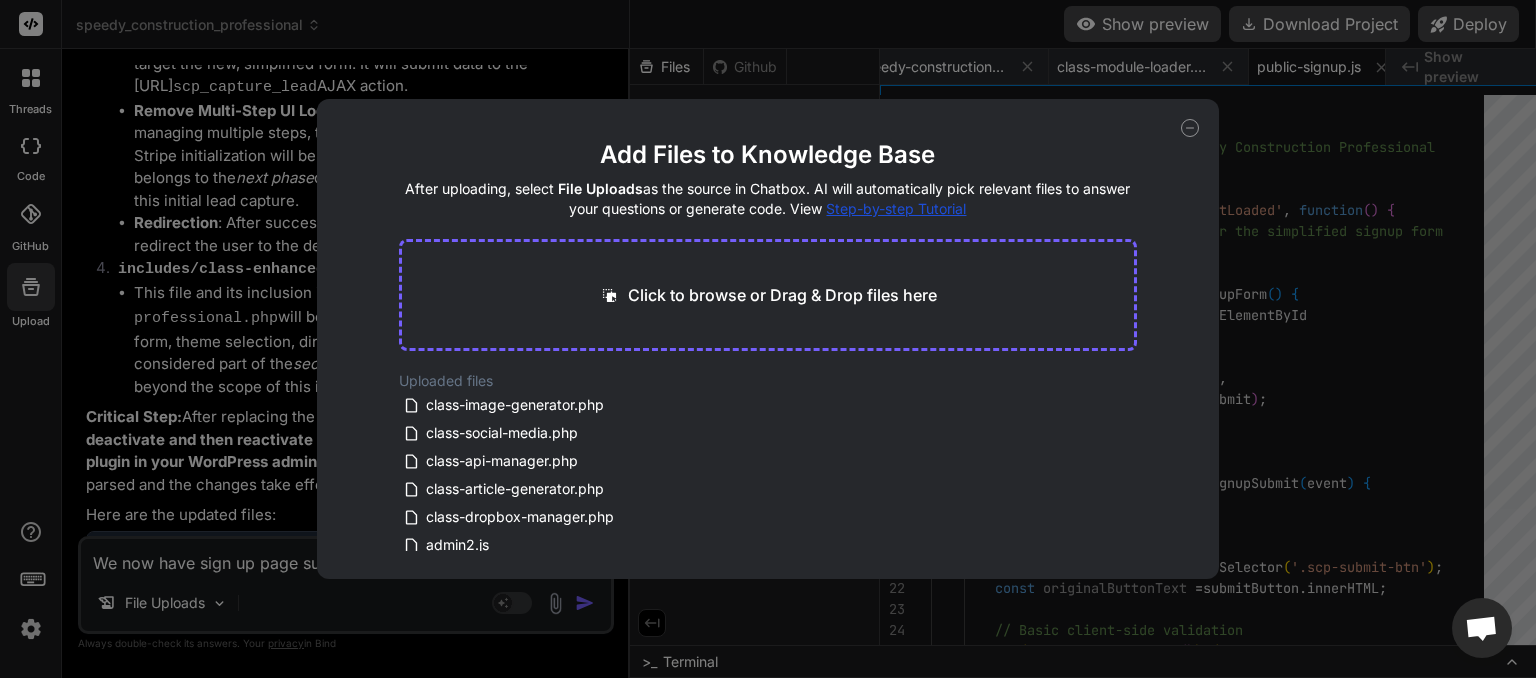 click on "Click to browse or Drag & Drop files here" at bounding box center (782, 295) 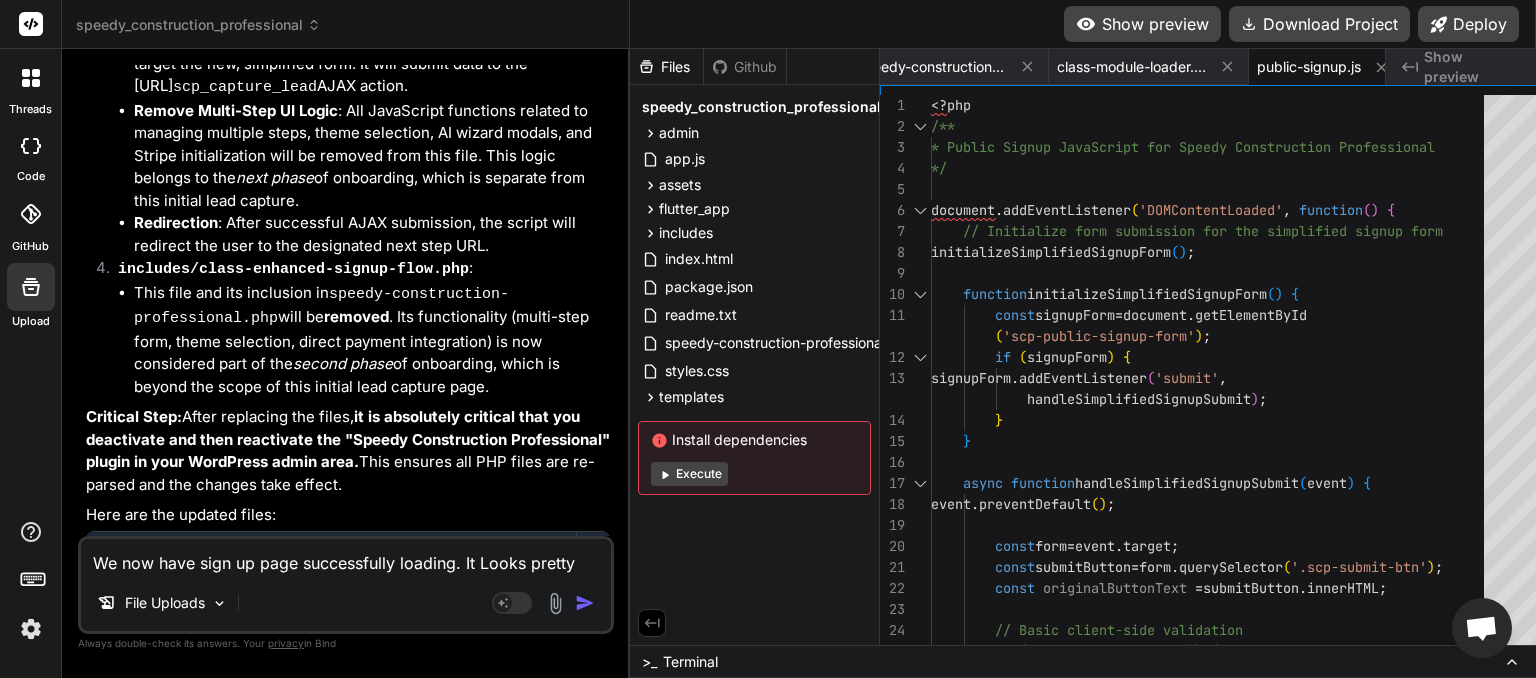 click at bounding box center [555, 603] 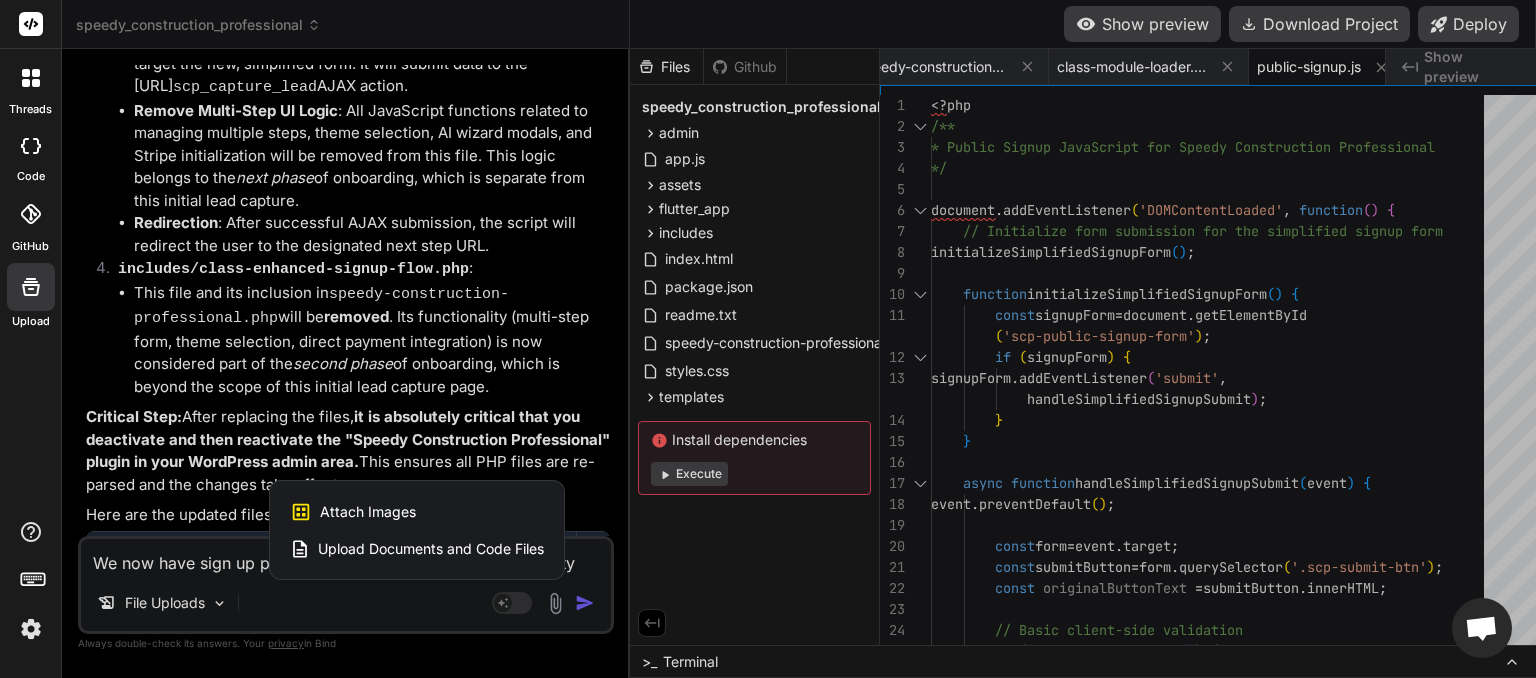 click on "Attach Images" at bounding box center (368, 512) 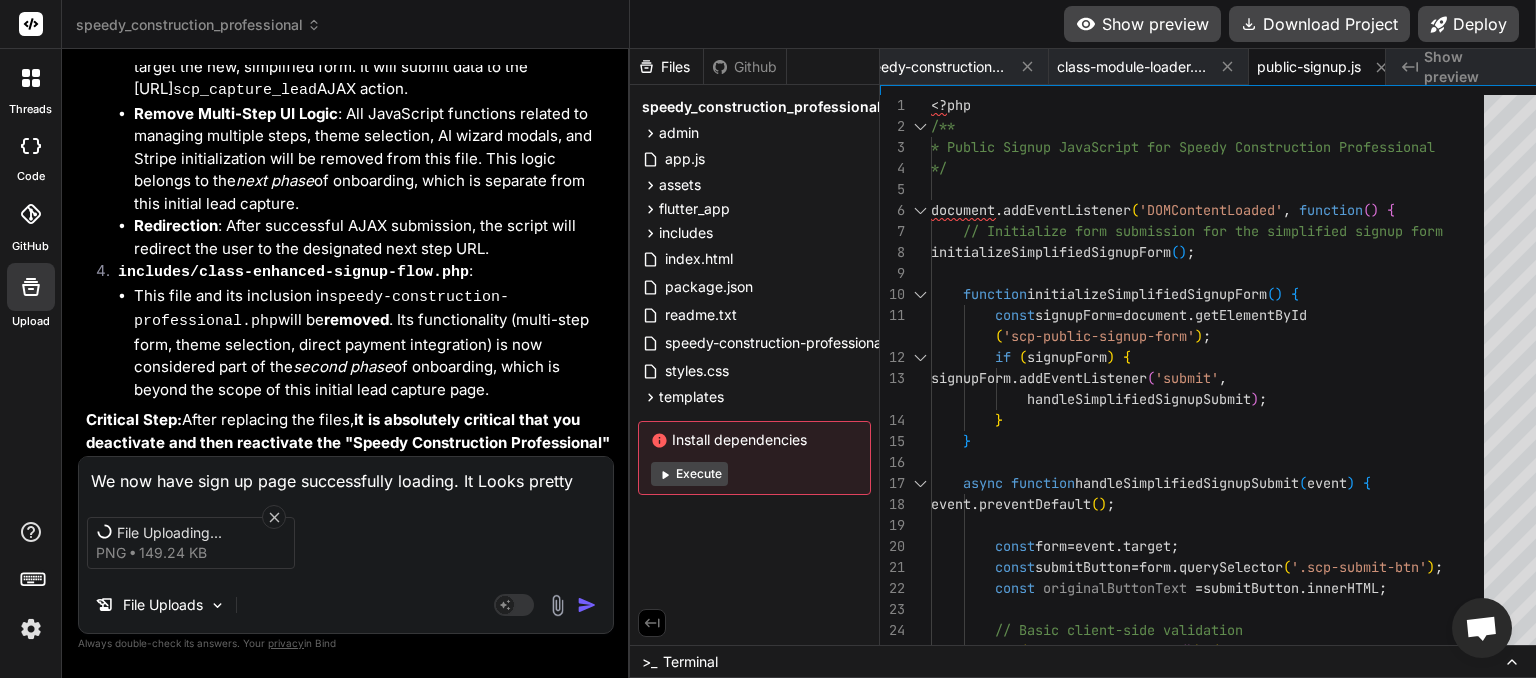 scroll, scrollTop: 31571, scrollLeft: 0, axis: vertical 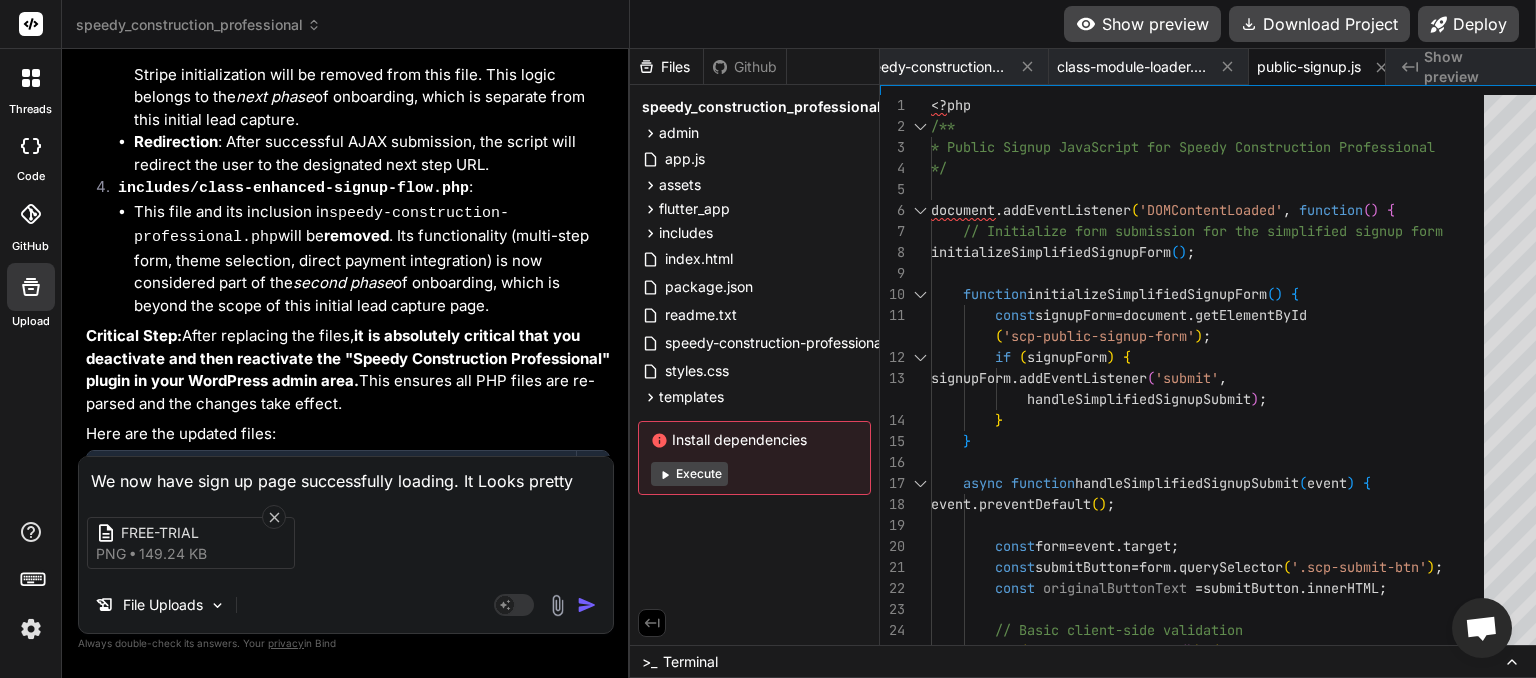 click on "We now have sign up page successfully loading. It Looks pretty poor though, theres no styling. I still want the focus st the top to be a big red button which isnt showing up yet. I want the plan choices to be more subtle, maybe in a dropdown box, let assume most people will sign up with the defult most popular cheapest plan to start with on a months free trial then monthly after that. We dont want to ask them for too much information on the first page. First Name and Email to save them in the system and start the registration process which will be a natural progression rather than an interrogation. if they fail to complete the full on boarding to the point that we get their credit card we can send them a reminder in at a later time" at bounding box center [346, 475] 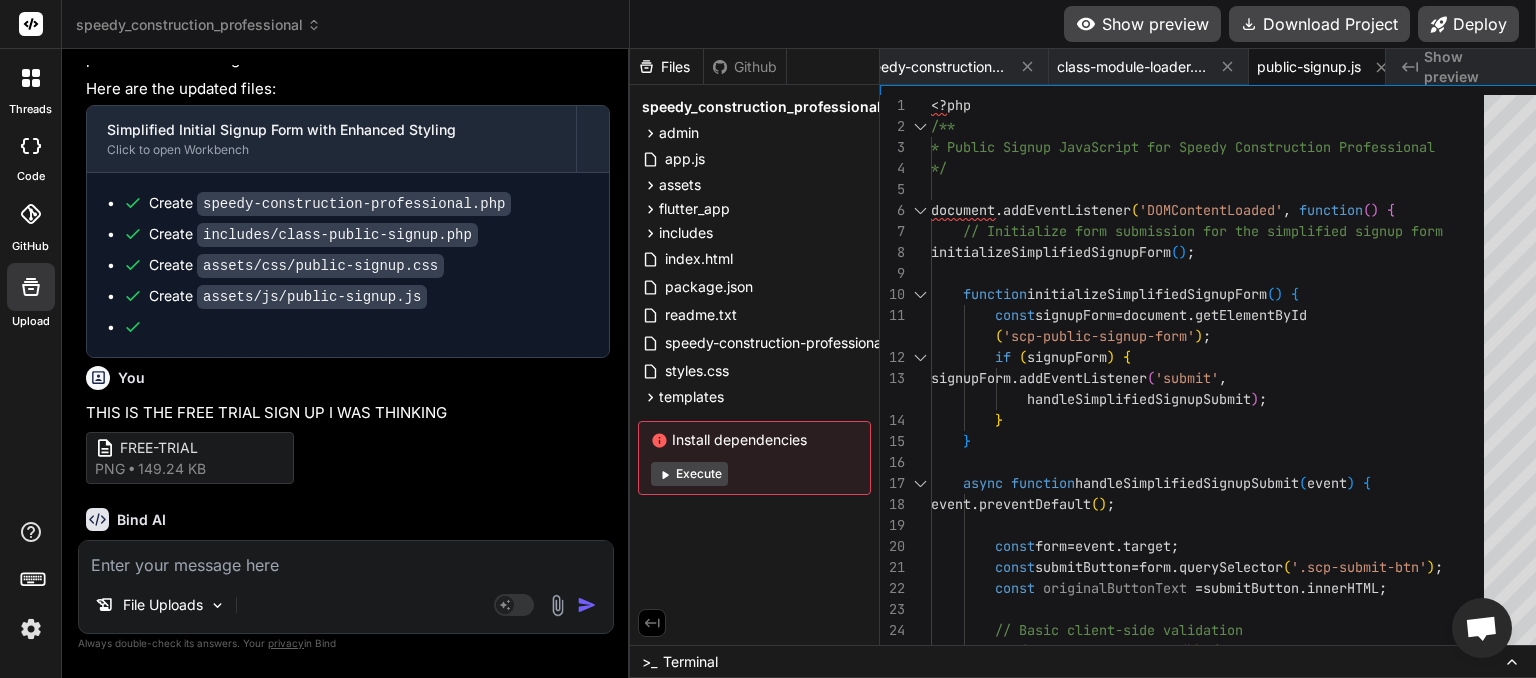 scroll, scrollTop: 32146, scrollLeft: 0, axis: vertical 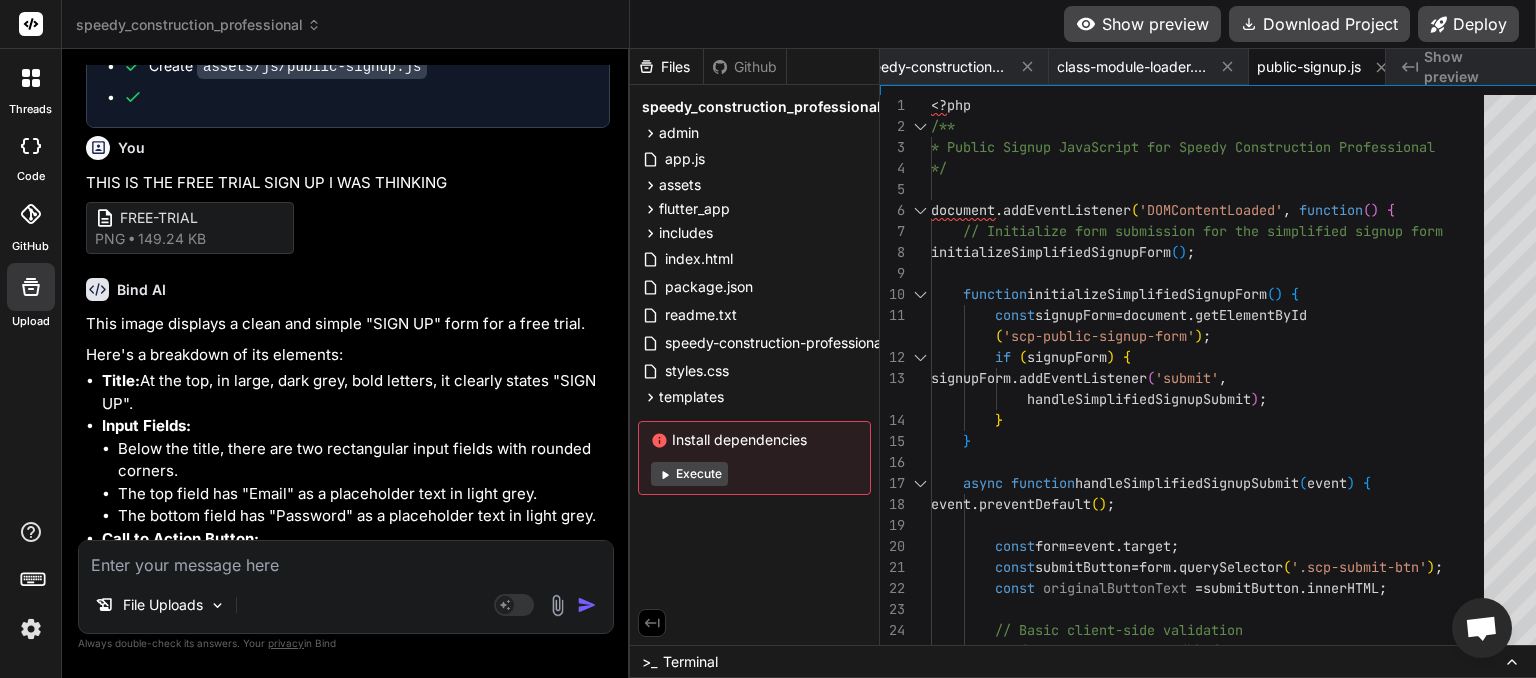 click at bounding box center (346, 559) 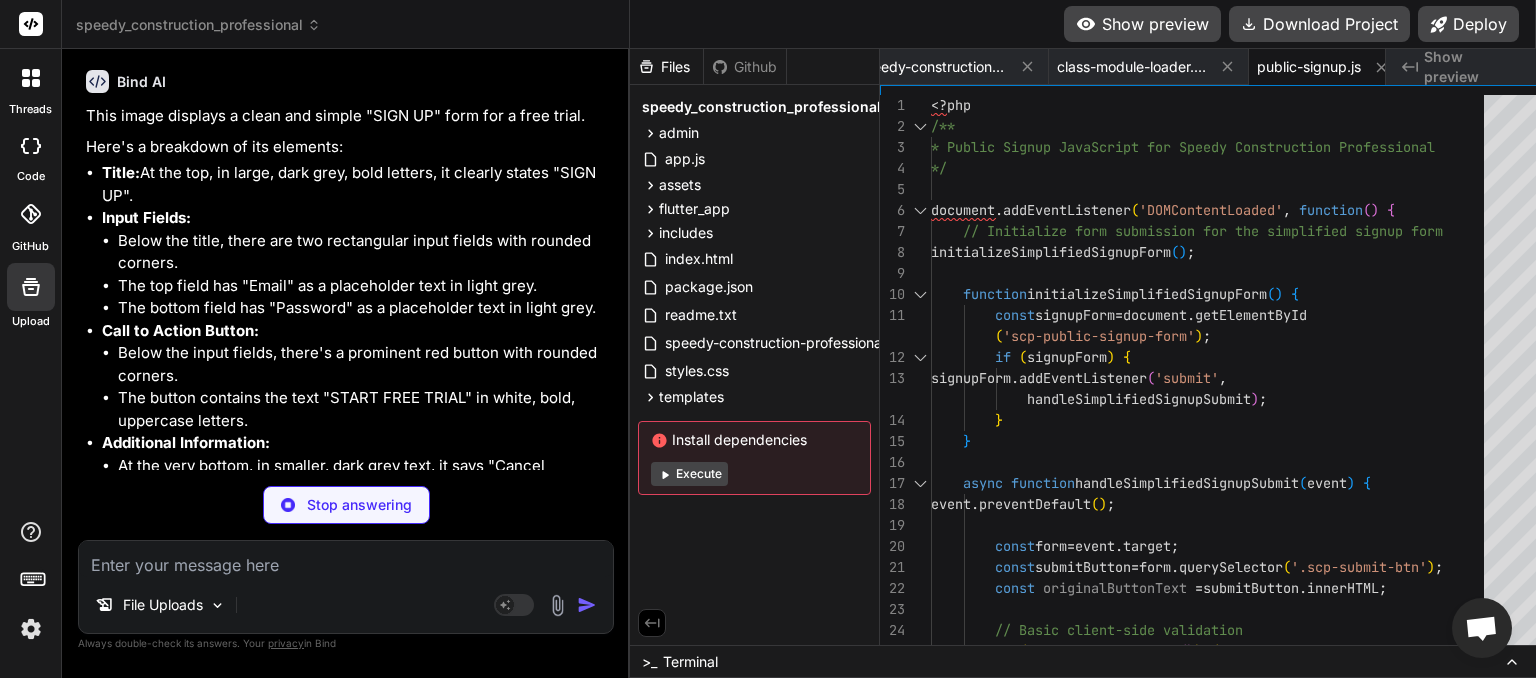 scroll, scrollTop: 32333, scrollLeft: 0, axis: vertical 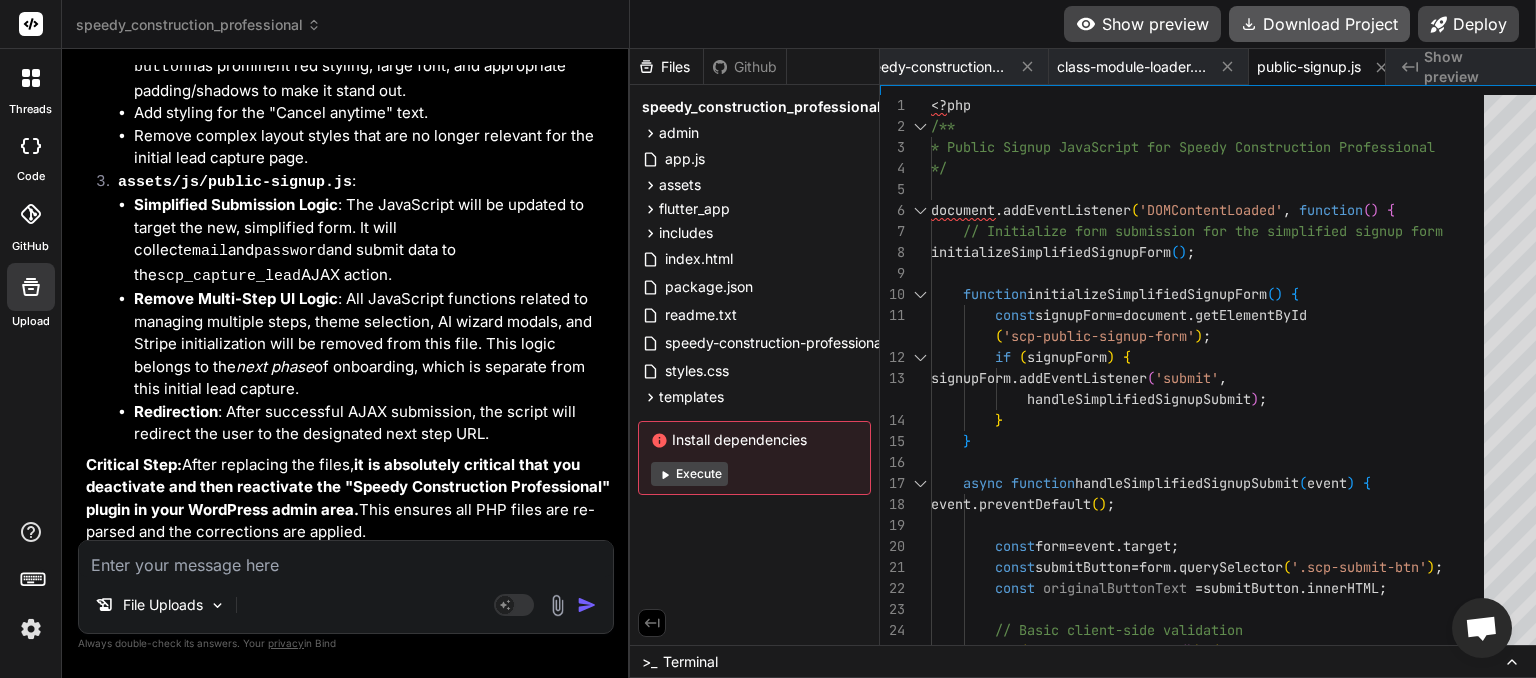 click on "Download Project" at bounding box center (1319, 24) 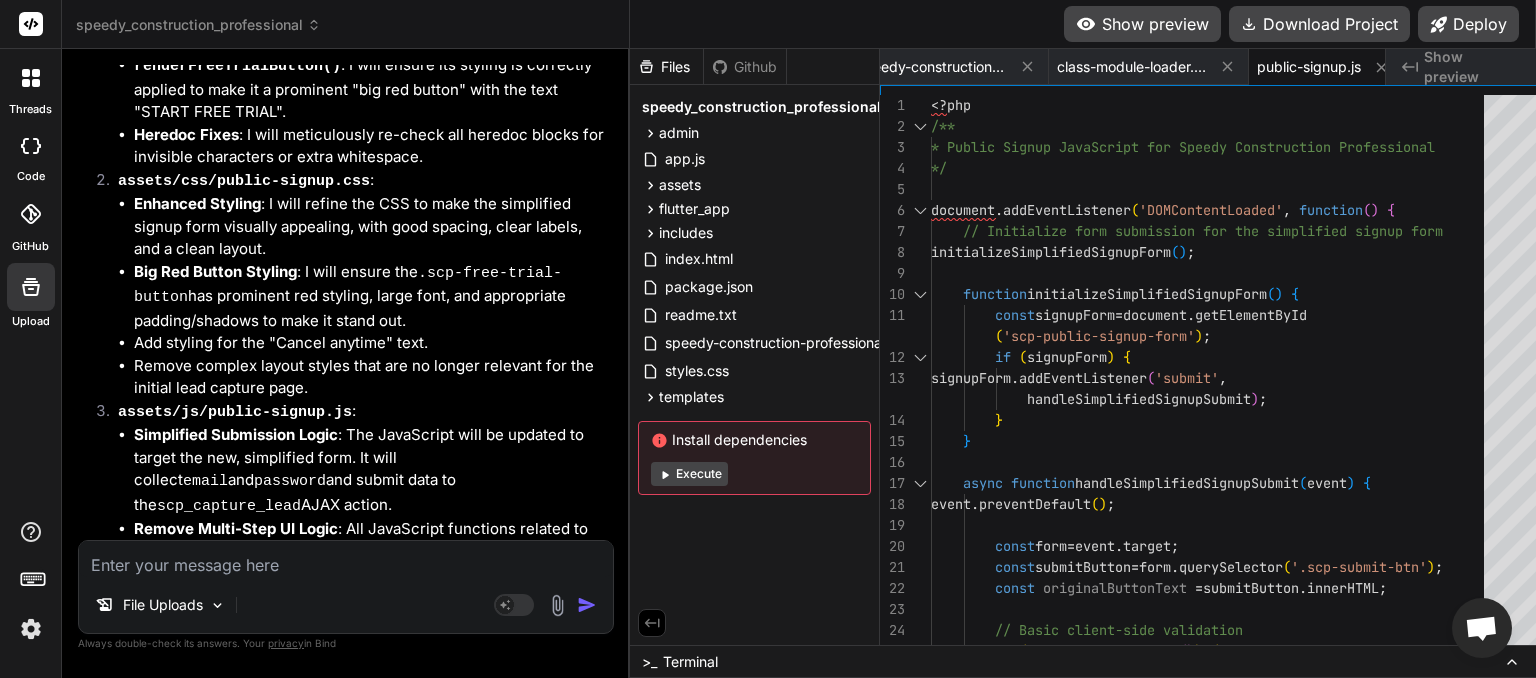 scroll, scrollTop: 34084, scrollLeft: 0, axis: vertical 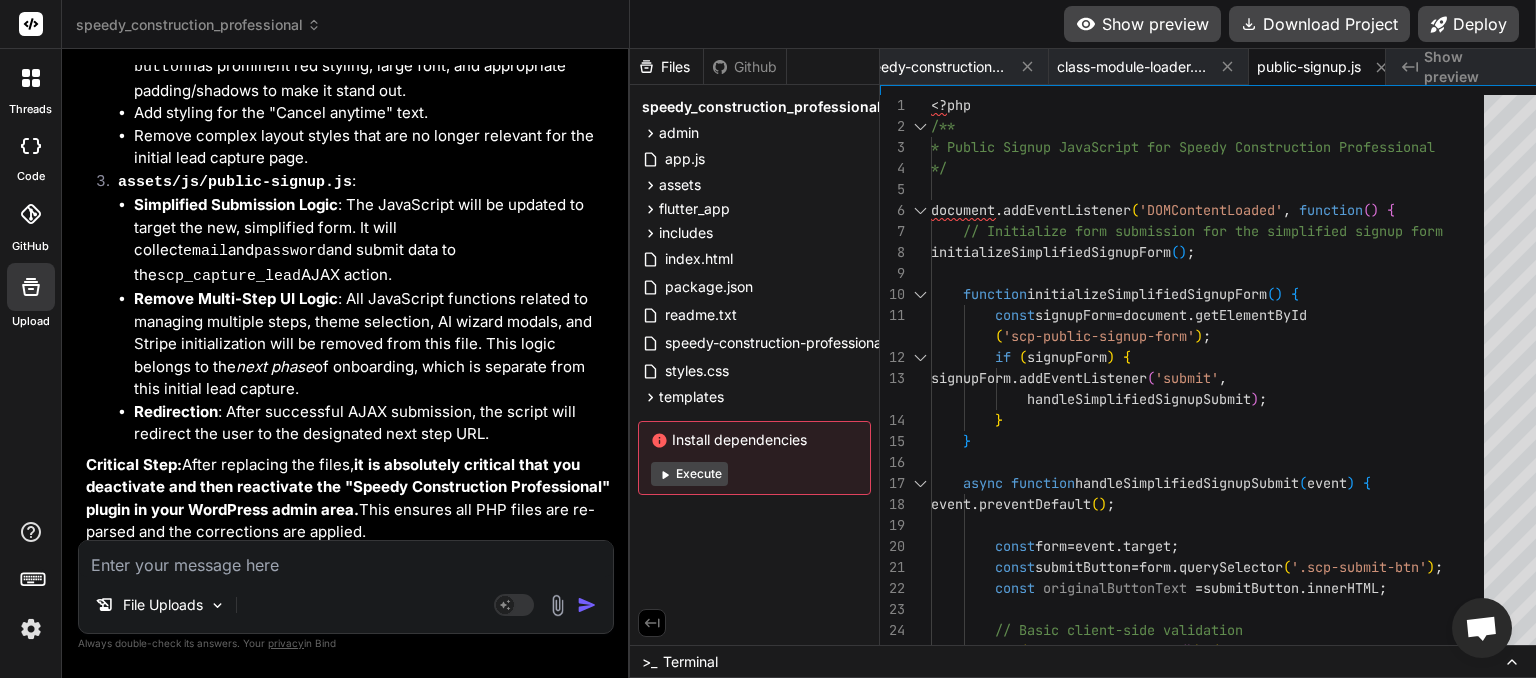 click at bounding box center (346, 559) 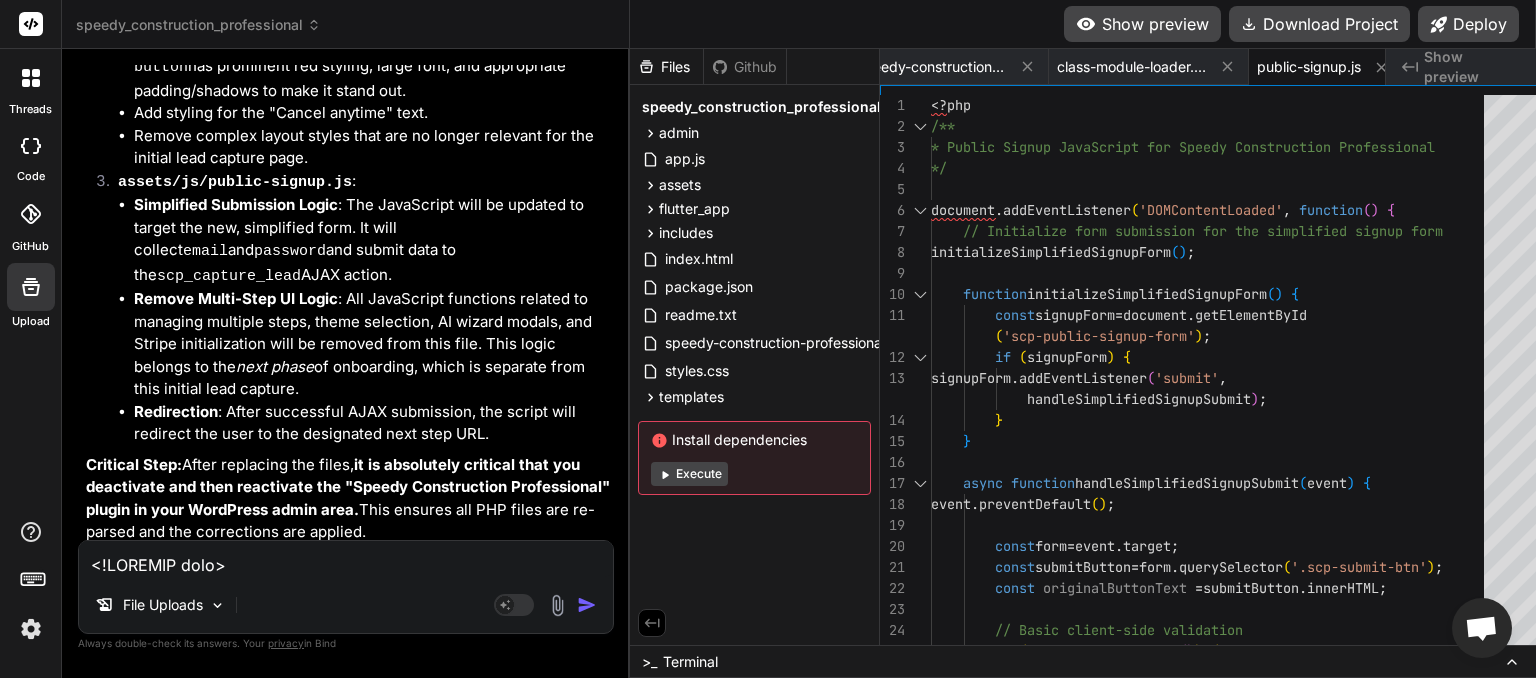 scroll, scrollTop: 1705, scrollLeft: 0, axis: vertical 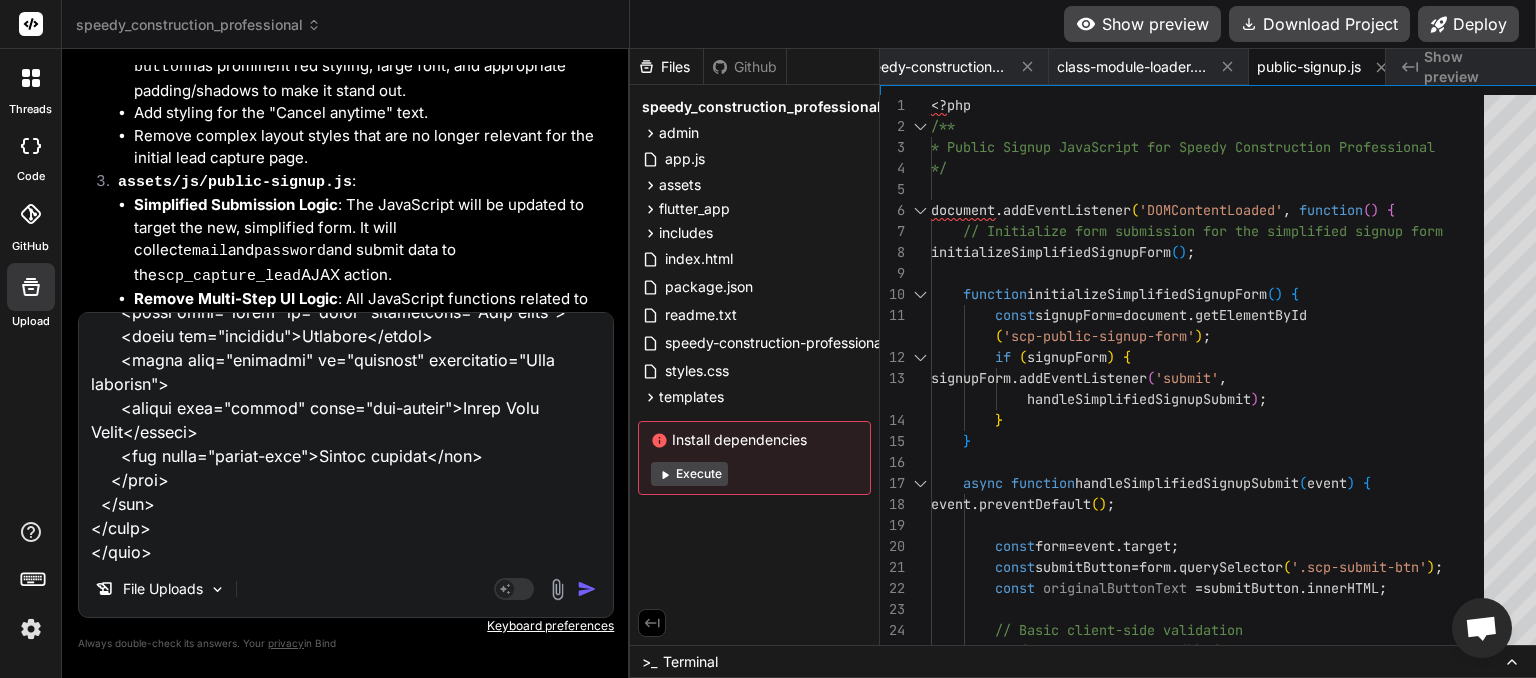 click at bounding box center [587, 589] 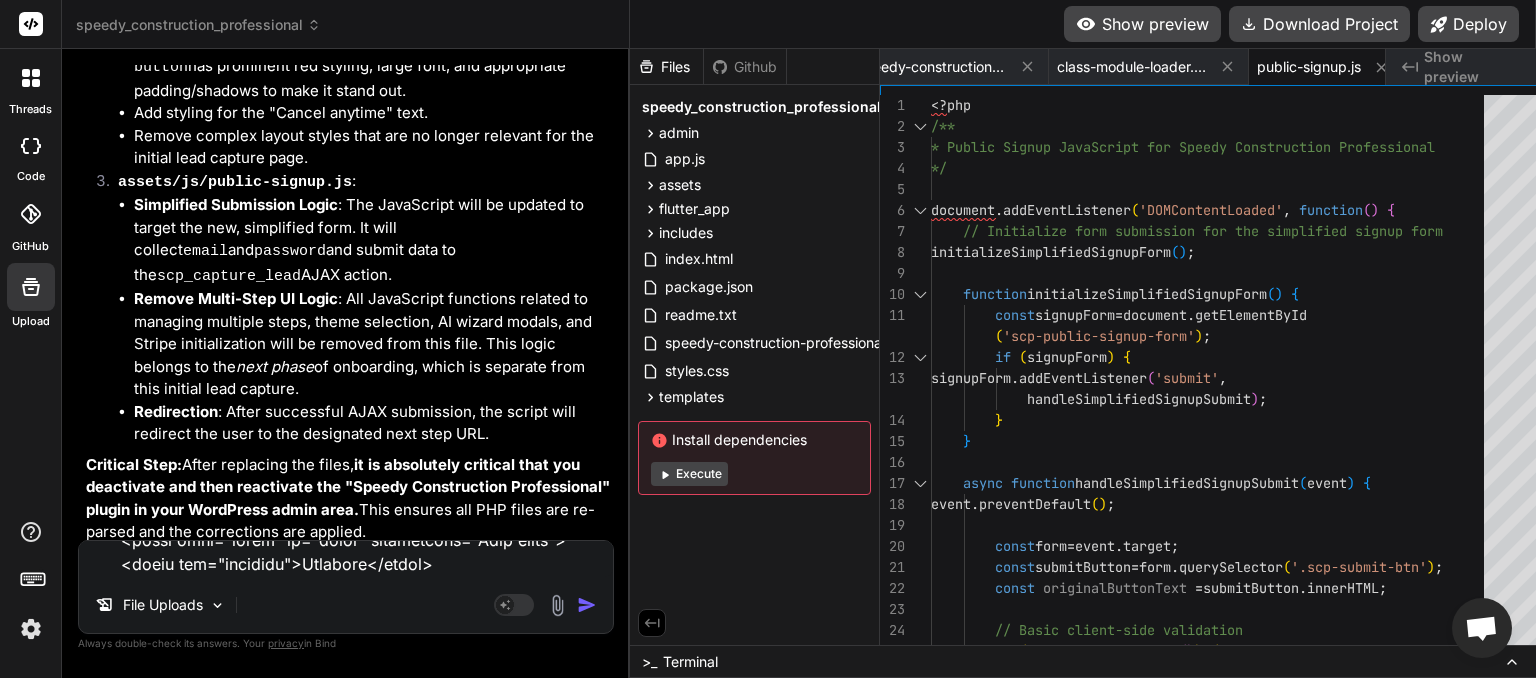 scroll, scrollTop: 0, scrollLeft: 0, axis: both 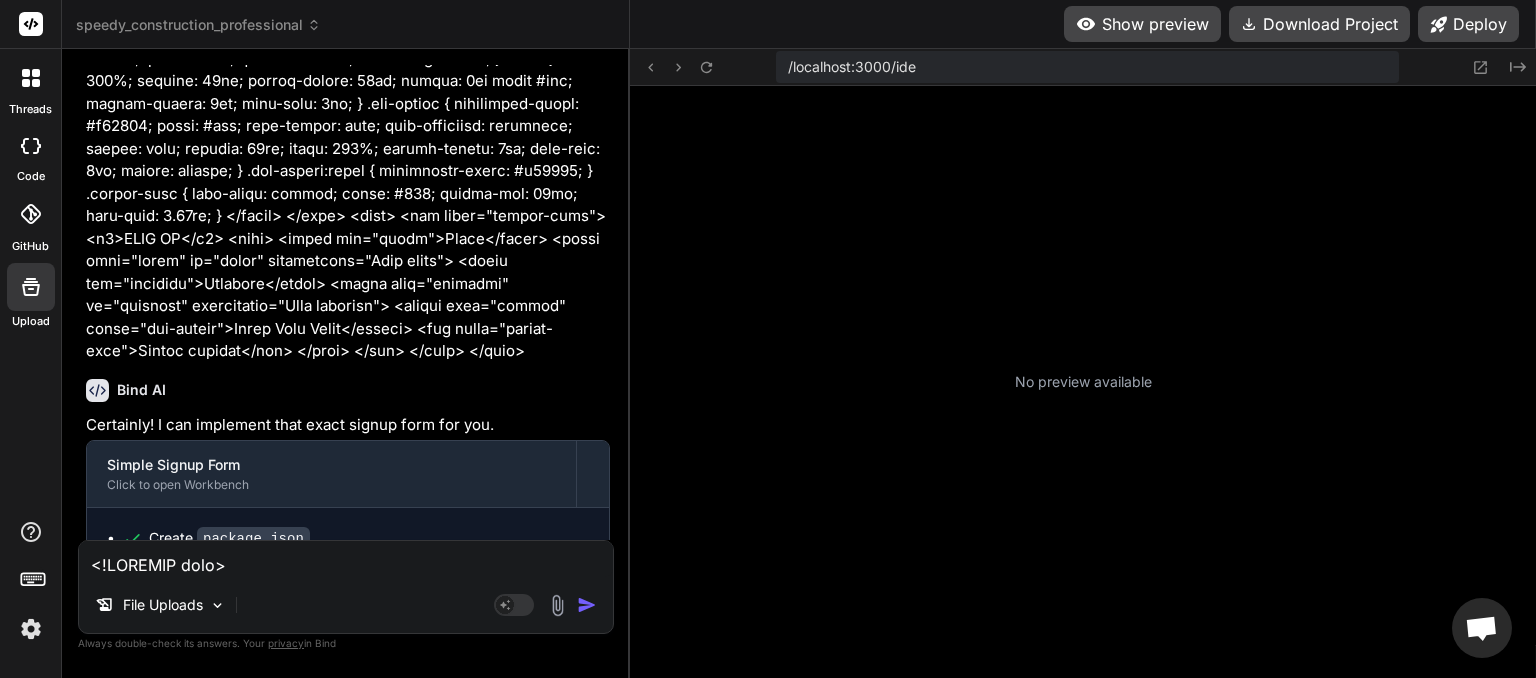 click at bounding box center (346, 559) 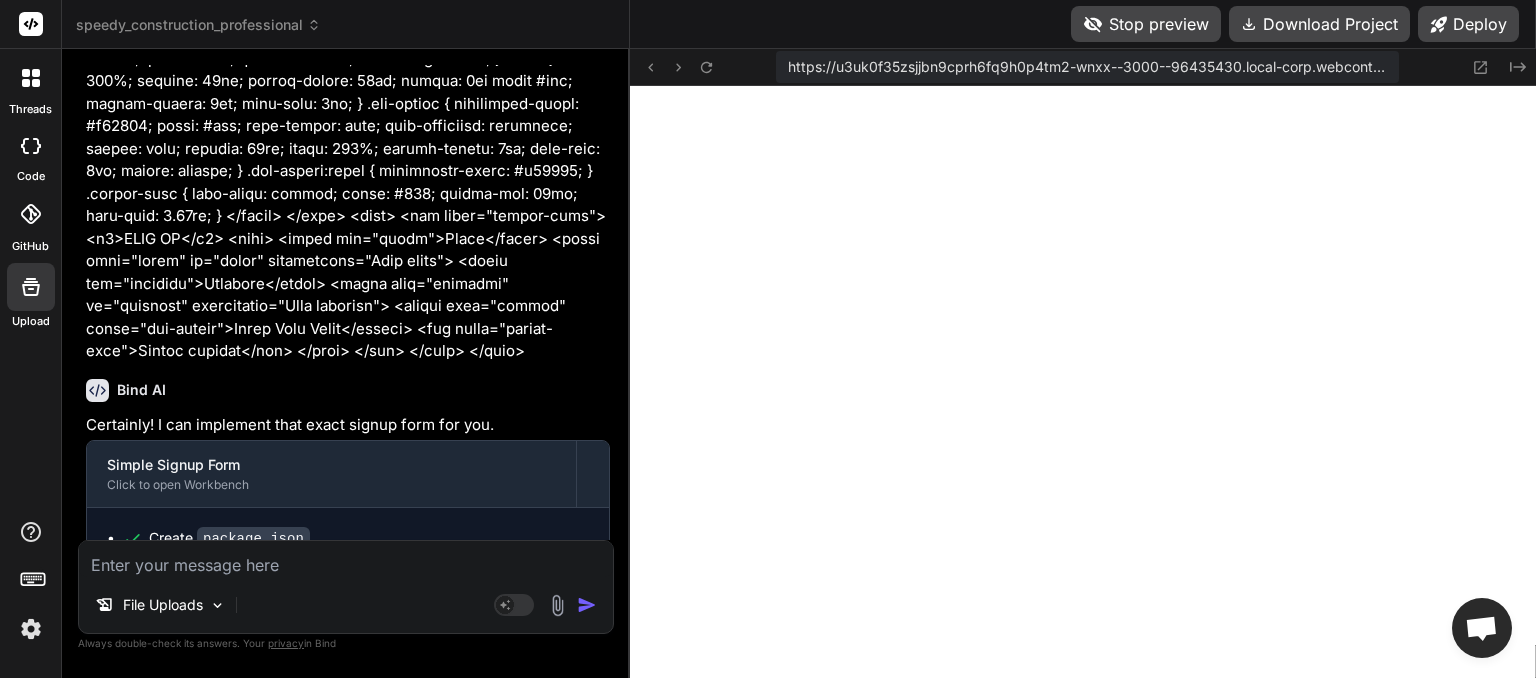 click at bounding box center [346, 559] 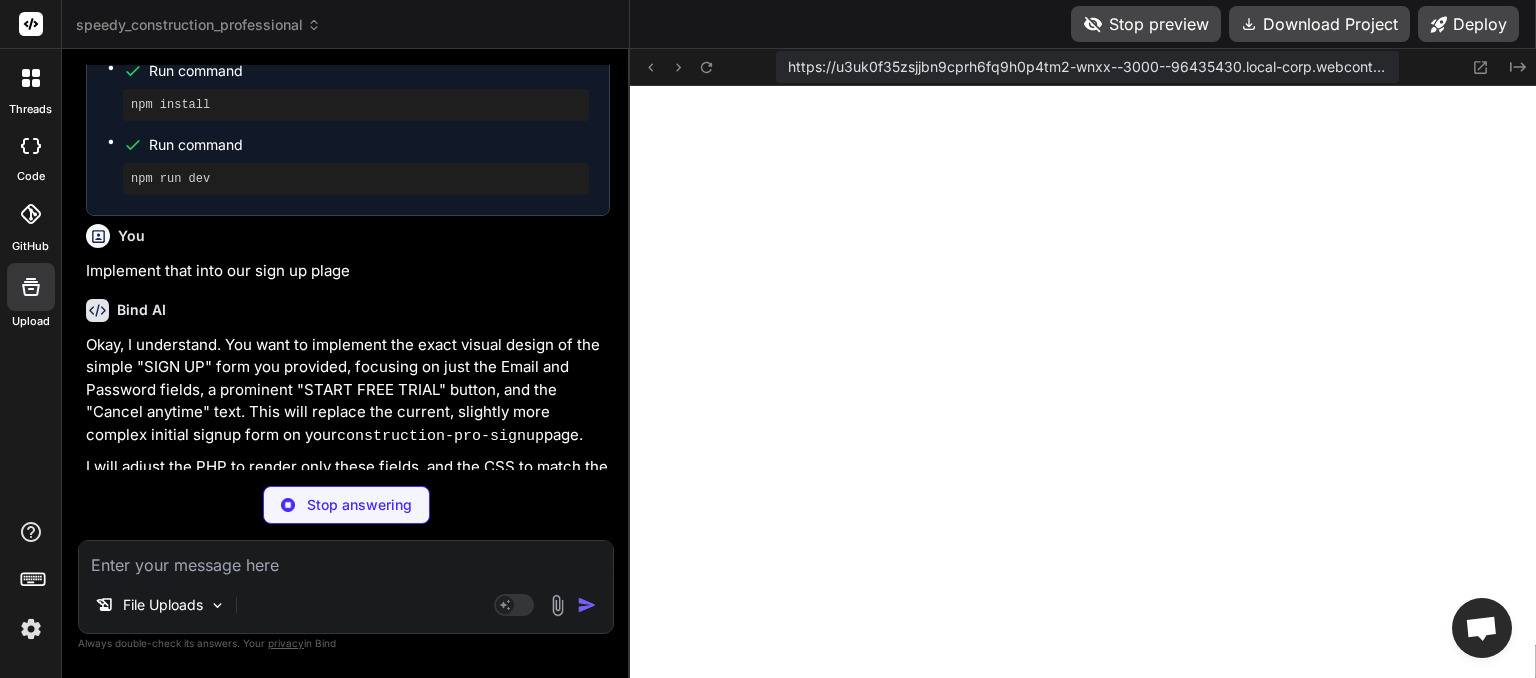 scroll, scrollTop: 35570, scrollLeft: 0, axis: vertical 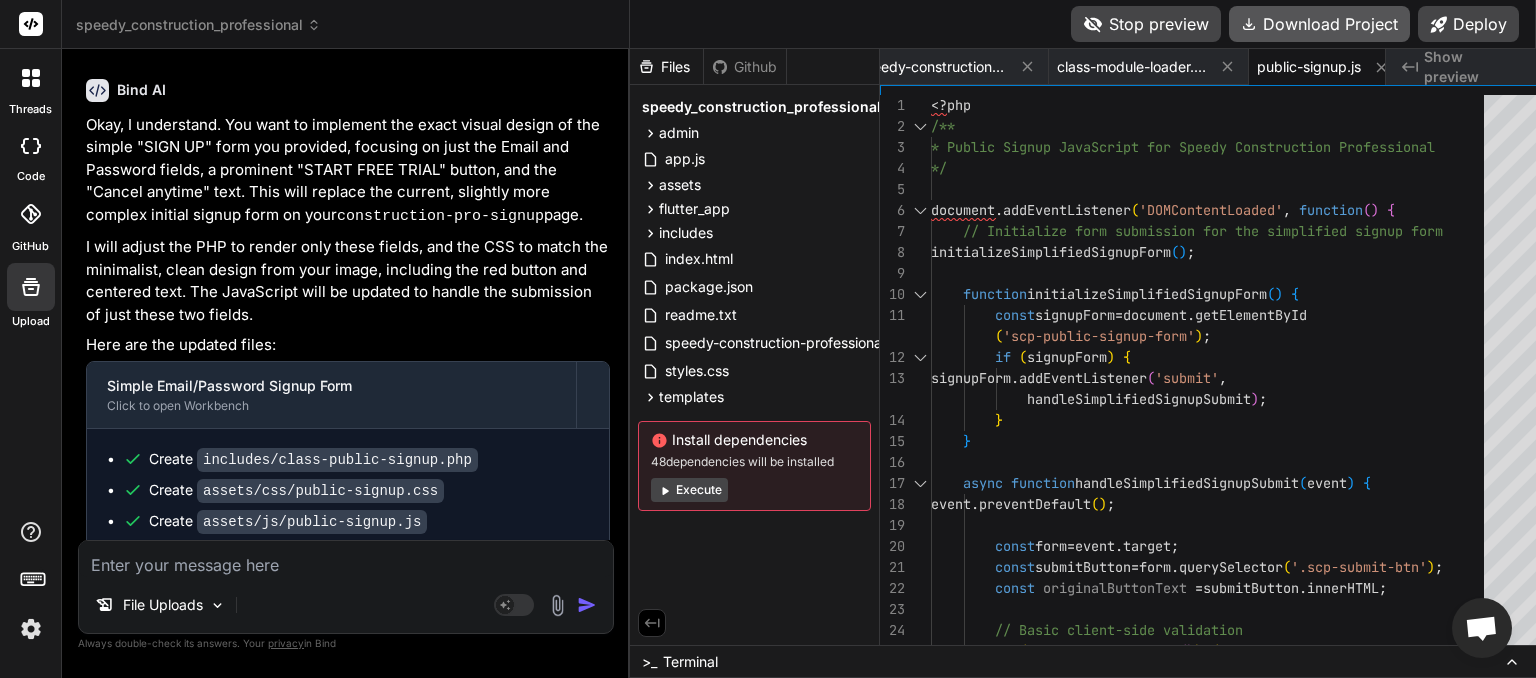 click on "Download Project" at bounding box center [1319, 24] 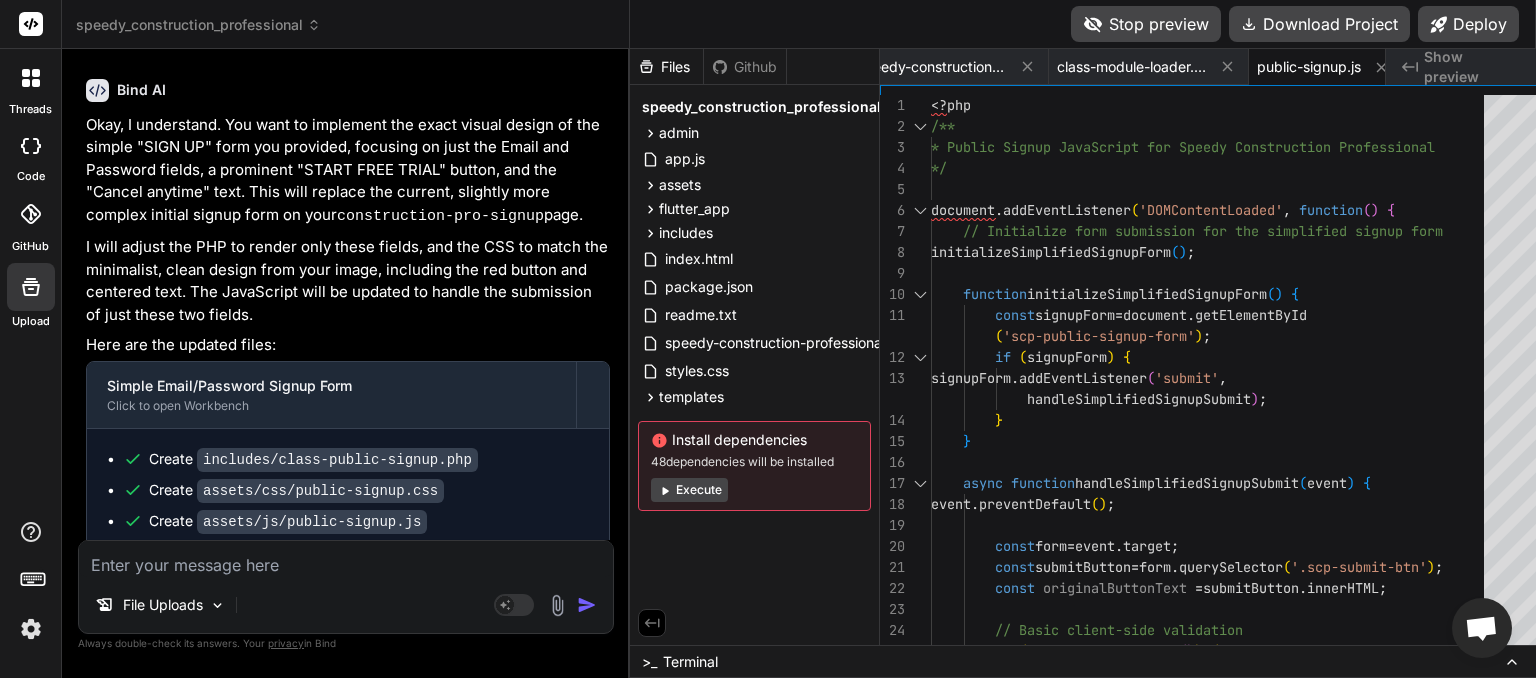 scroll, scrollTop: 0, scrollLeft: 910, axis: horizontal 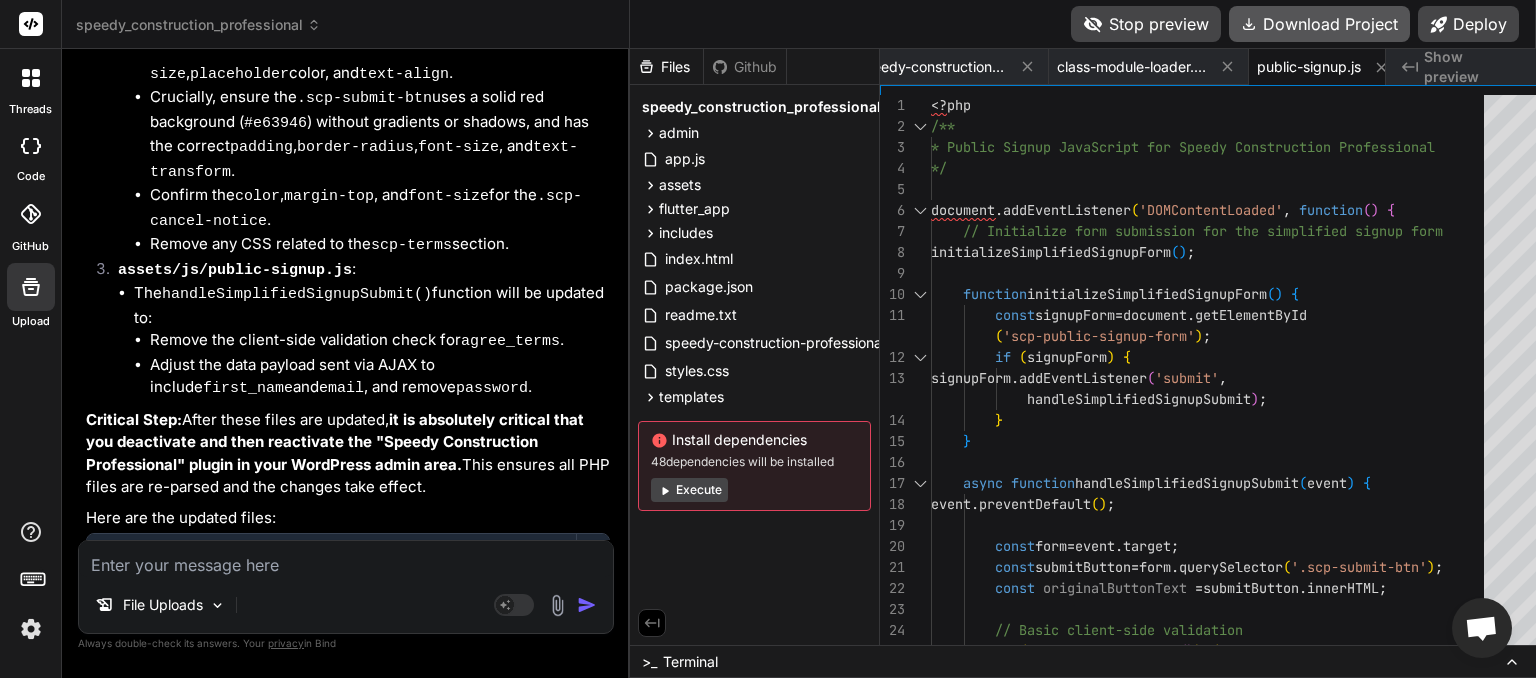 click on "Download Project" at bounding box center [1319, 24] 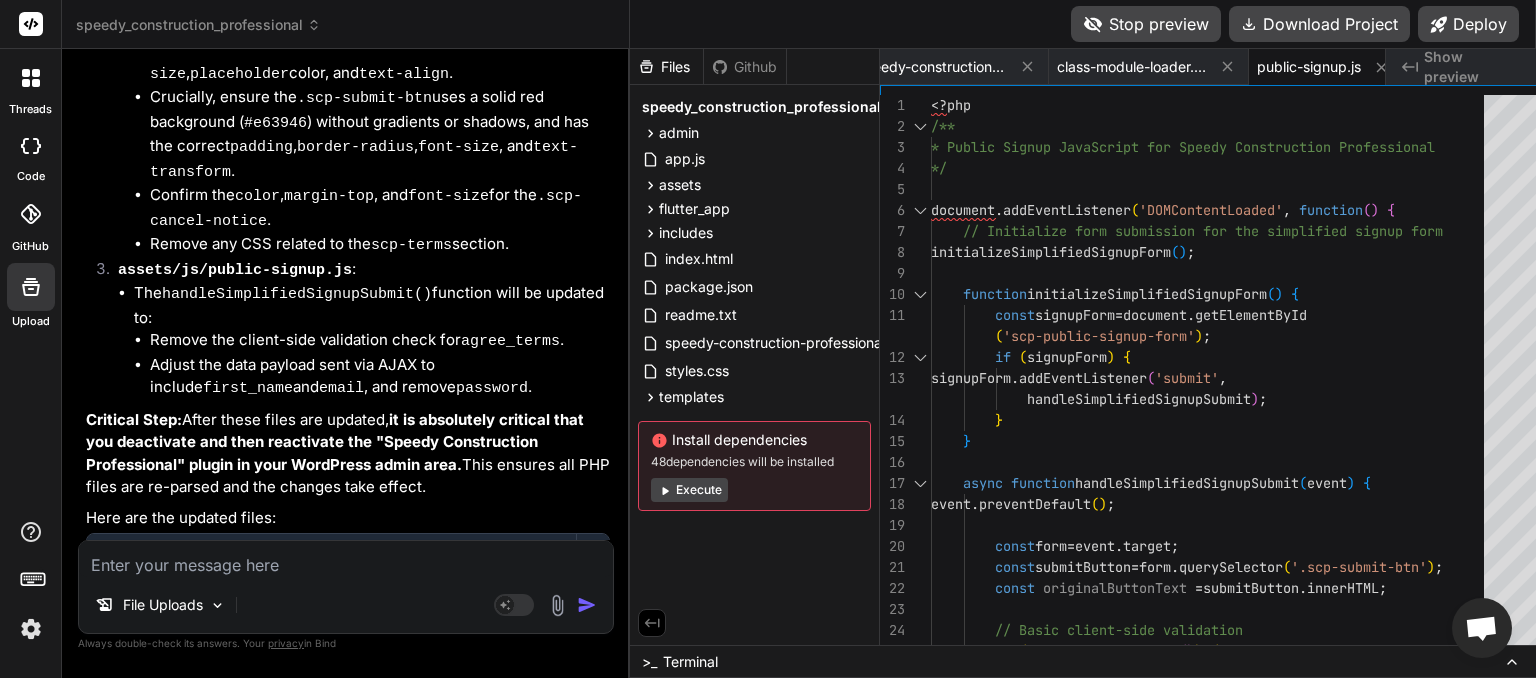 click at bounding box center [346, 559] 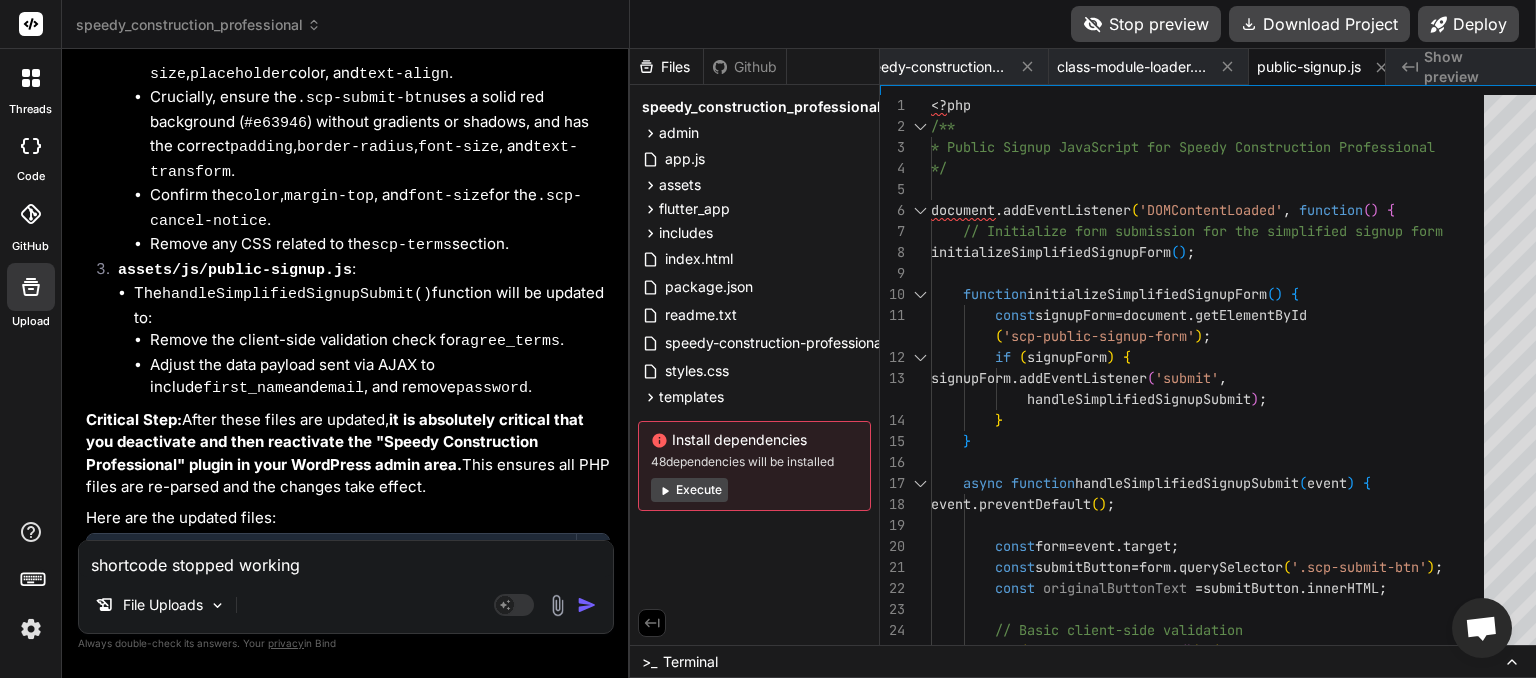 click at bounding box center (587, 605) 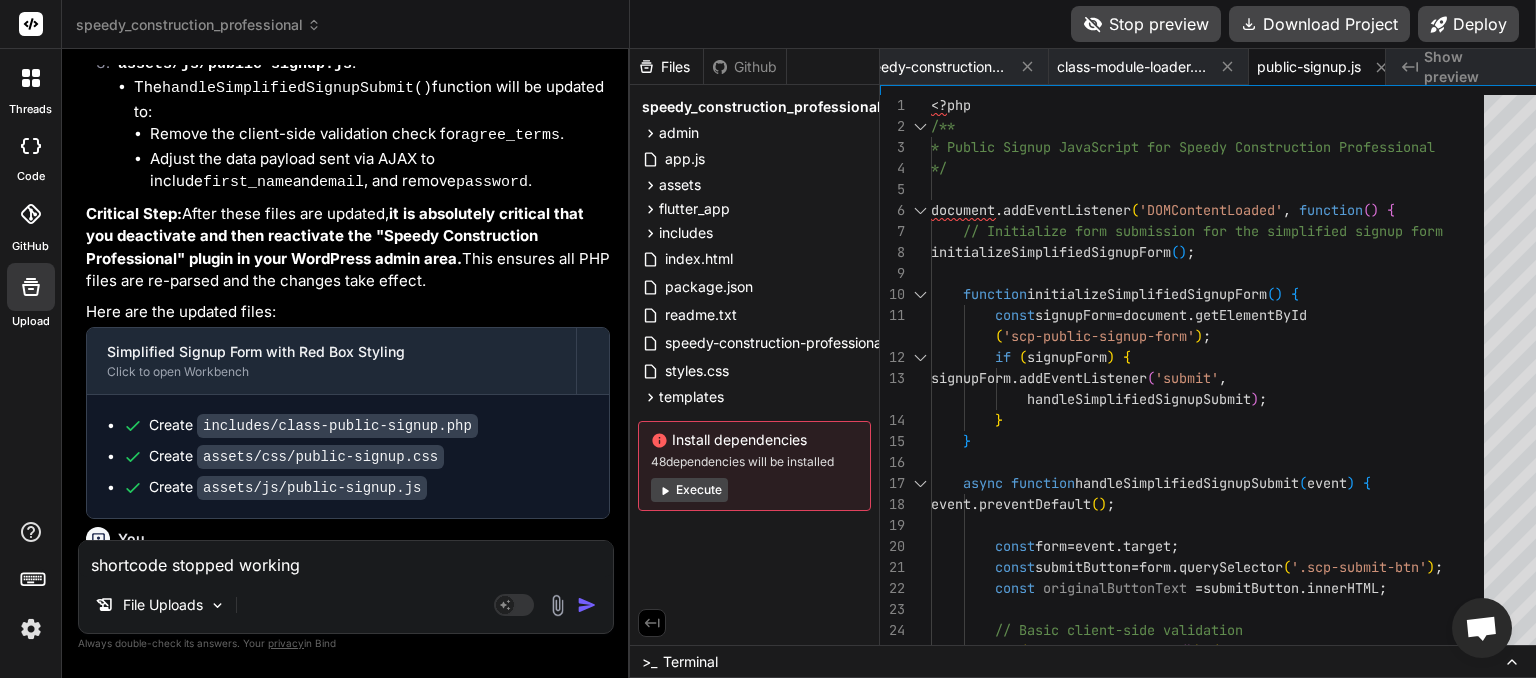 scroll, scrollTop: 37375, scrollLeft: 0, axis: vertical 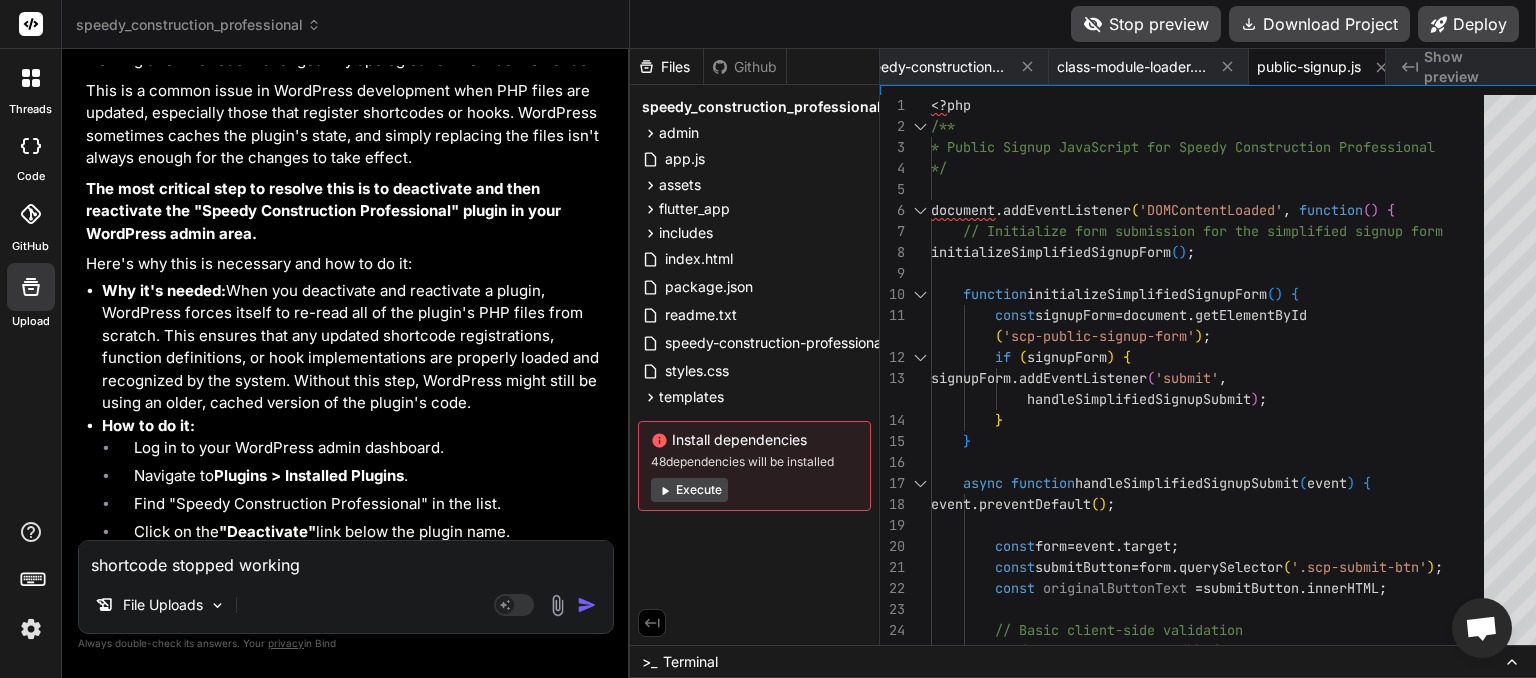 paste on "public-signup: PHP Error: syntax error, unexpected token "}" in /home/myinspector/public_html/wp-content/plugins/speedy_construction_professional-1/includes/class-public-signup.php on line 655" 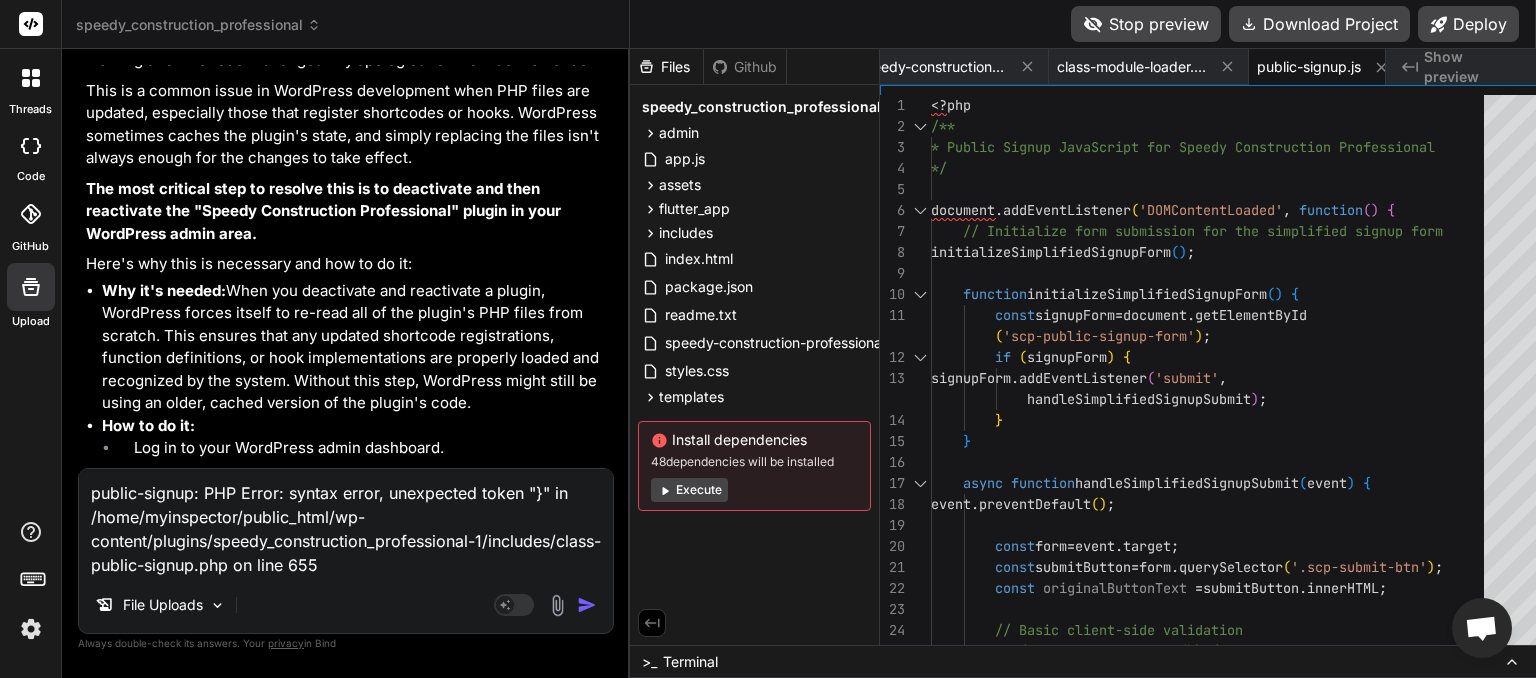 click at bounding box center [587, 605] 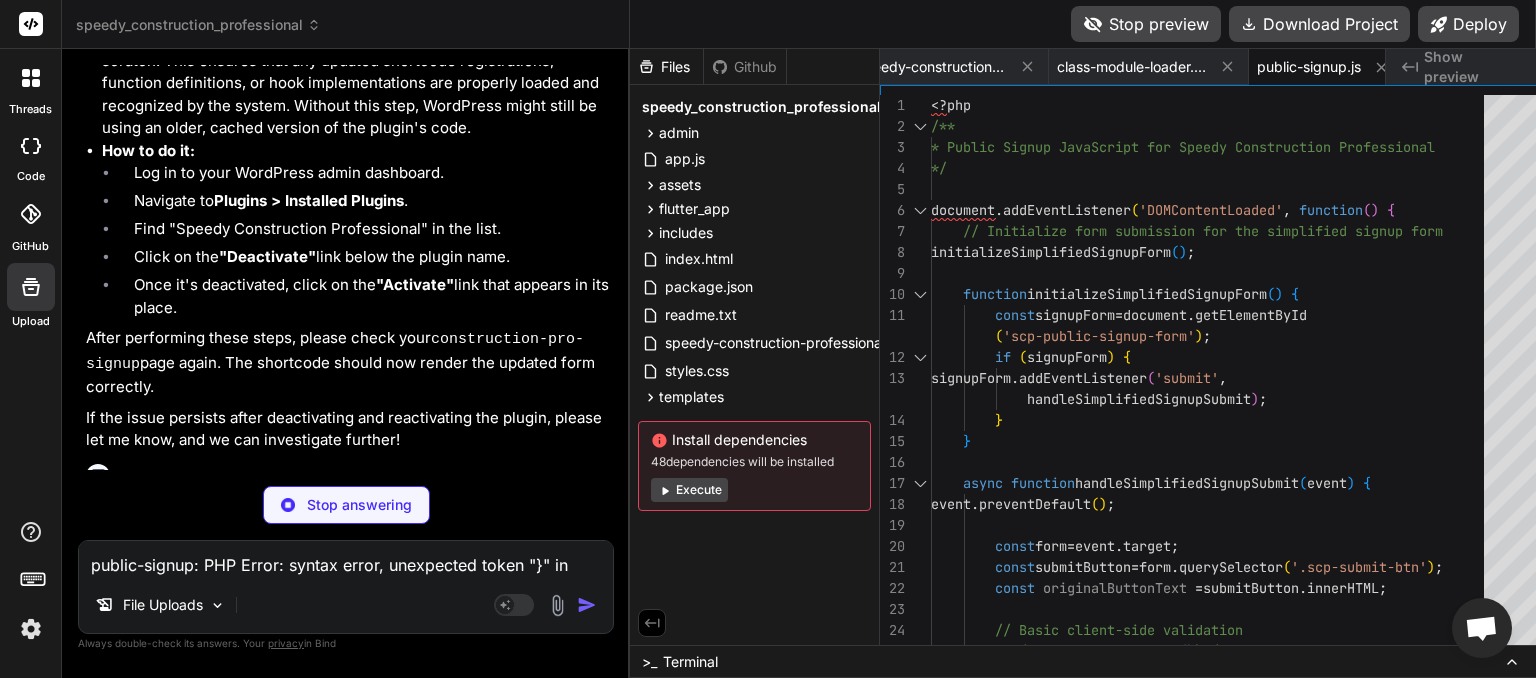 scroll, scrollTop: 38240, scrollLeft: 0, axis: vertical 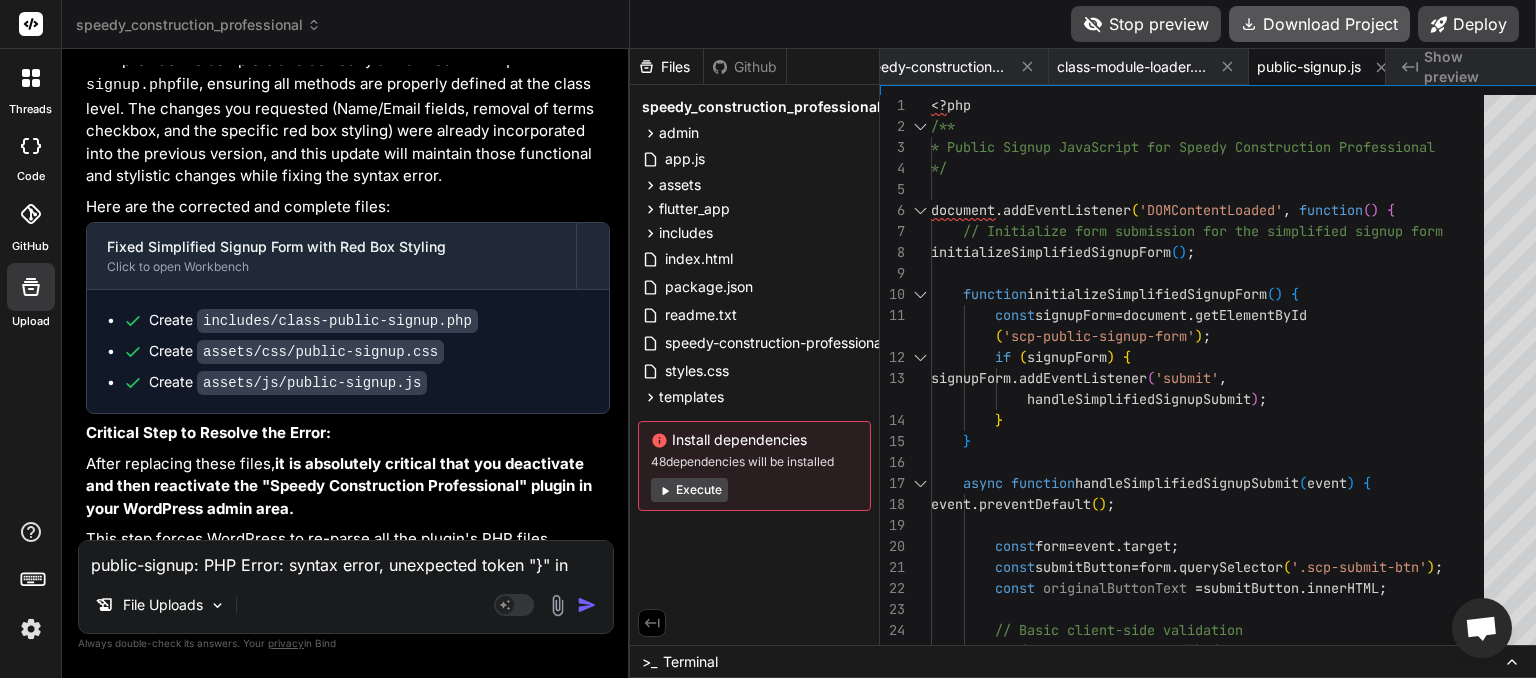 click on "Download Project" at bounding box center [1319, 24] 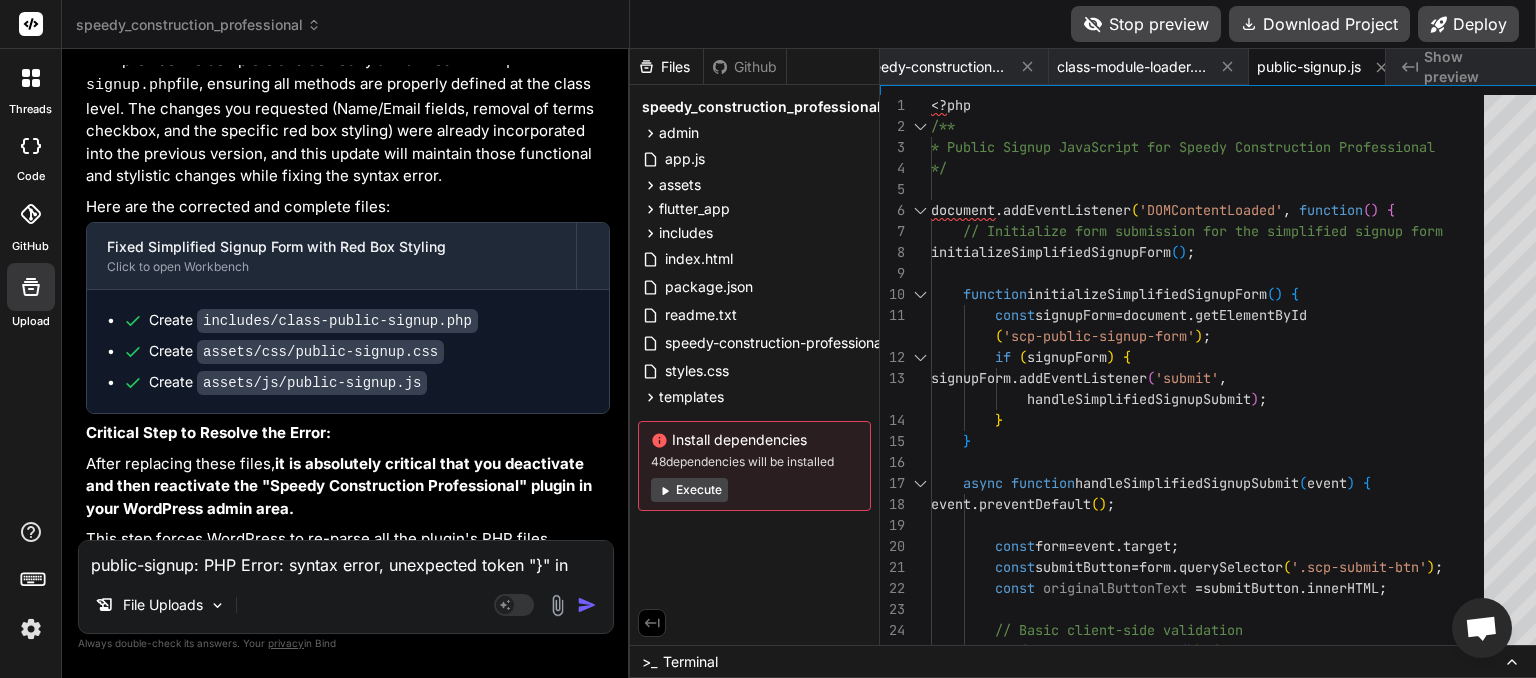 scroll, scrollTop: 0, scrollLeft: 910, axis: horizontal 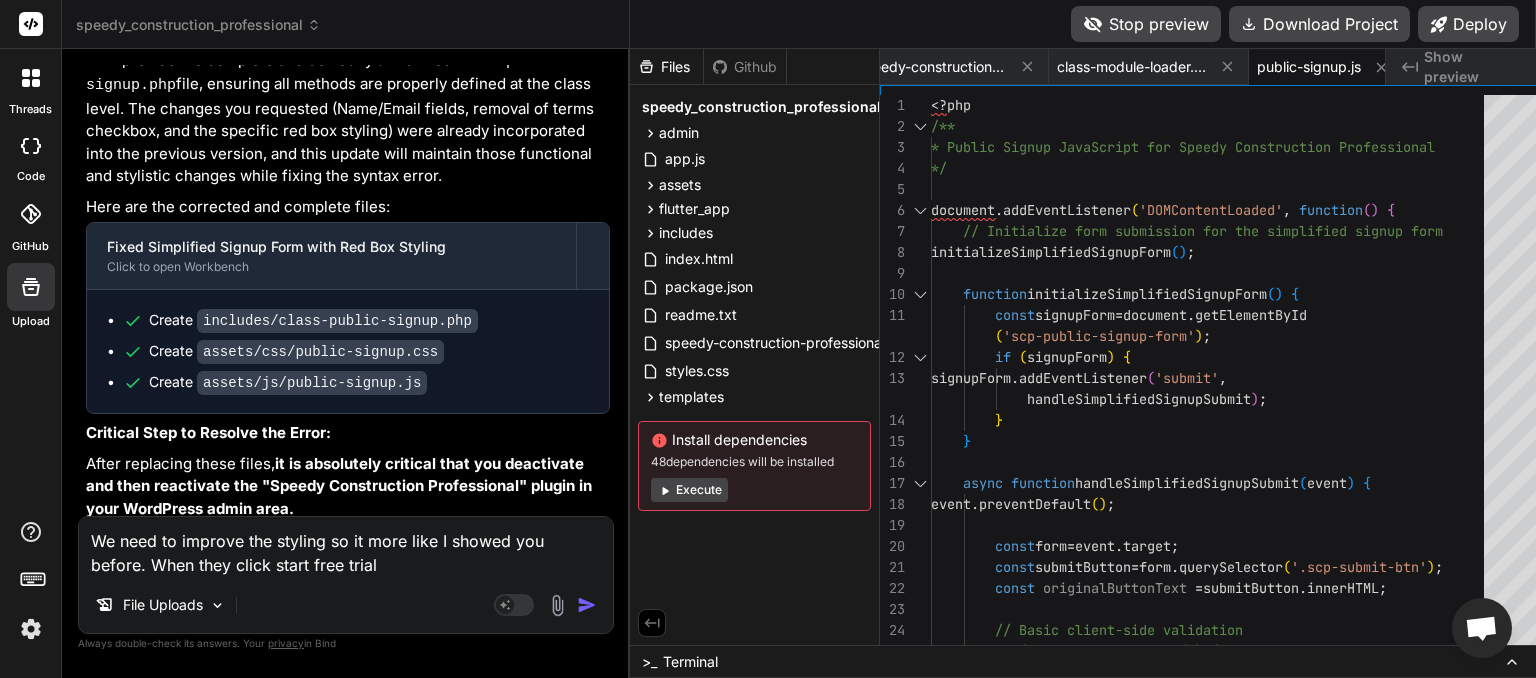 drag, startPoint x: 390, startPoint y: 563, endPoint x: 0, endPoint y: 552, distance: 390.1551 